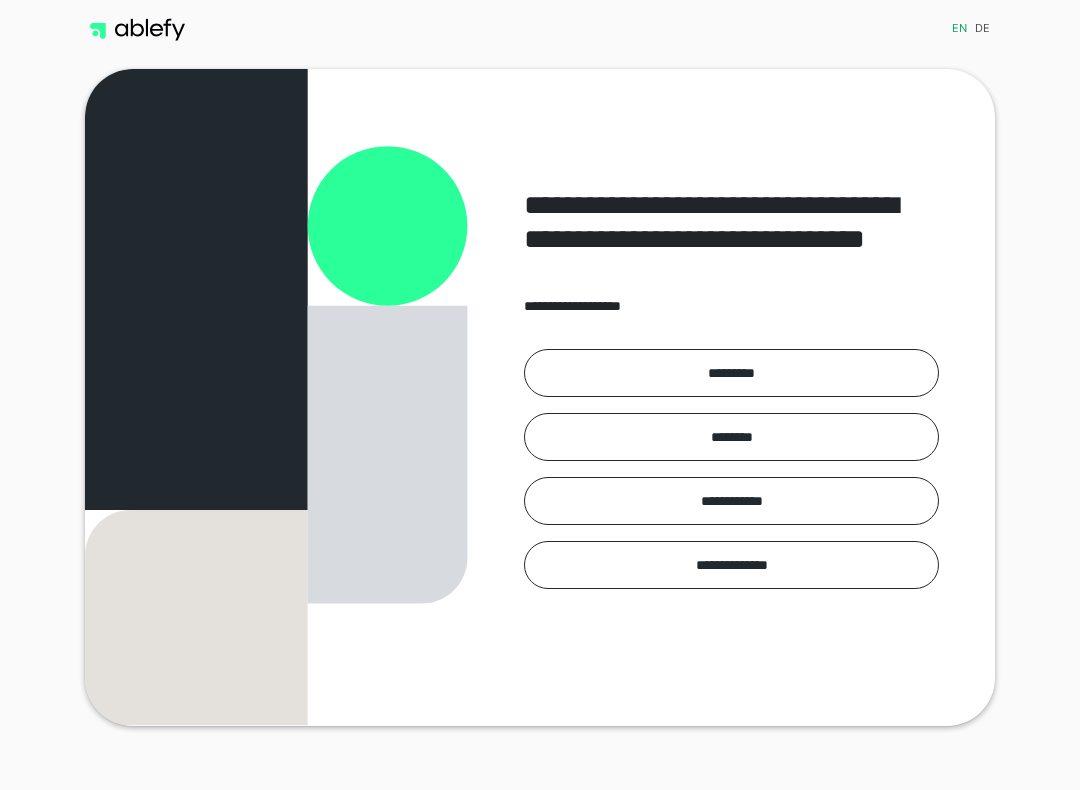 scroll, scrollTop: 0, scrollLeft: 0, axis: both 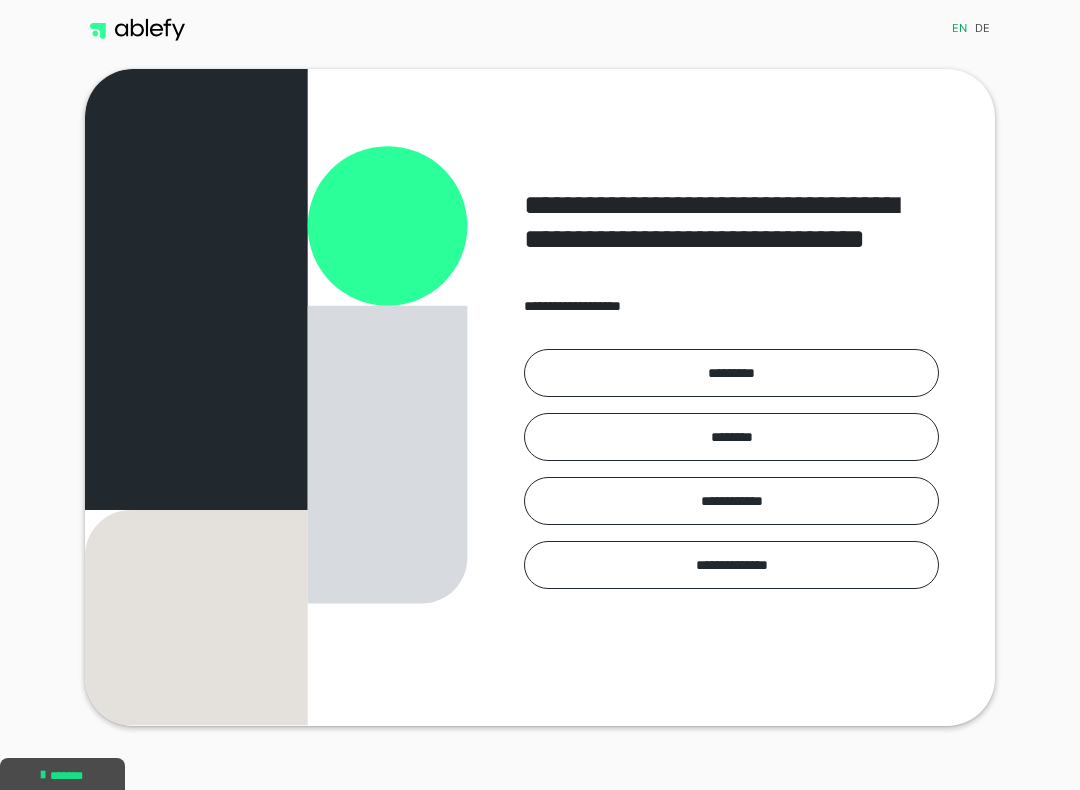 click on "*********" at bounding box center (731, 373) 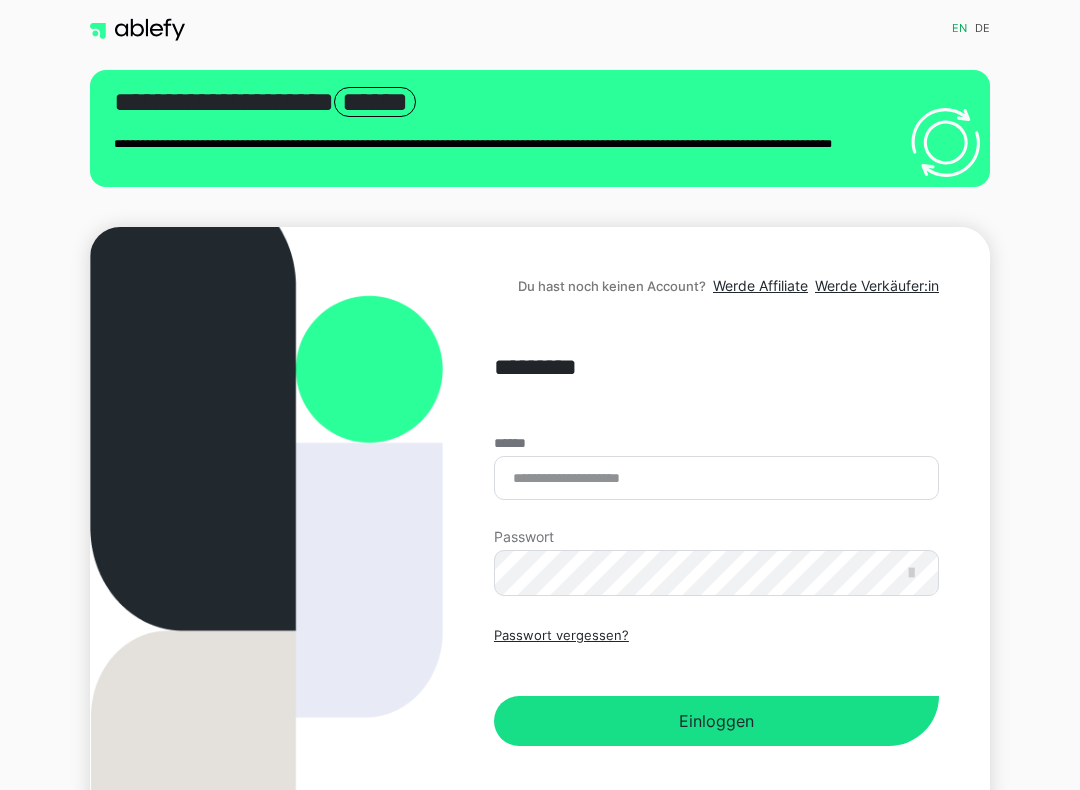 scroll, scrollTop: 0, scrollLeft: 0, axis: both 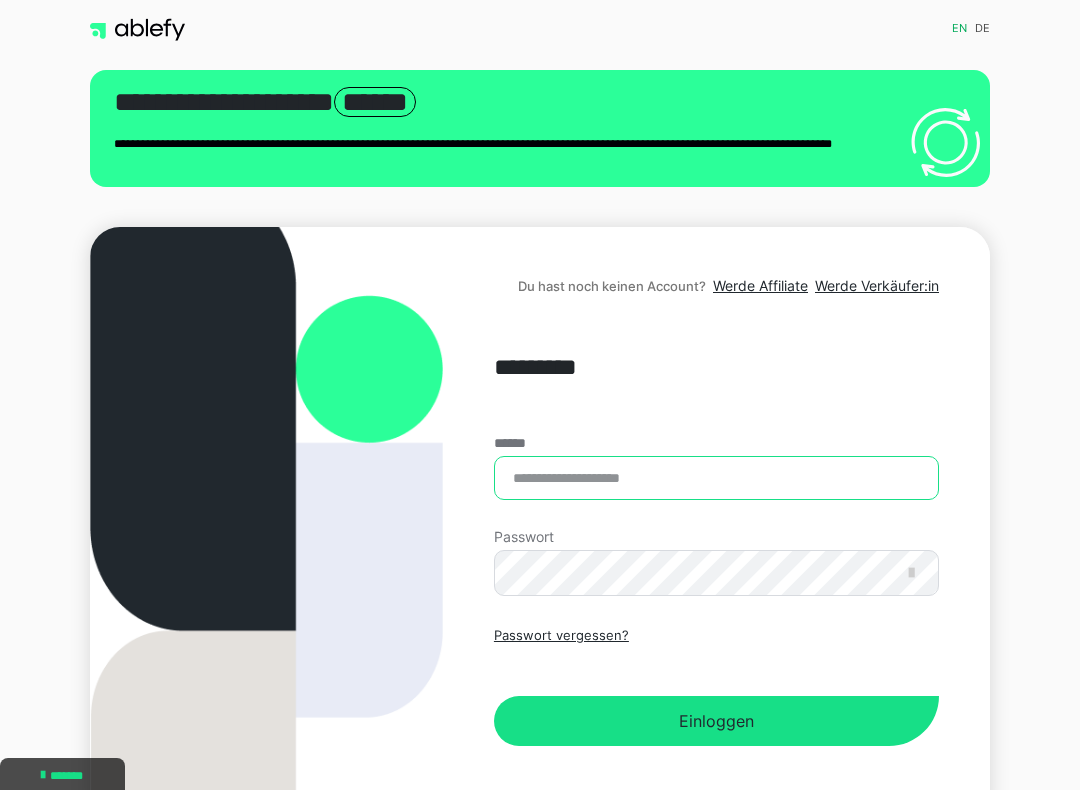 click on "******" at bounding box center (716, 478) 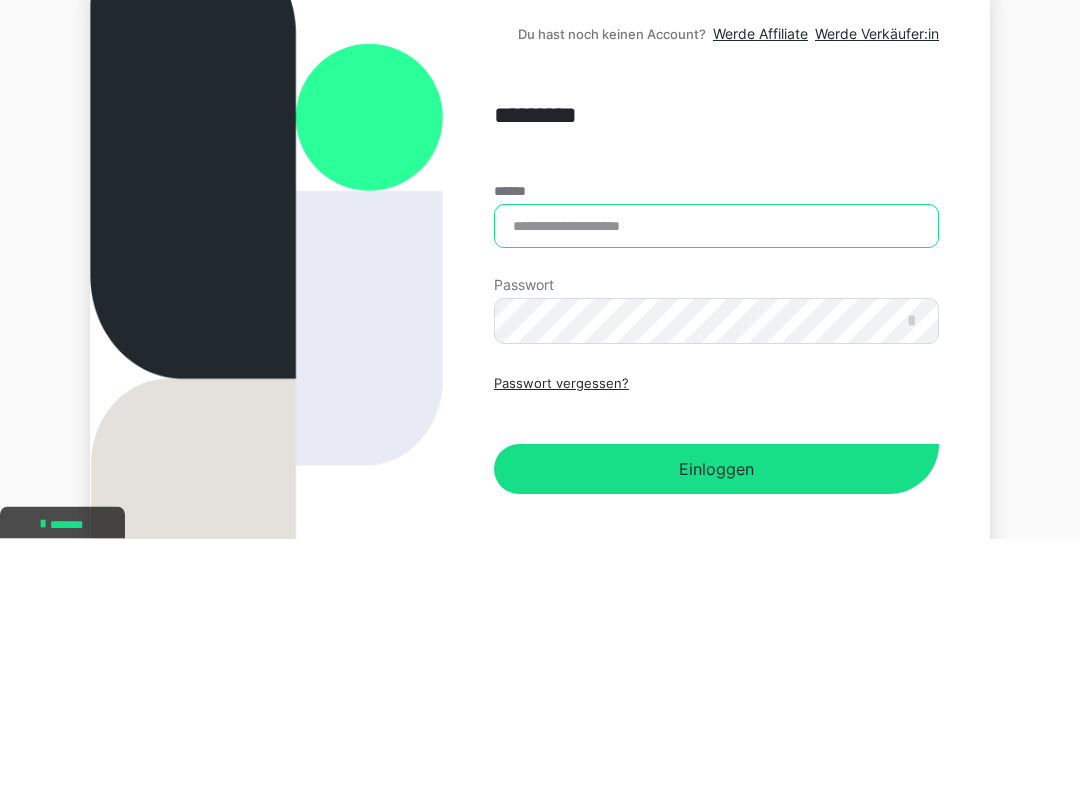type on "**********" 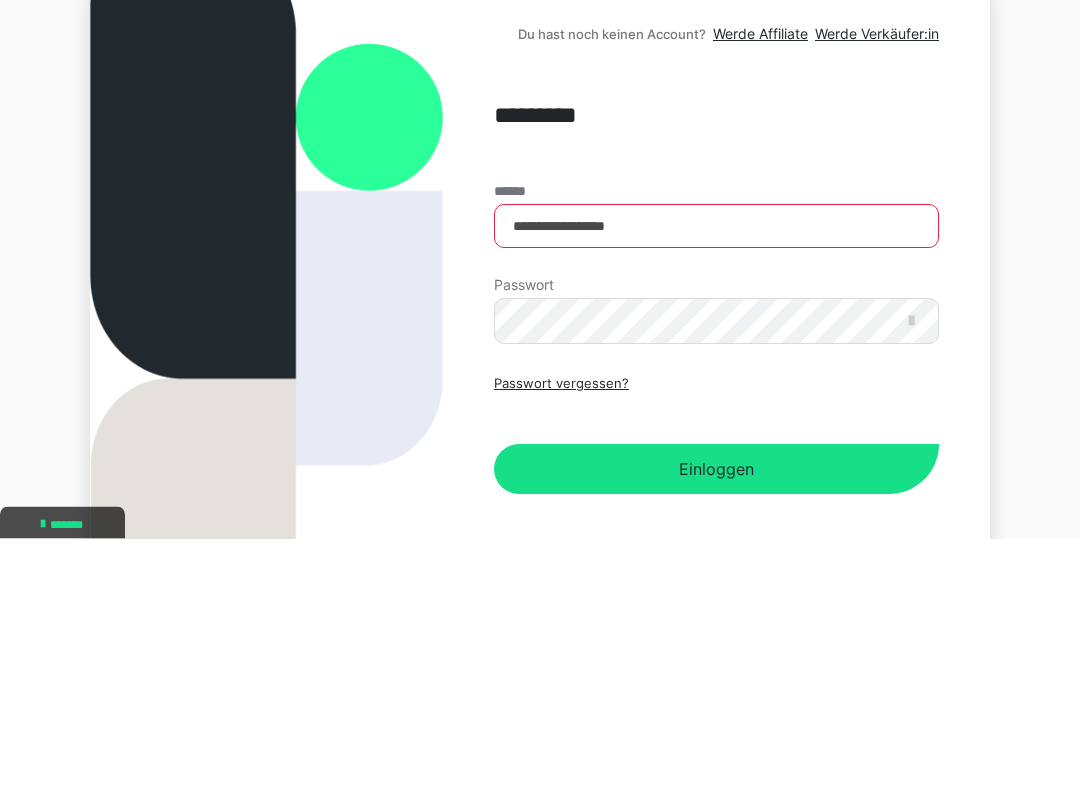 click on "Einloggen" at bounding box center [716, 721] 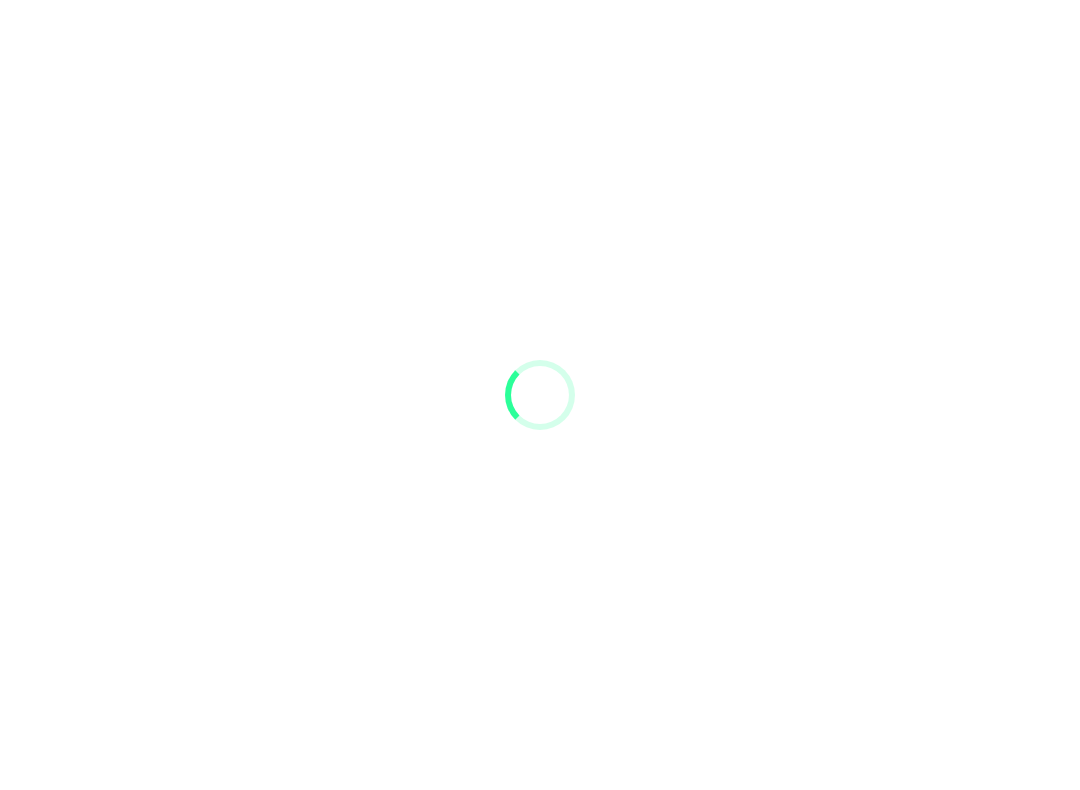 scroll, scrollTop: 0, scrollLeft: 0, axis: both 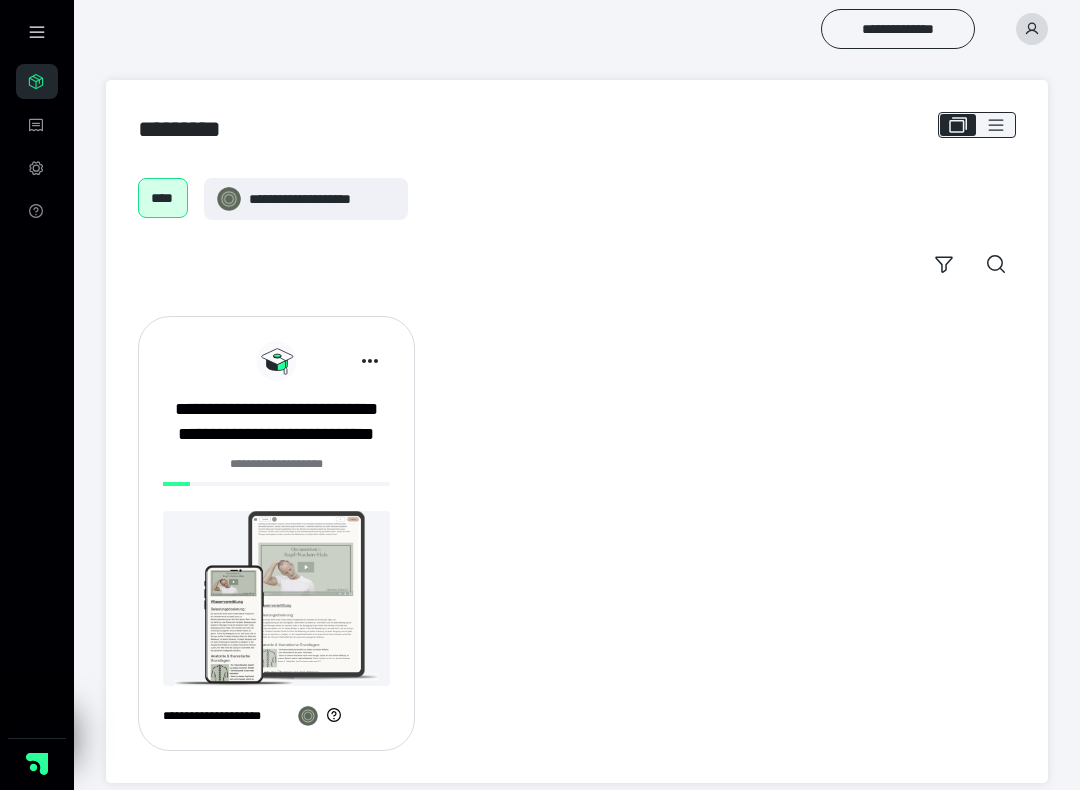 click at bounding box center (276, 598) 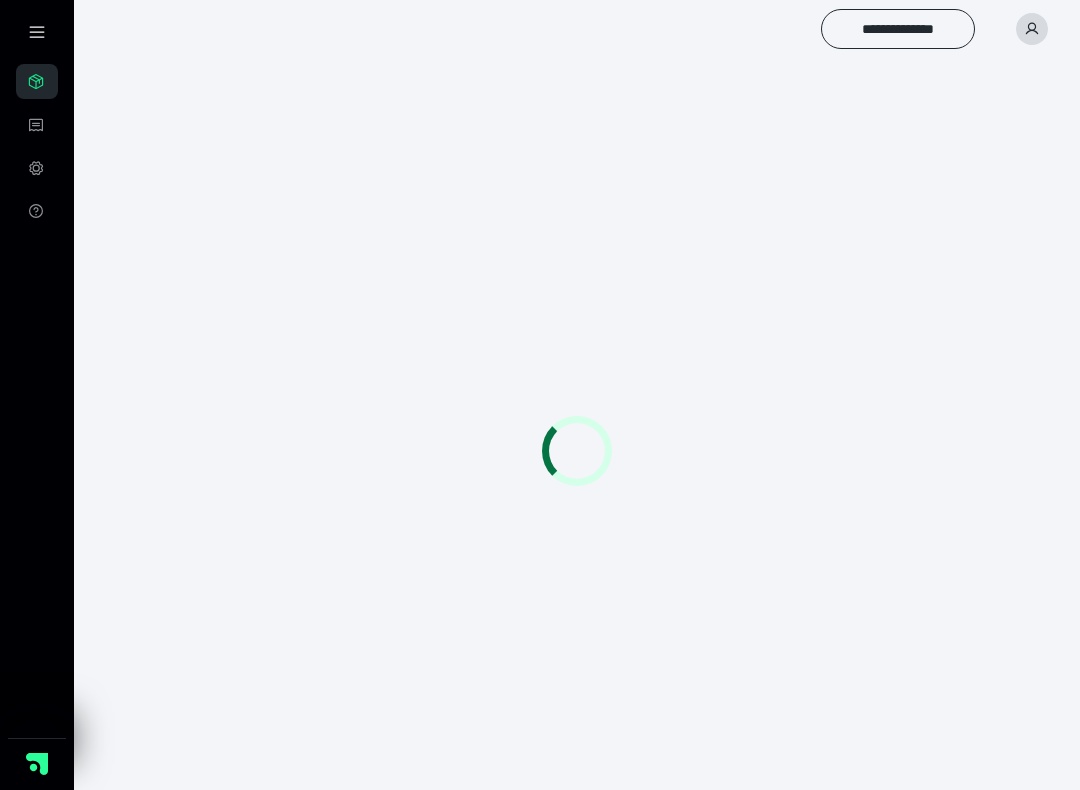 scroll, scrollTop: 0, scrollLeft: 0, axis: both 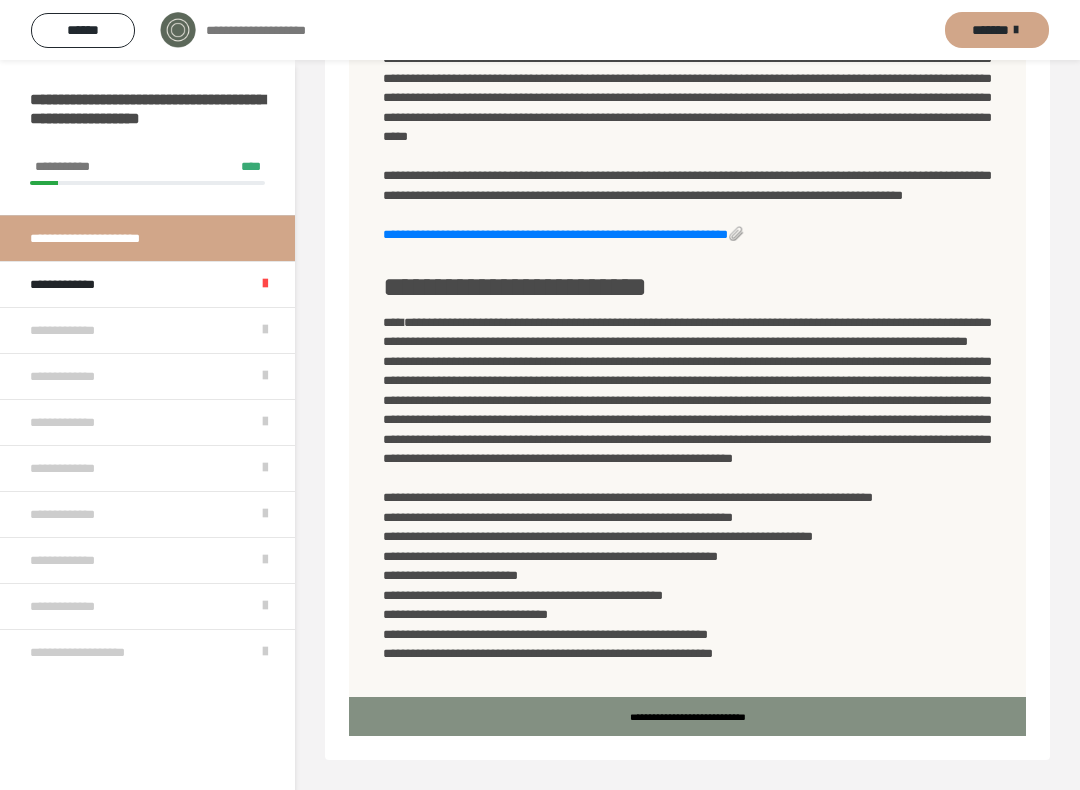 click on "*******" at bounding box center [990, 30] 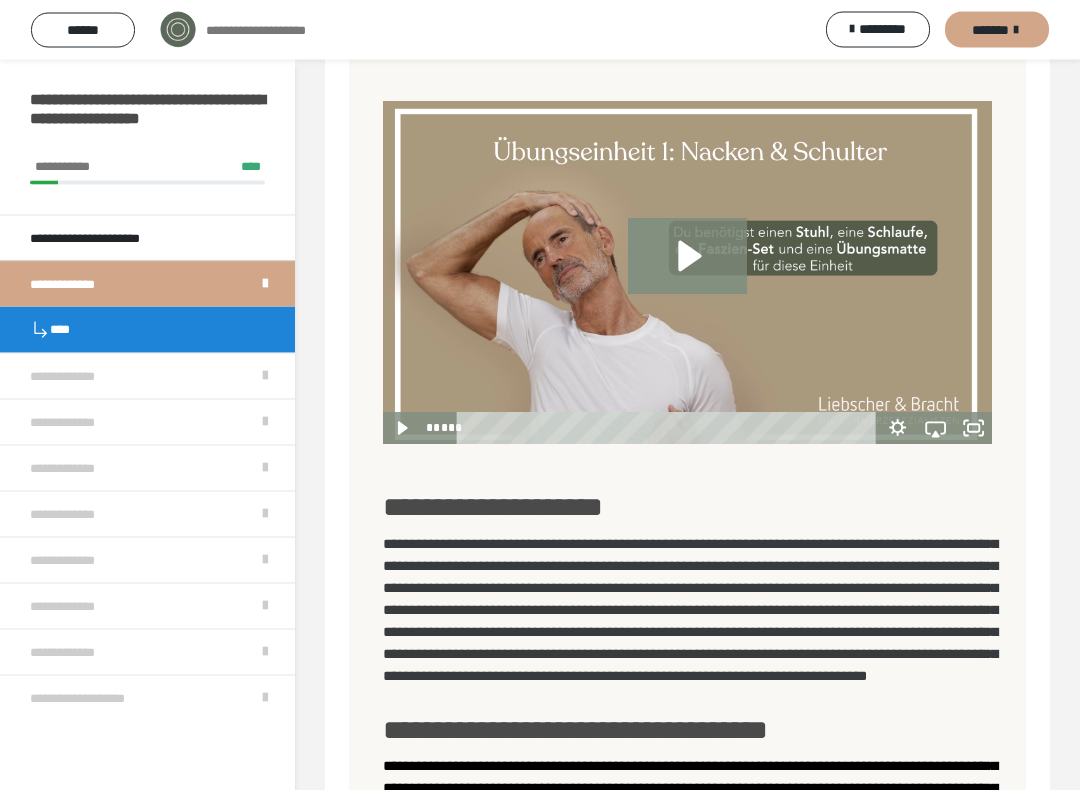 scroll, scrollTop: 994, scrollLeft: 0, axis: vertical 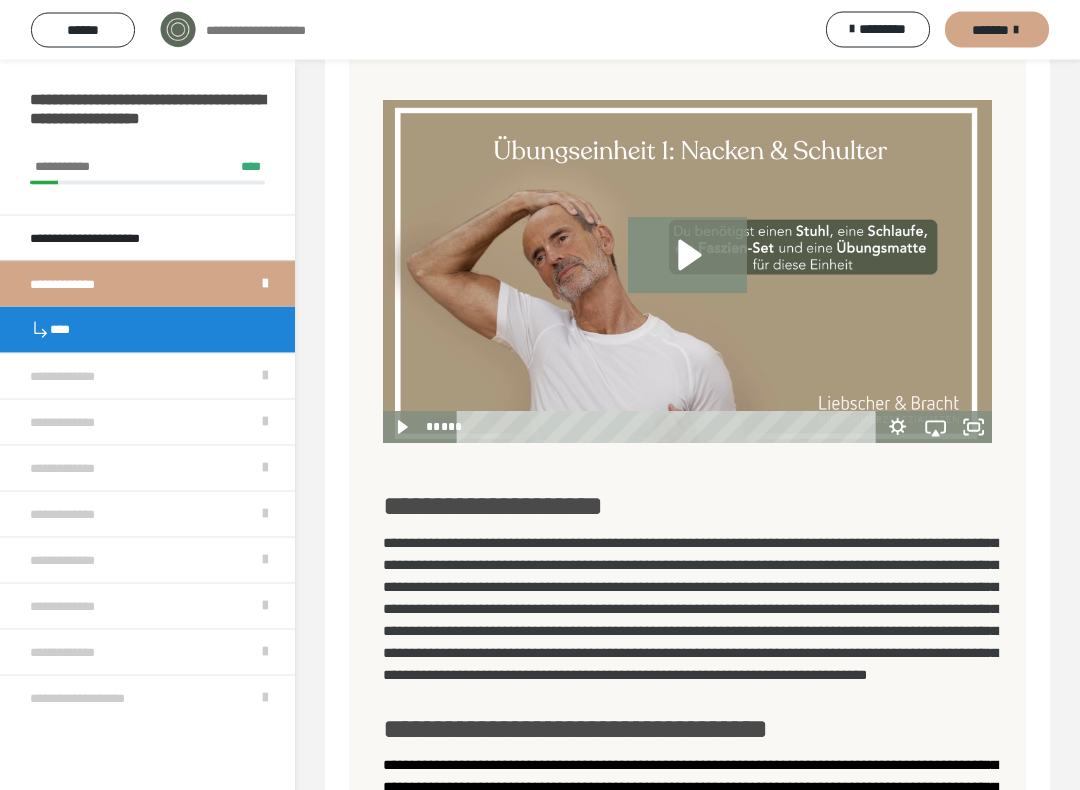 click on "*******" at bounding box center [990, 30] 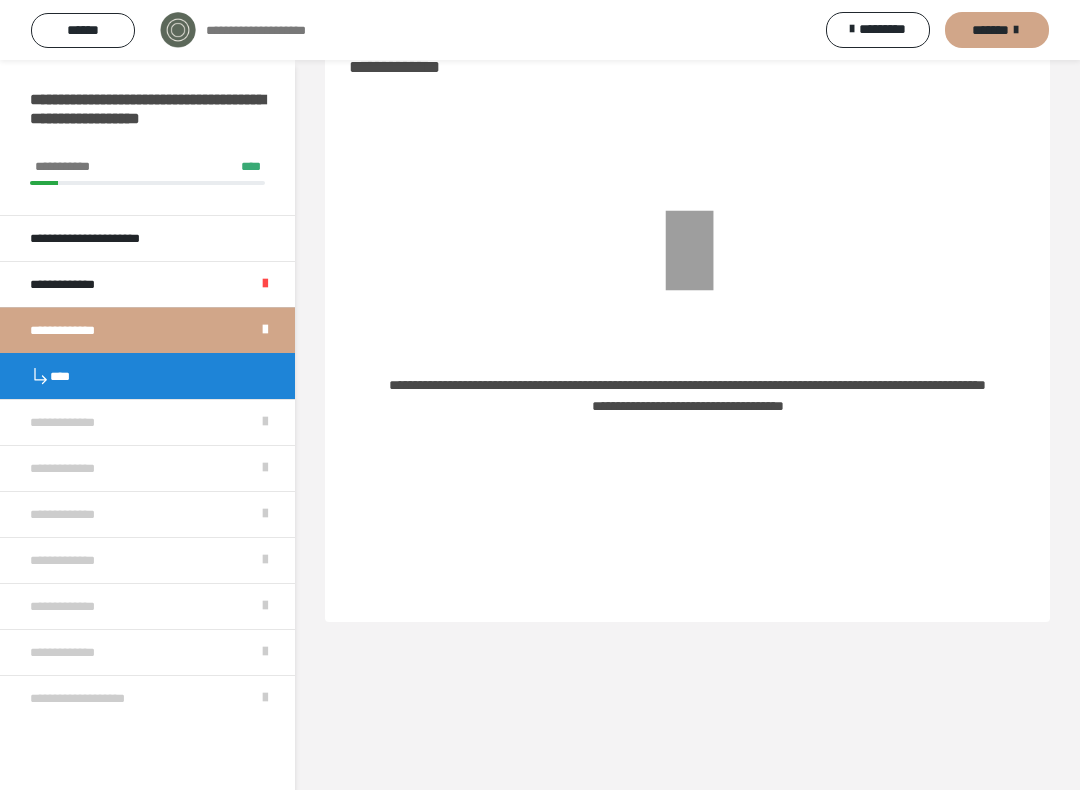 scroll, scrollTop: 60, scrollLeft: 0, axis: vertical 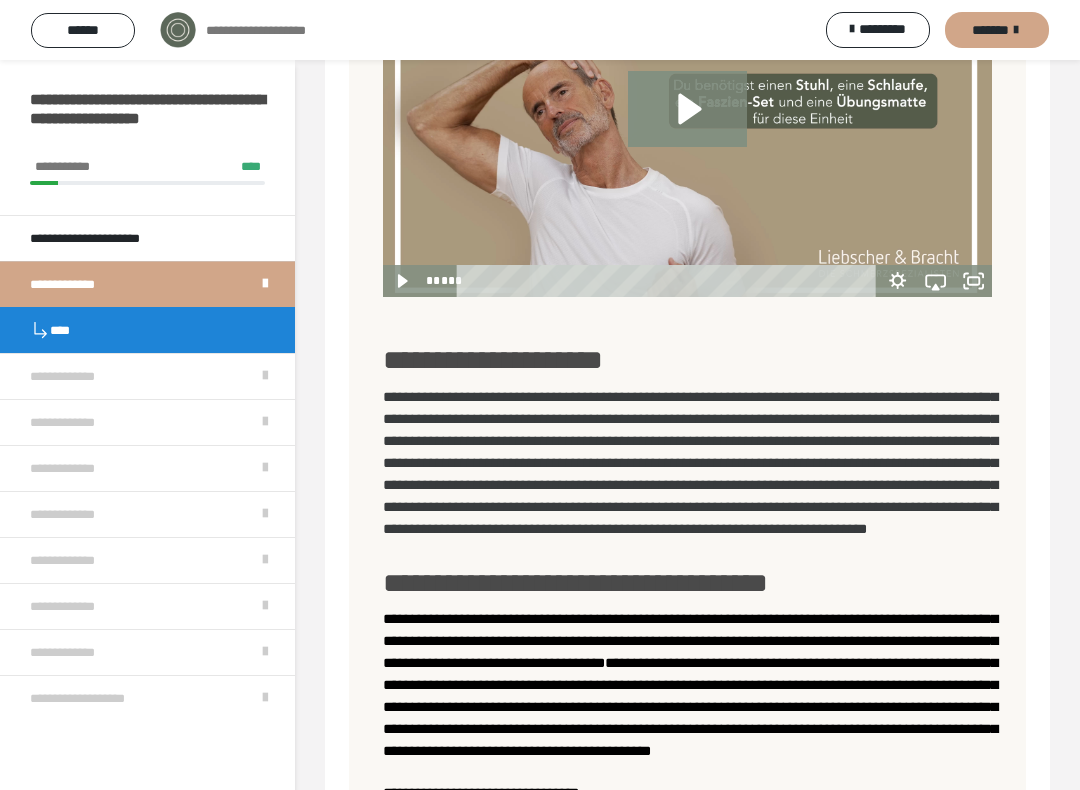click 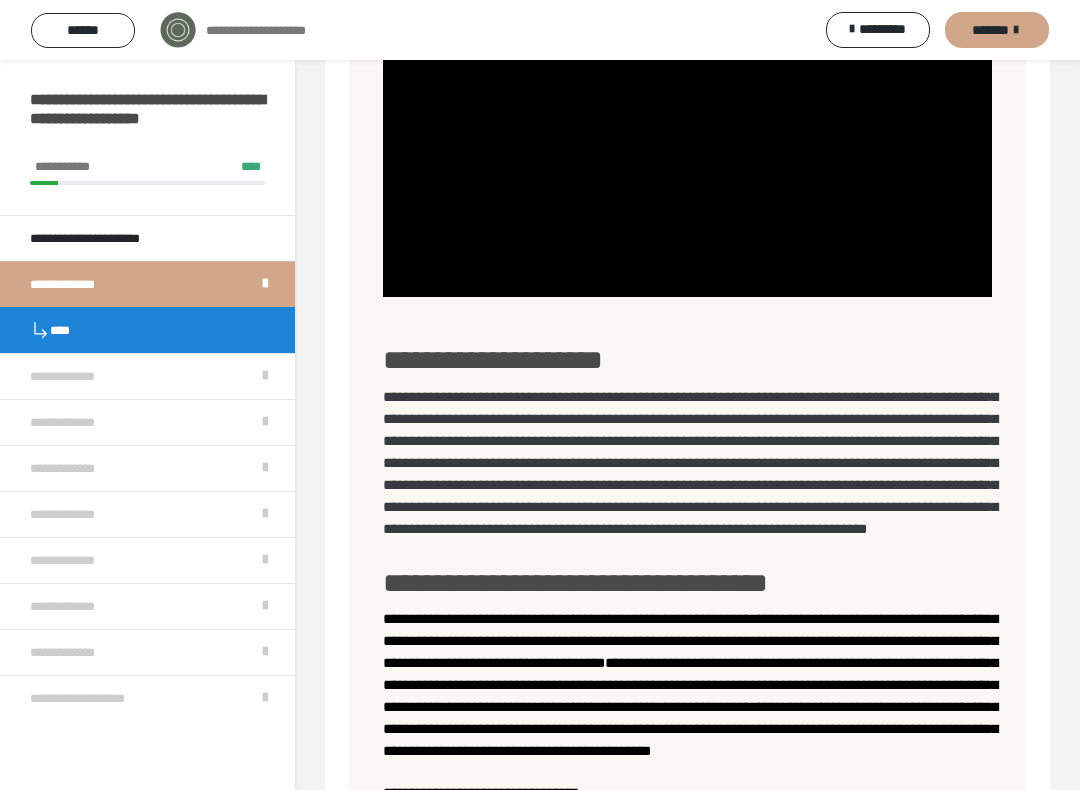 click at bounding box center [687, 125] 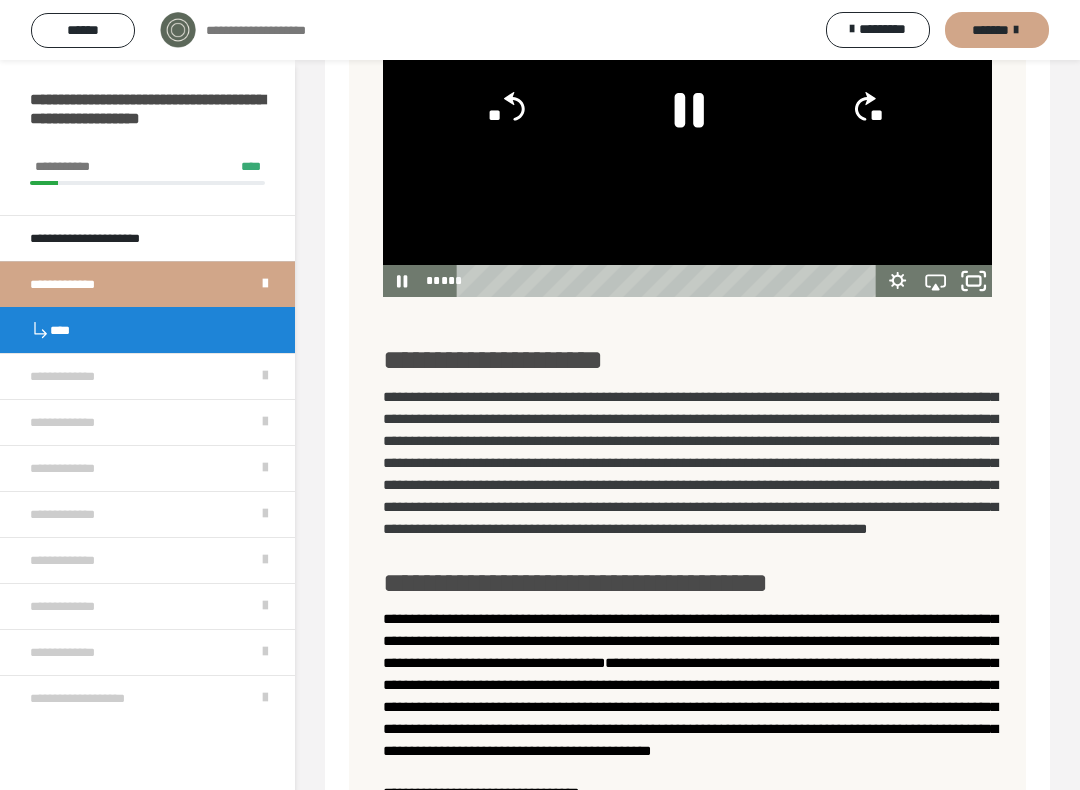 click 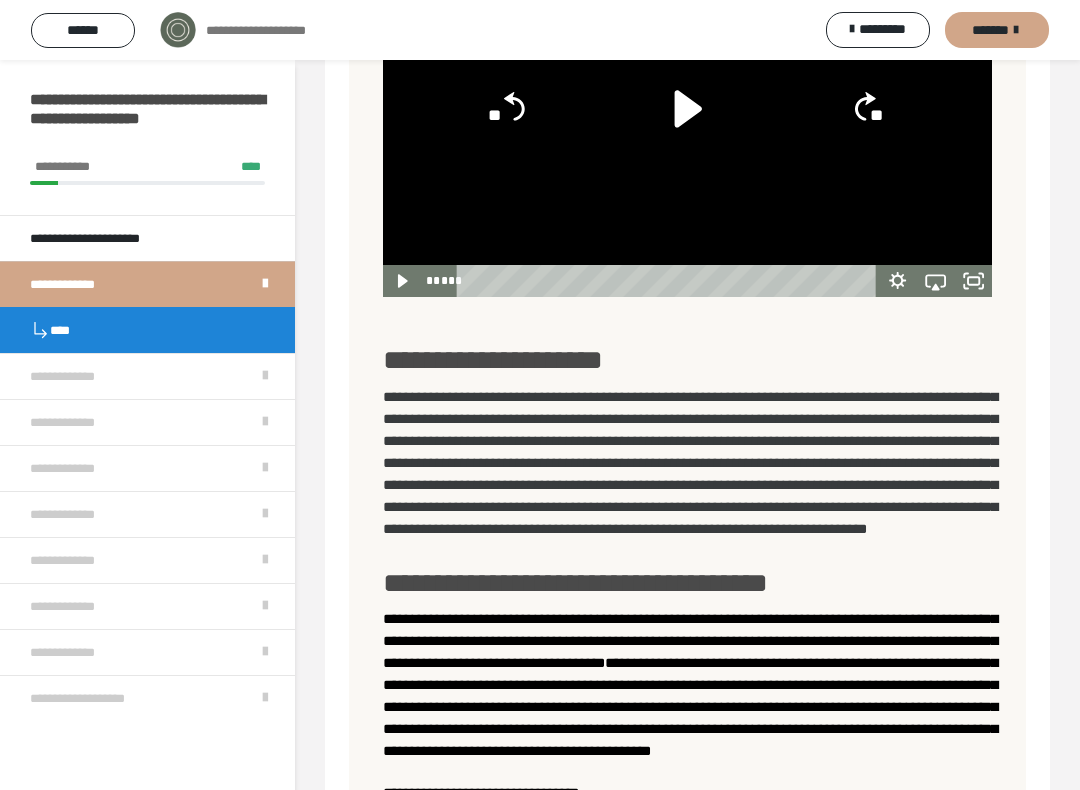click on "*******" at bounding box center (990, 30) 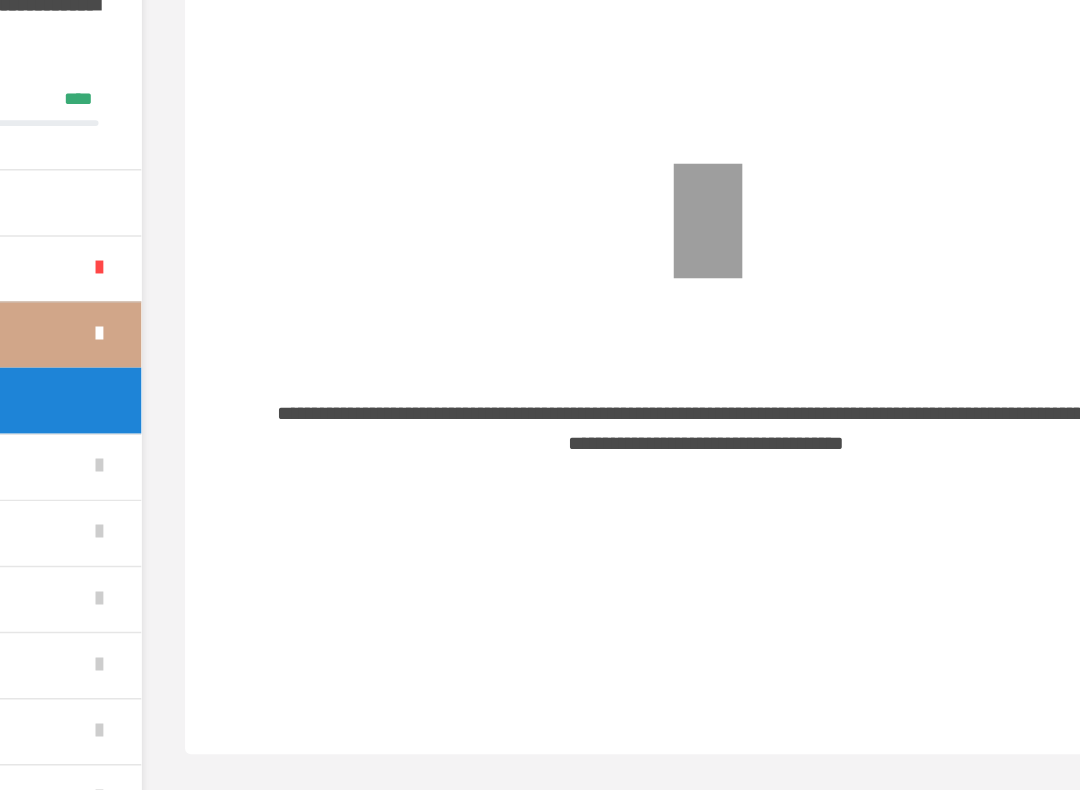 scroll, scrollTop: 0, scrollLeft: 0, axis: both 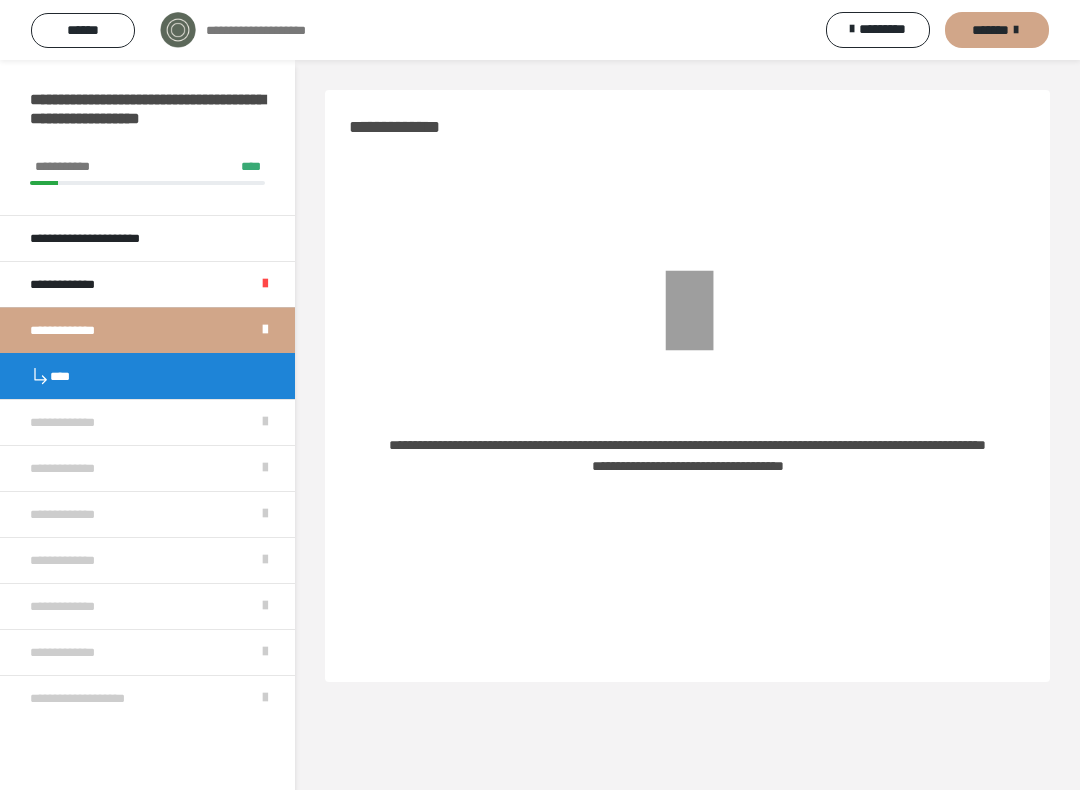 click on "****" at bounding box center (147, 376) 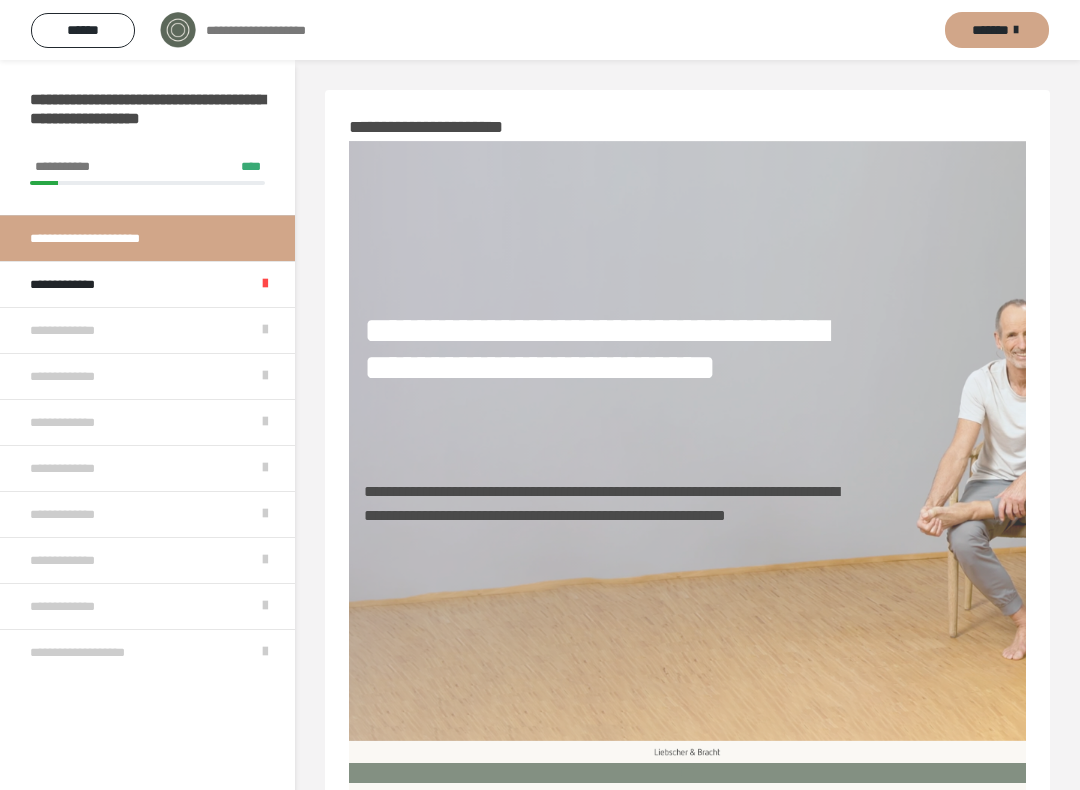 click on "**********" at bounding box center (147, 284) 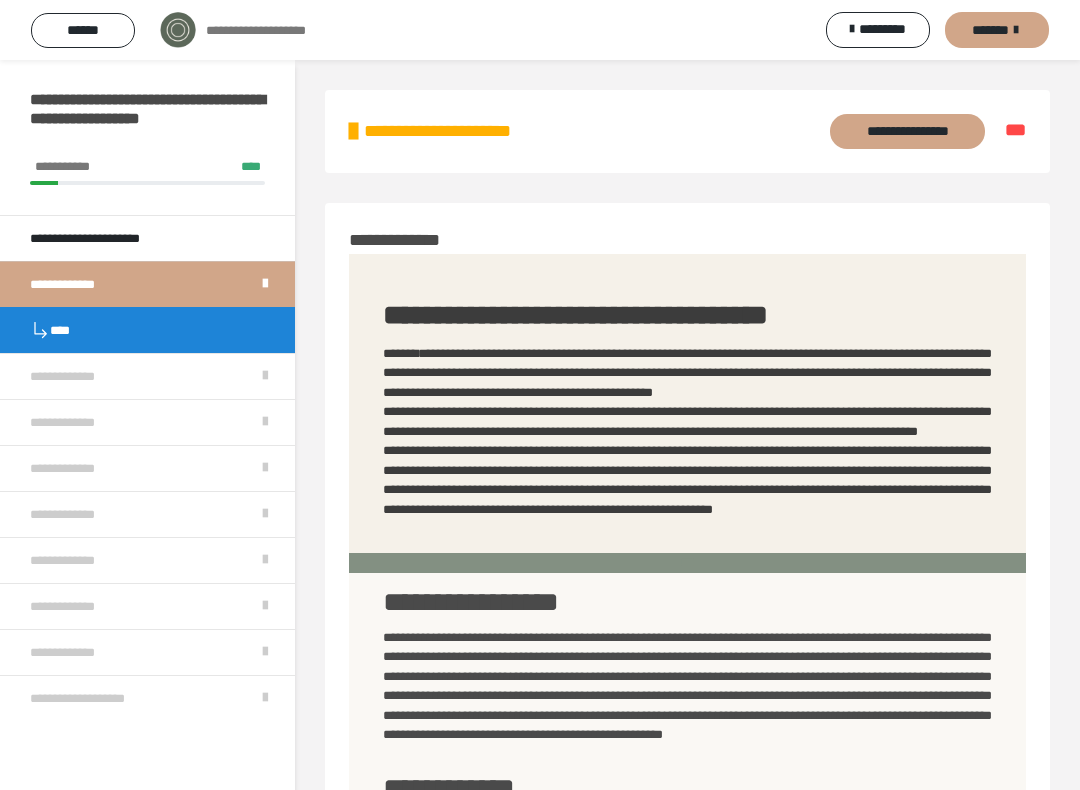 click on "**********" at bounding box center (907, 131) 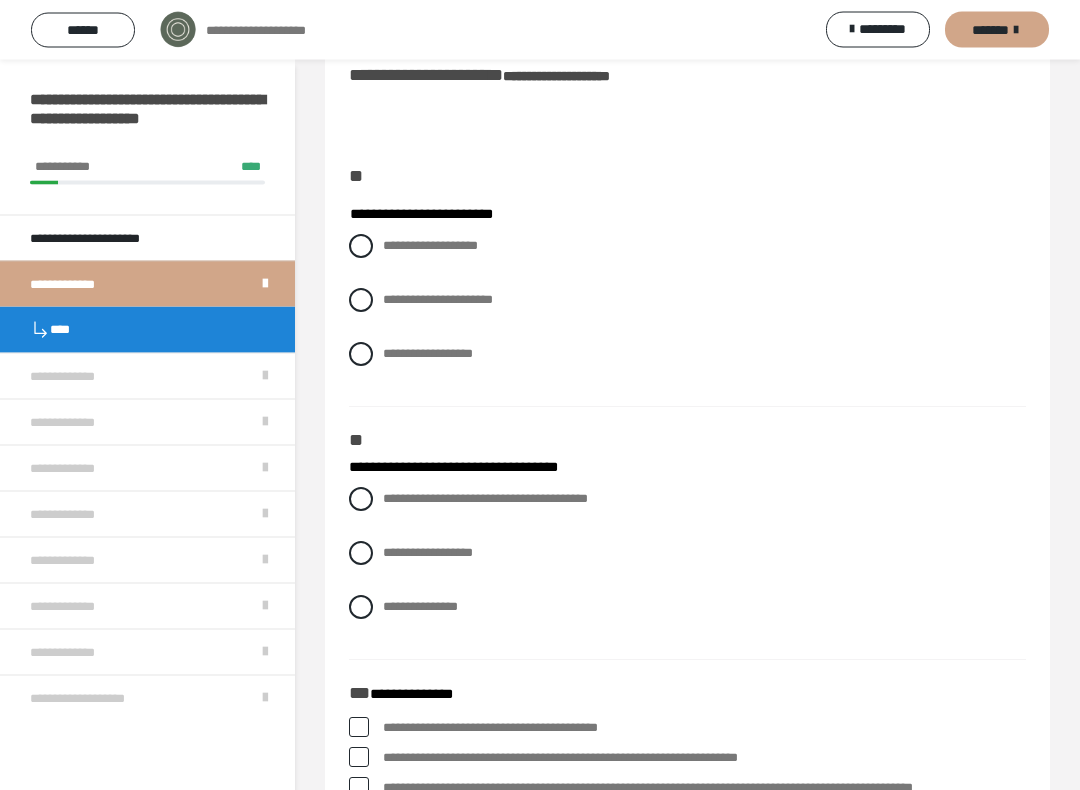 scroll, scrollTop: 194, scrollLeft: 0, axis: vertical 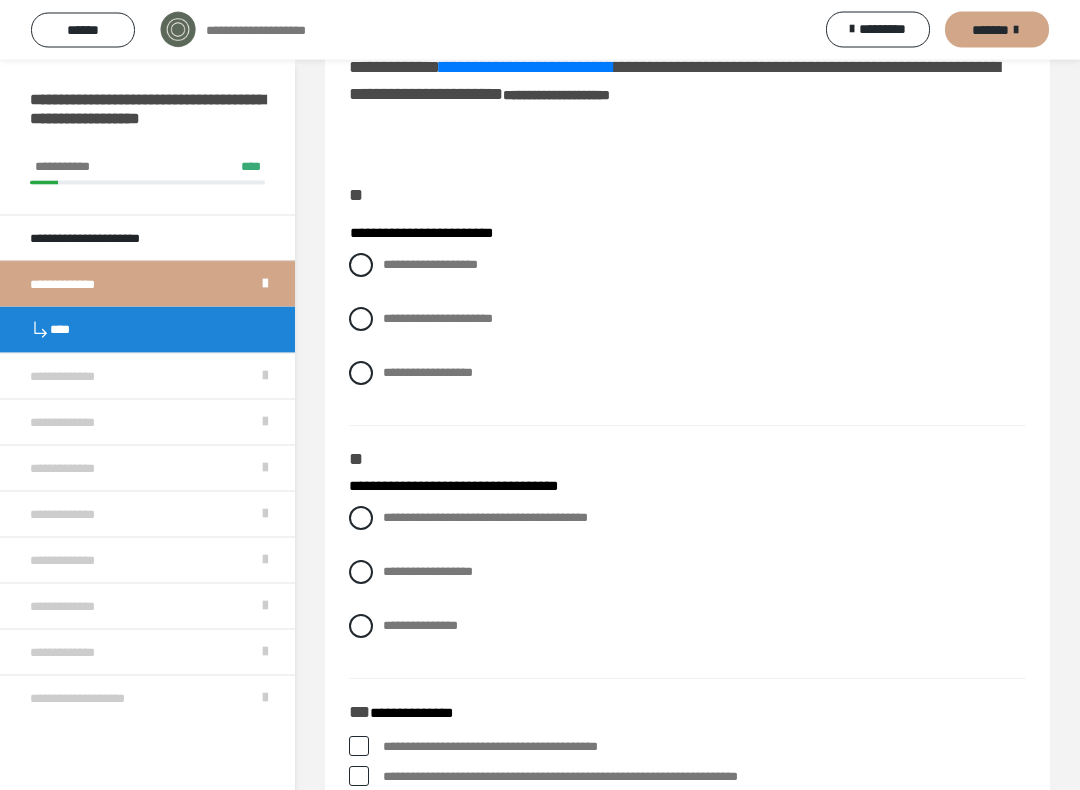 click at bounding box center [361, 320] 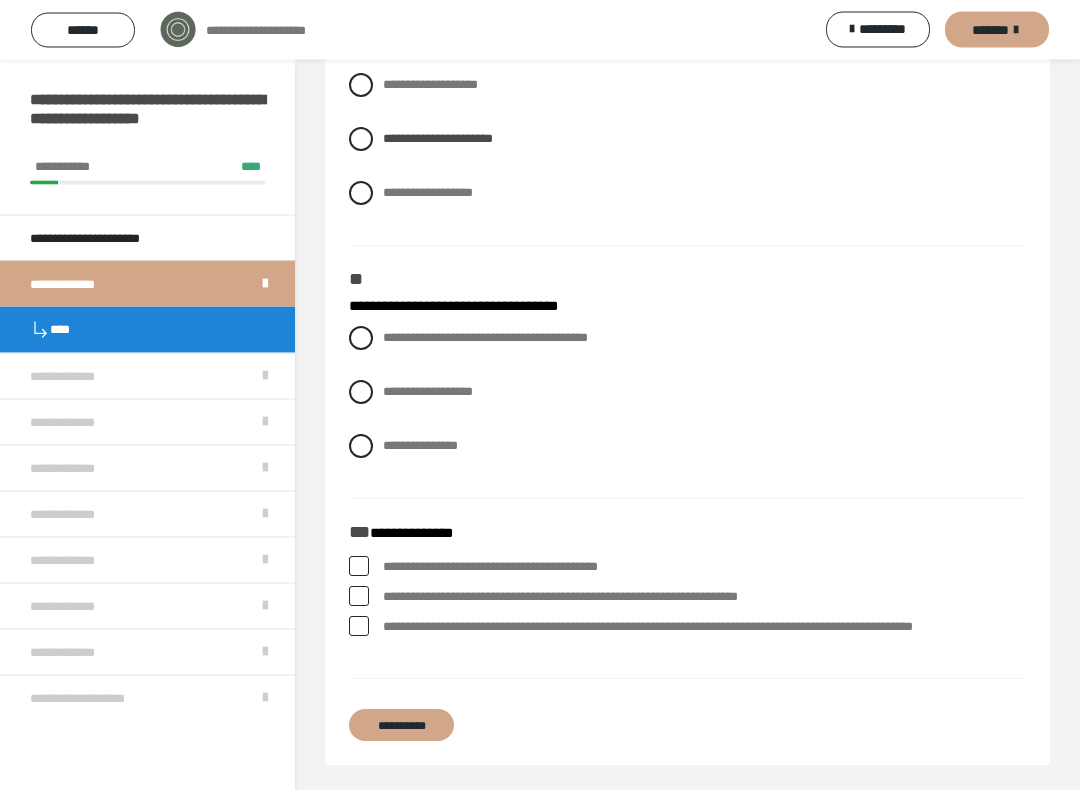 scroll, scrollTop: 375, scrollLeft: 0, axis: vertical 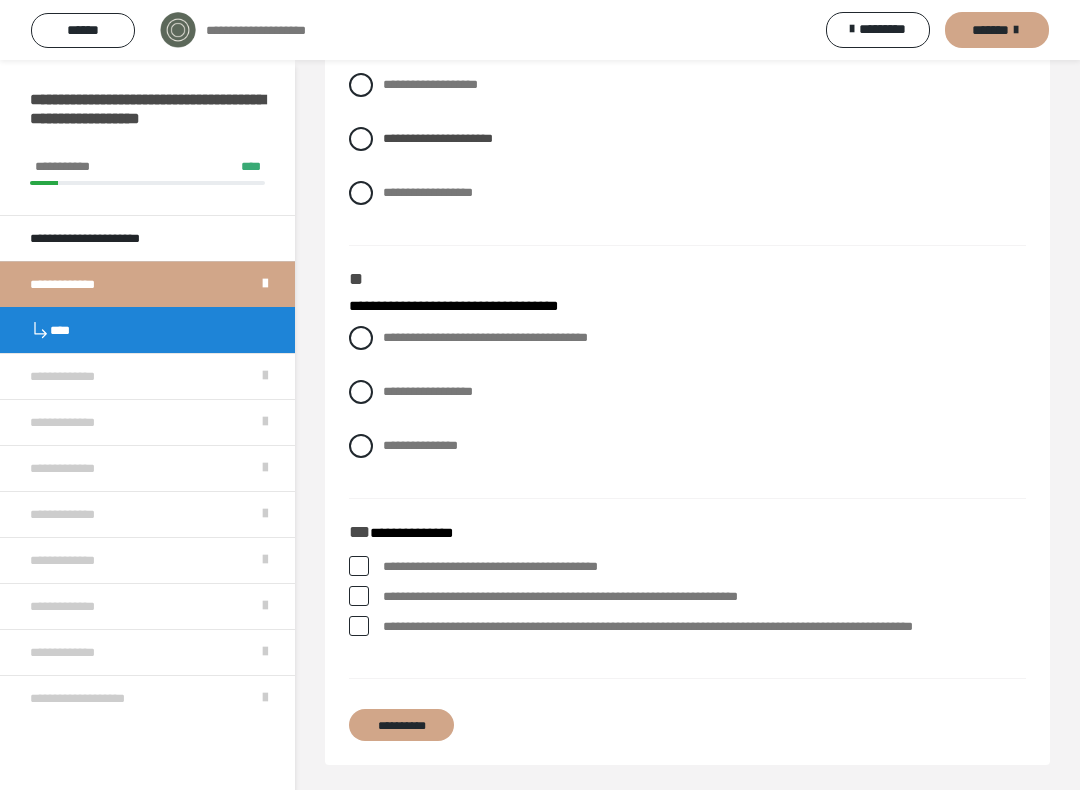 click on "**********" at bounding box center (485, 337) 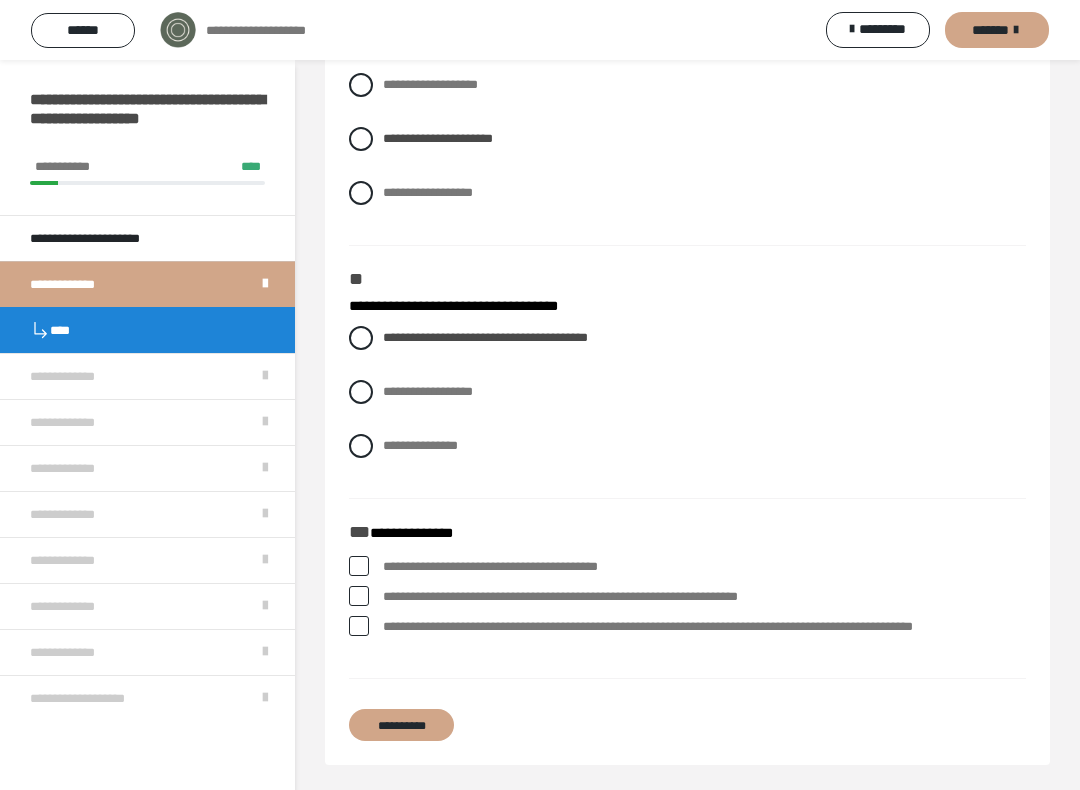 scroll, scrollTop: 380, scrollLeft: 0, axis: vertical 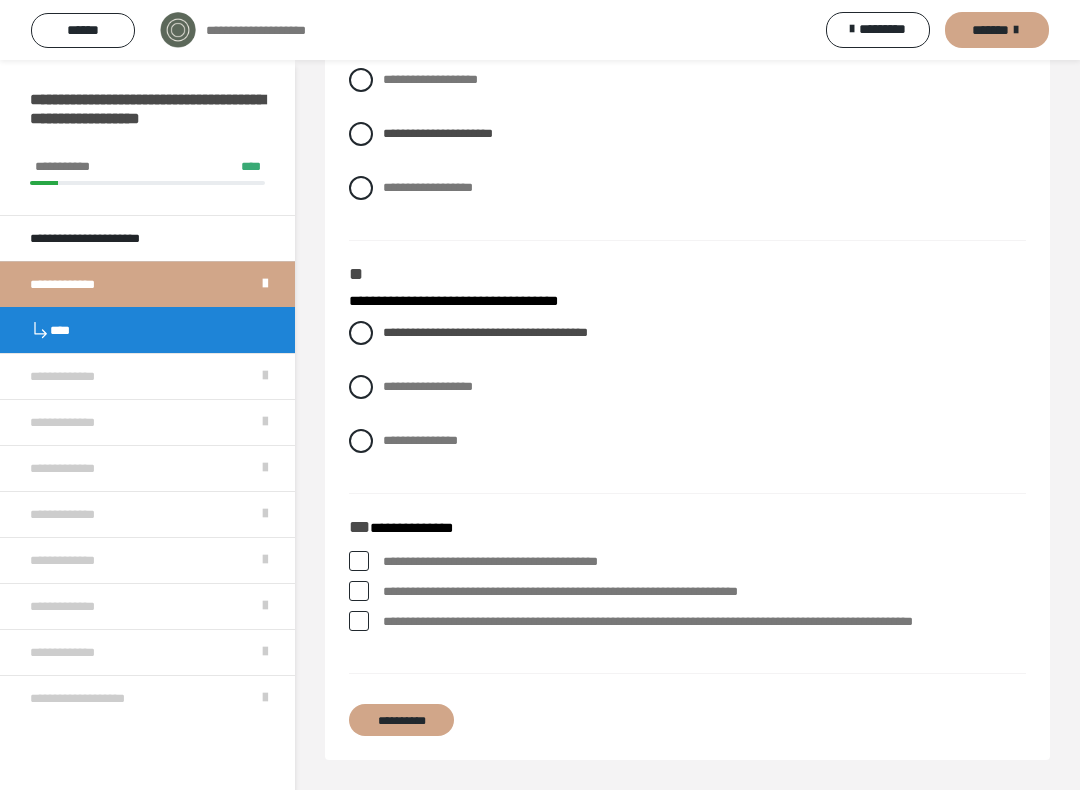 click at bounding box center [359, 621] 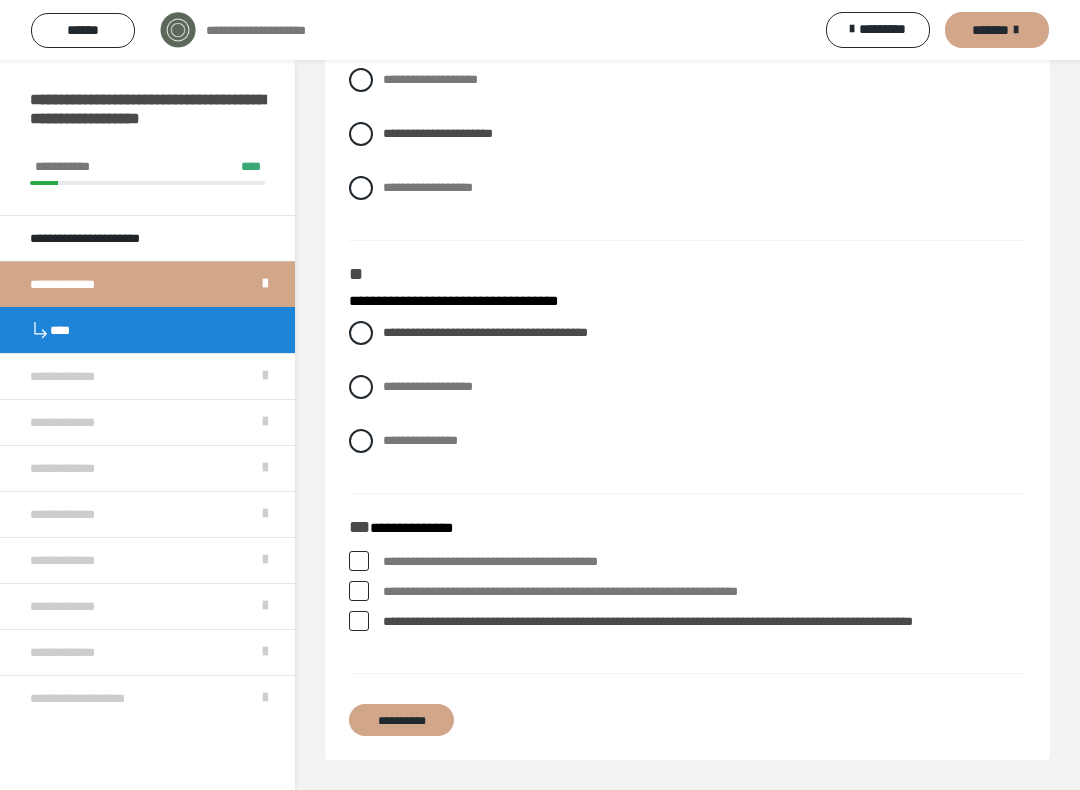 click on "**********" at bounding box center [401, 720] 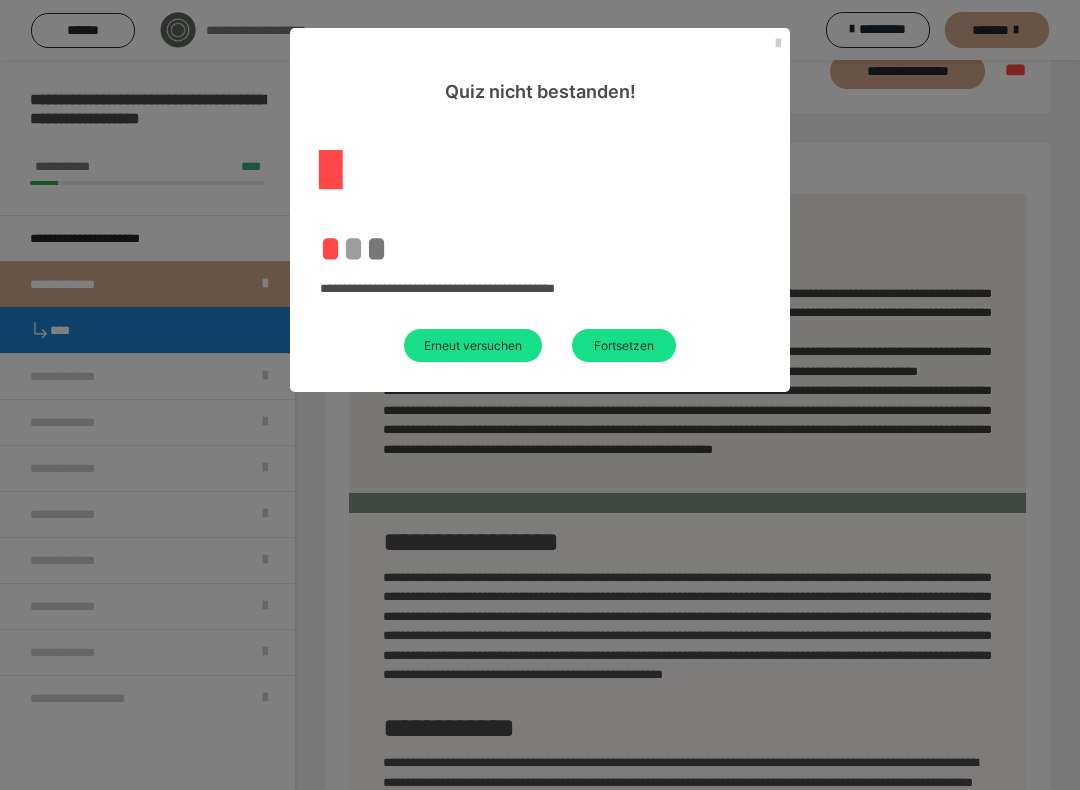 click on "Fortsetzen" at bounding box center [624, 345] 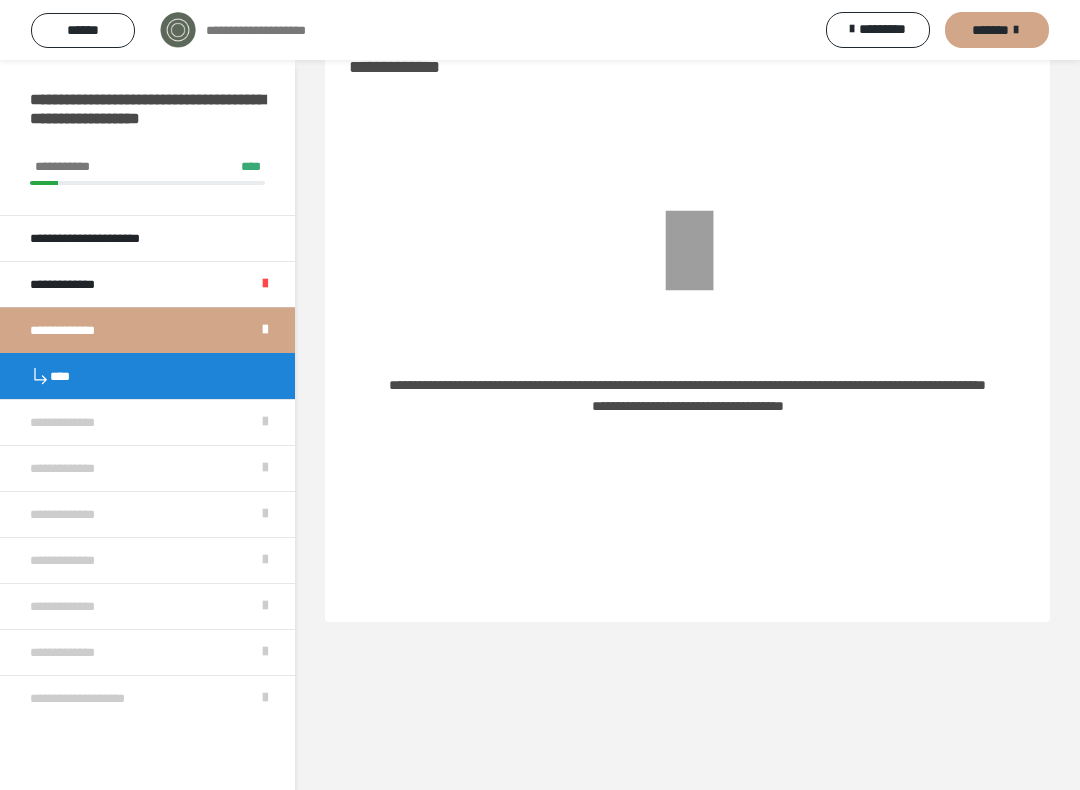 scroll, scrollTop: 0, scrollLeft: 0, axis: both 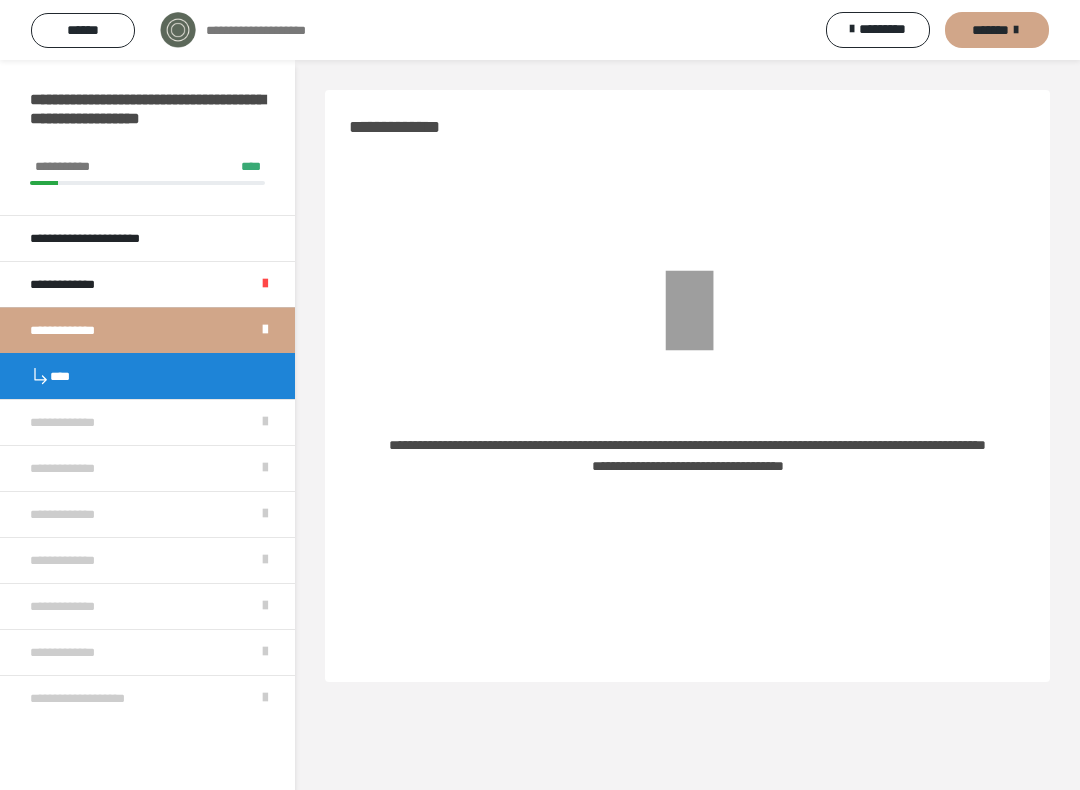 click on "**********" at bounding box center (147, 284) 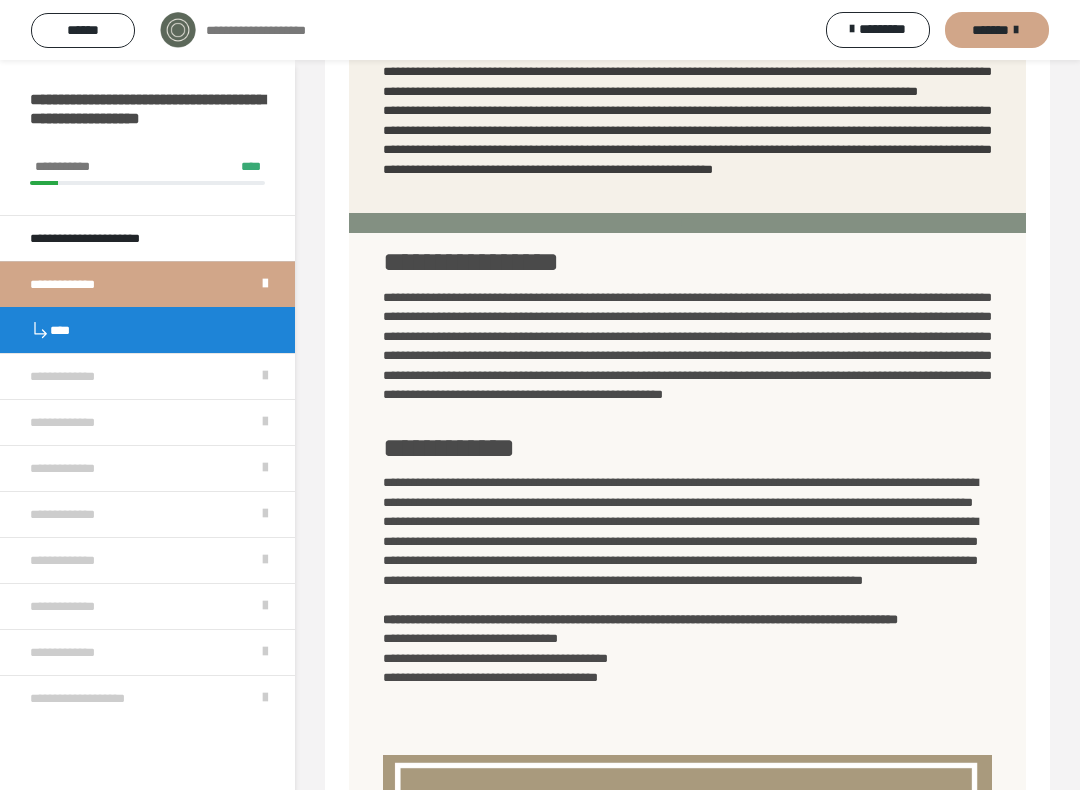 scroll, scrollTop: 337, scrollLeft: 0, axis: vertical 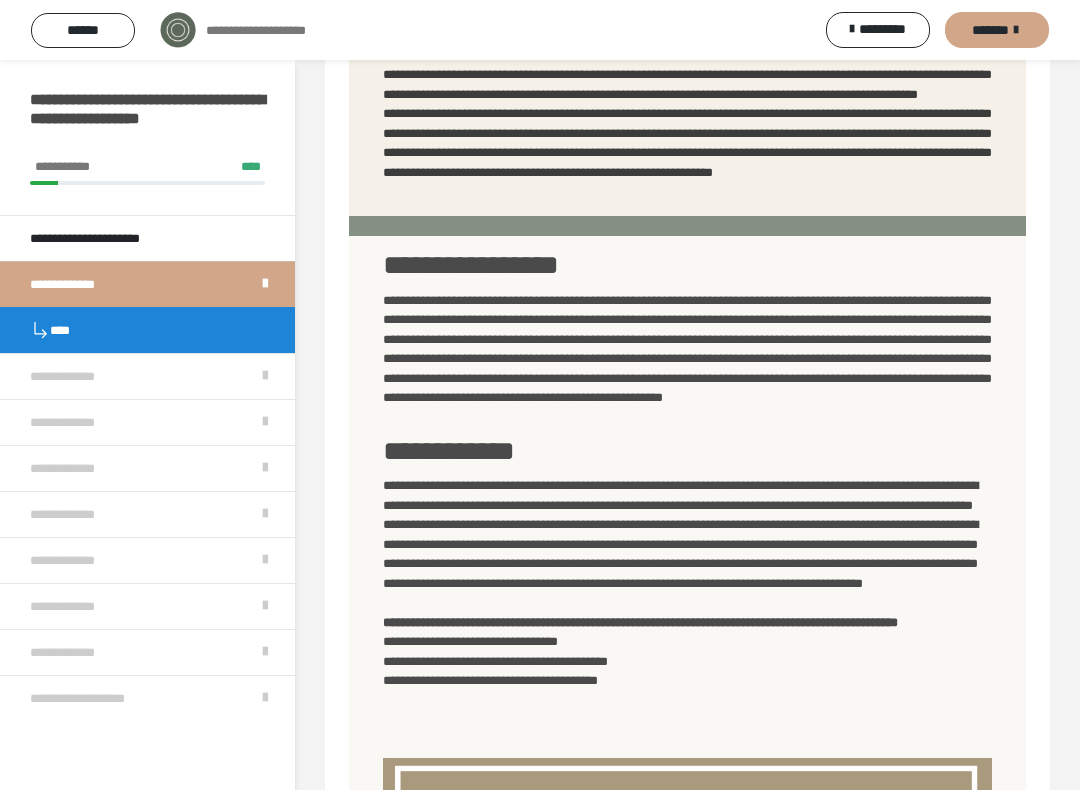 click on "****" at bounding box center (147, 330) 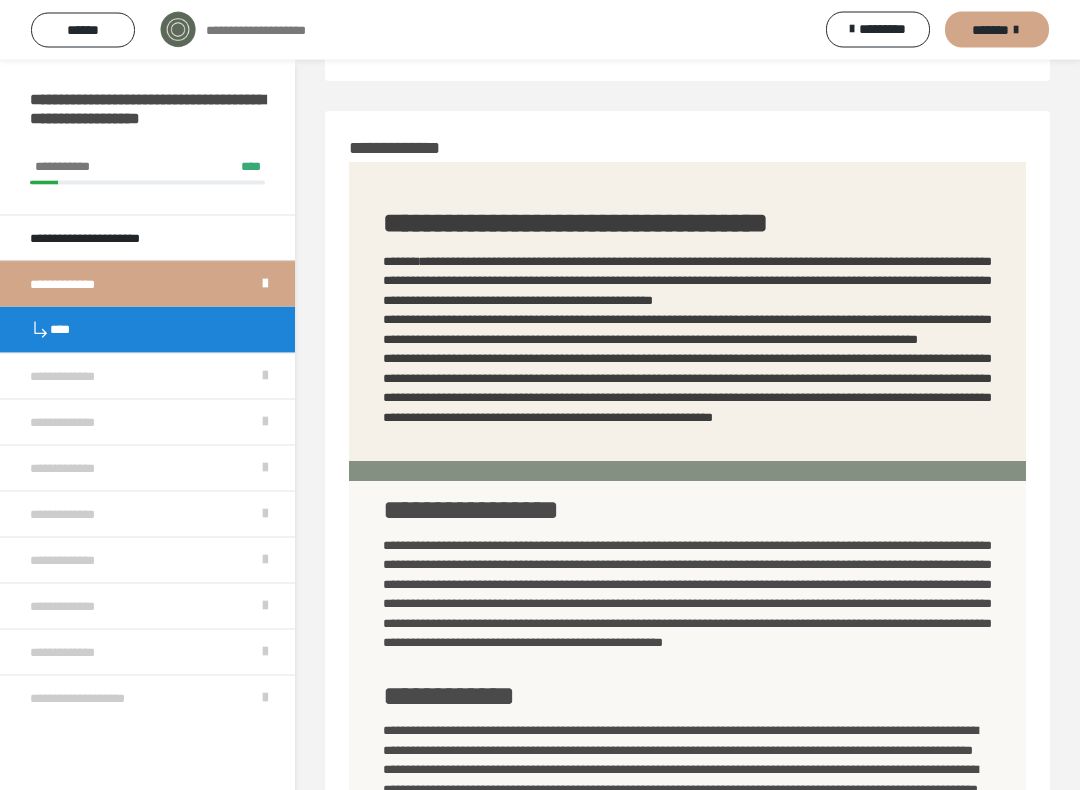 scroll, scrollTop: 0, scrollLeft: 0, axis: both 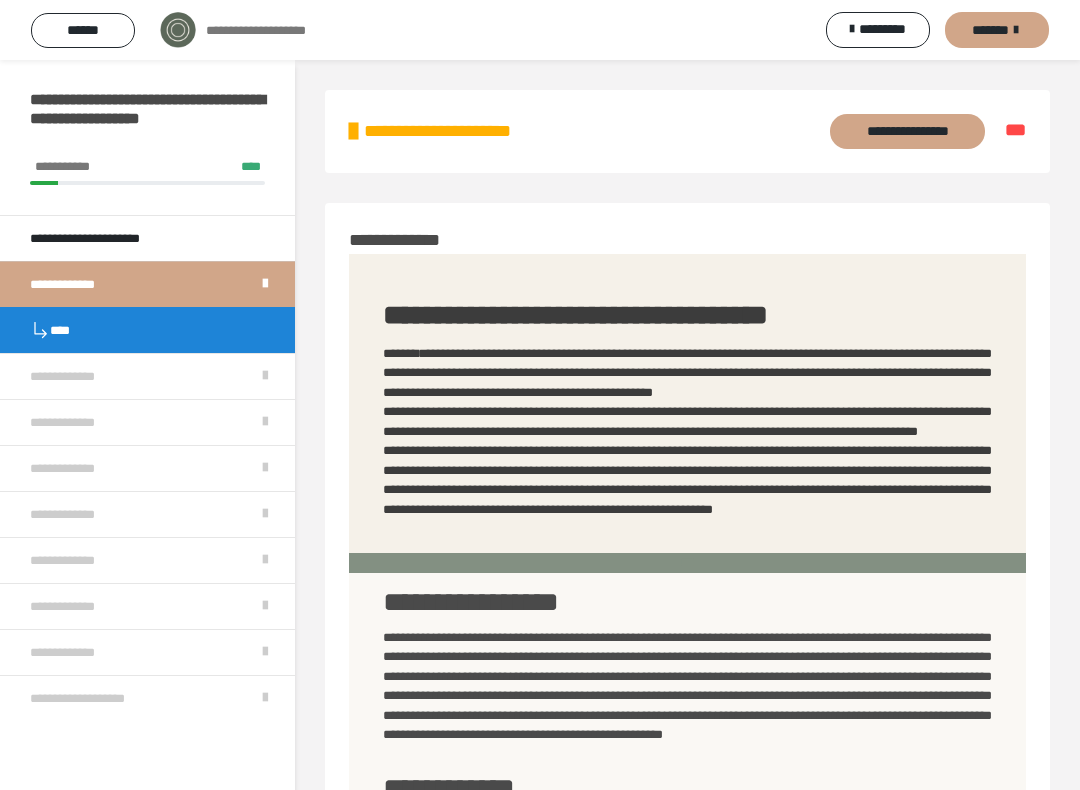 click on "**********" at bounding box center [907, 131] 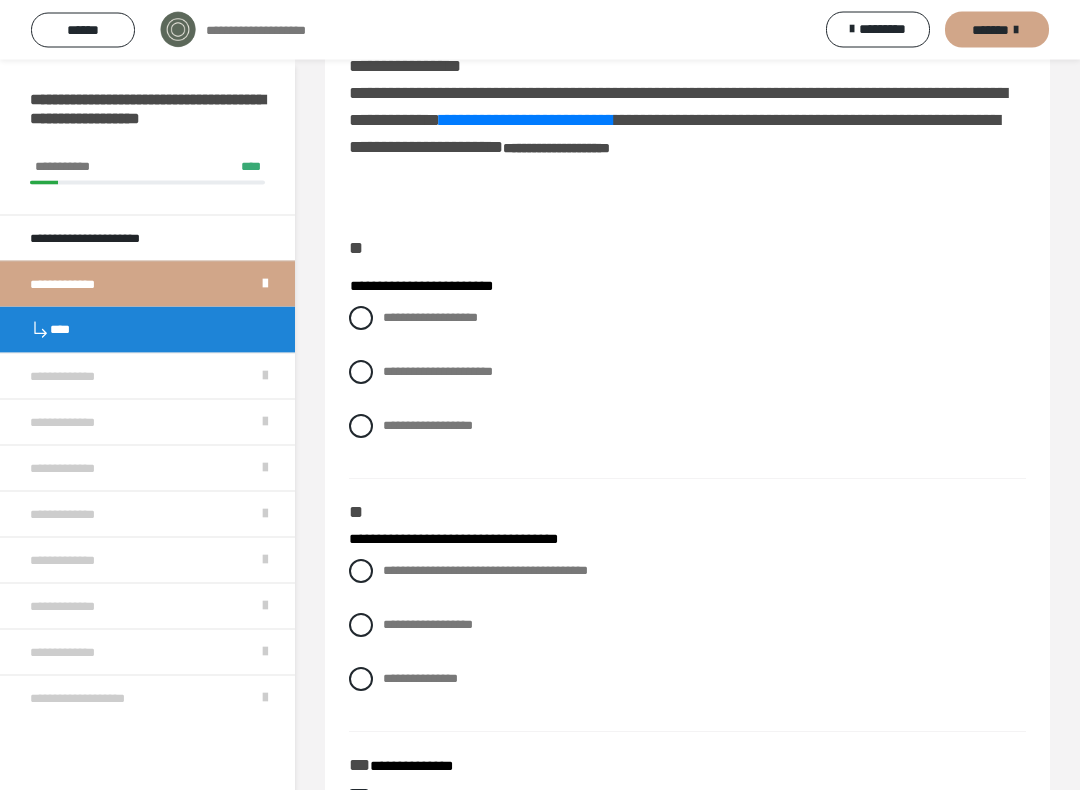 scroll, scrollTop: 142, scrollLeft: 0, axis: vertical 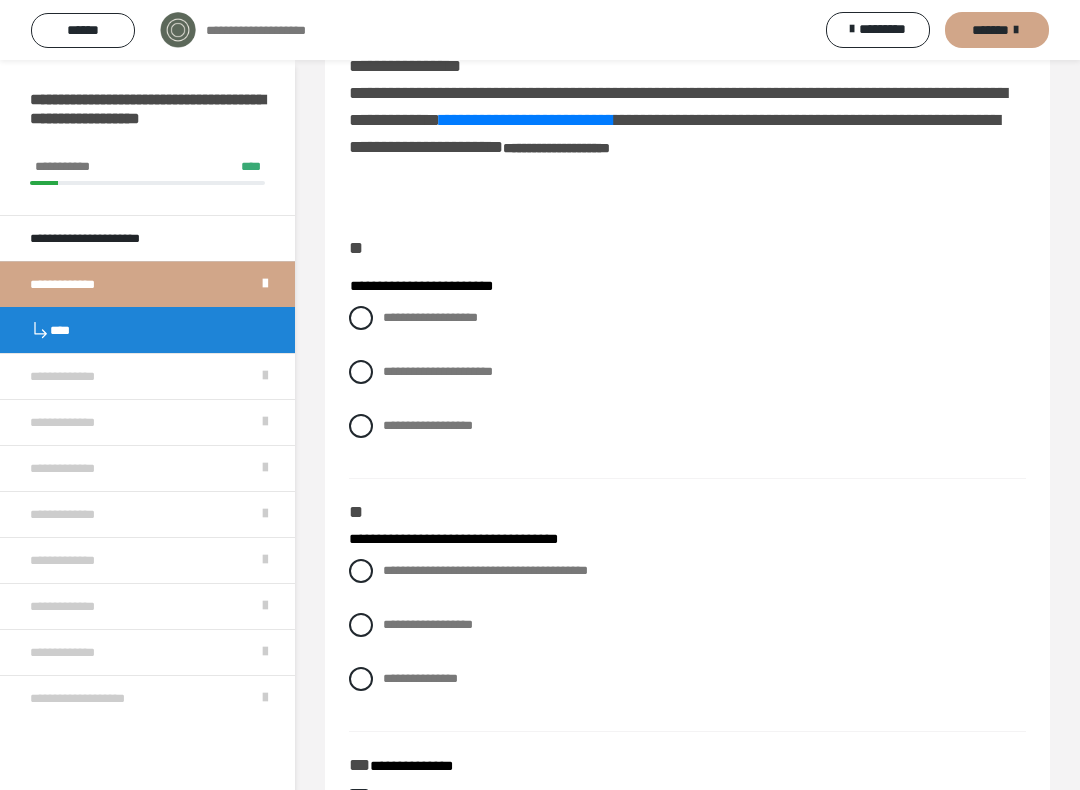 click at bounding box center [361, 426] 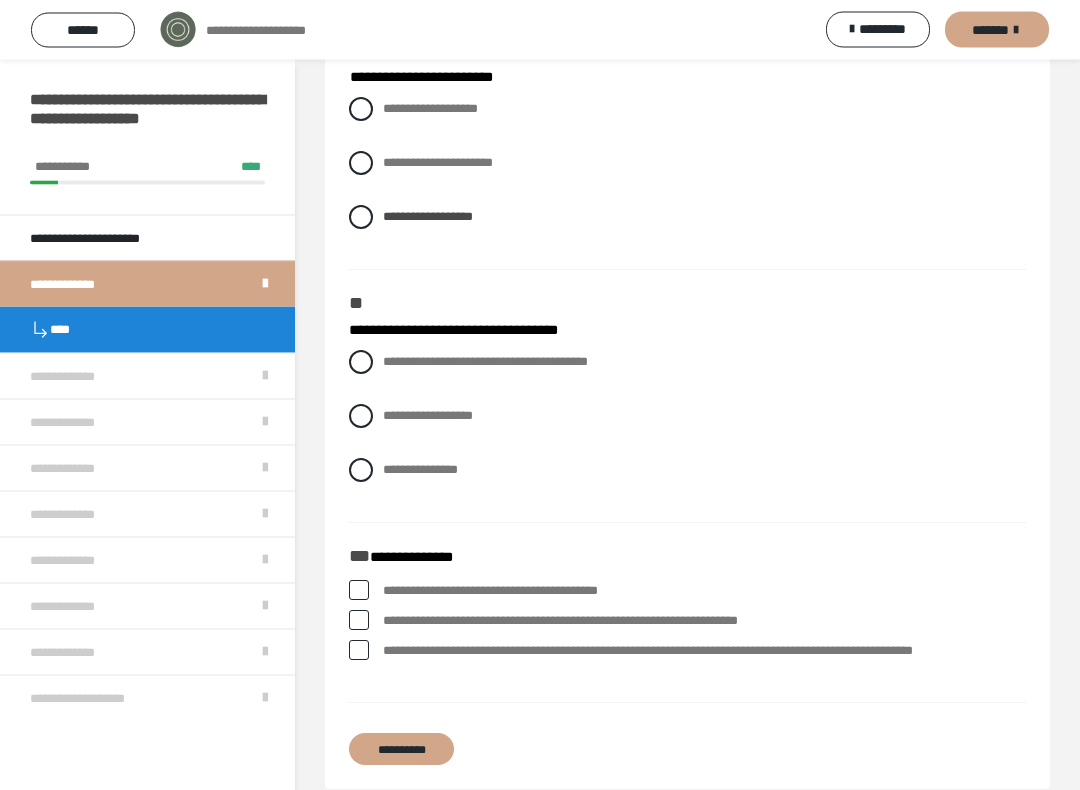 click on "**********" at bounding box center (485, 362) 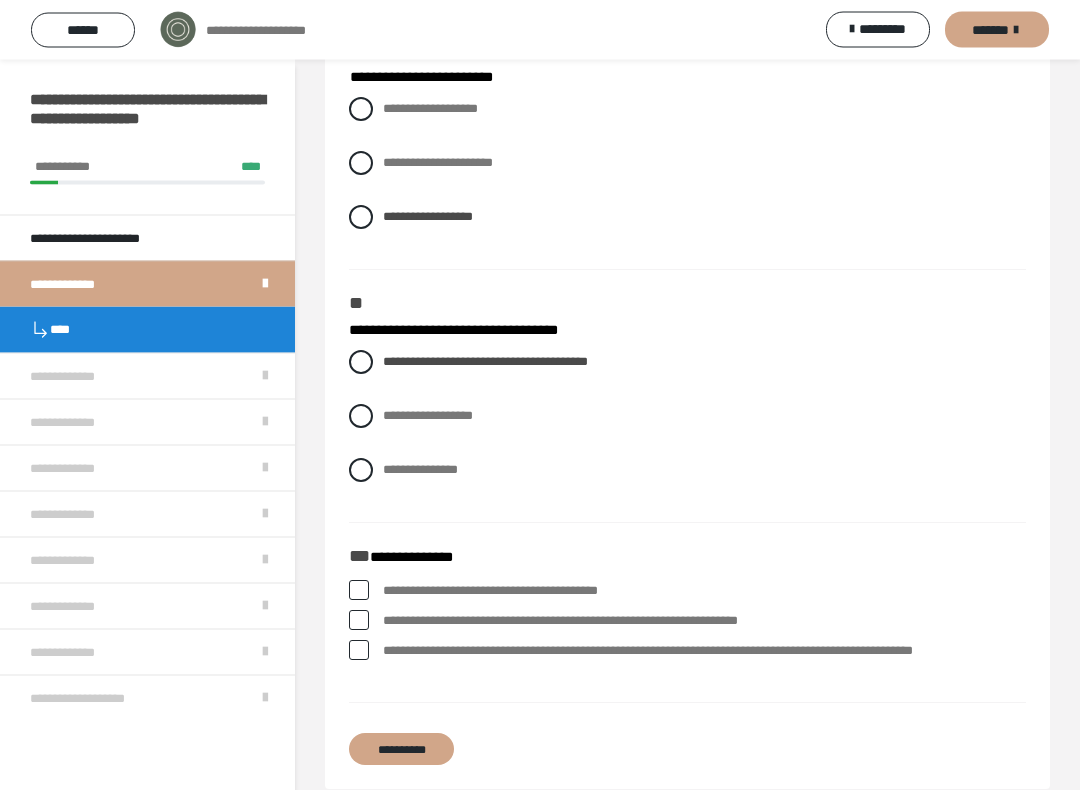 scroll, scrollTop: 351, scrollLeft: 0, axis: vertical 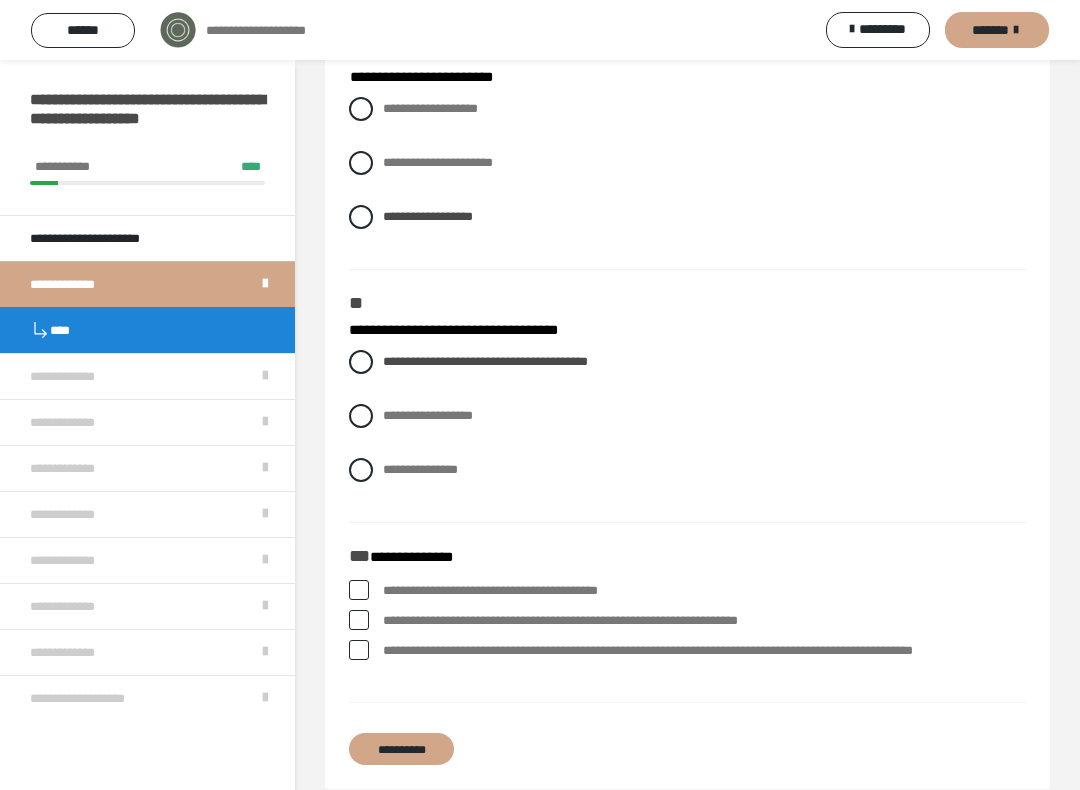 click at bounding box center [359, 650] 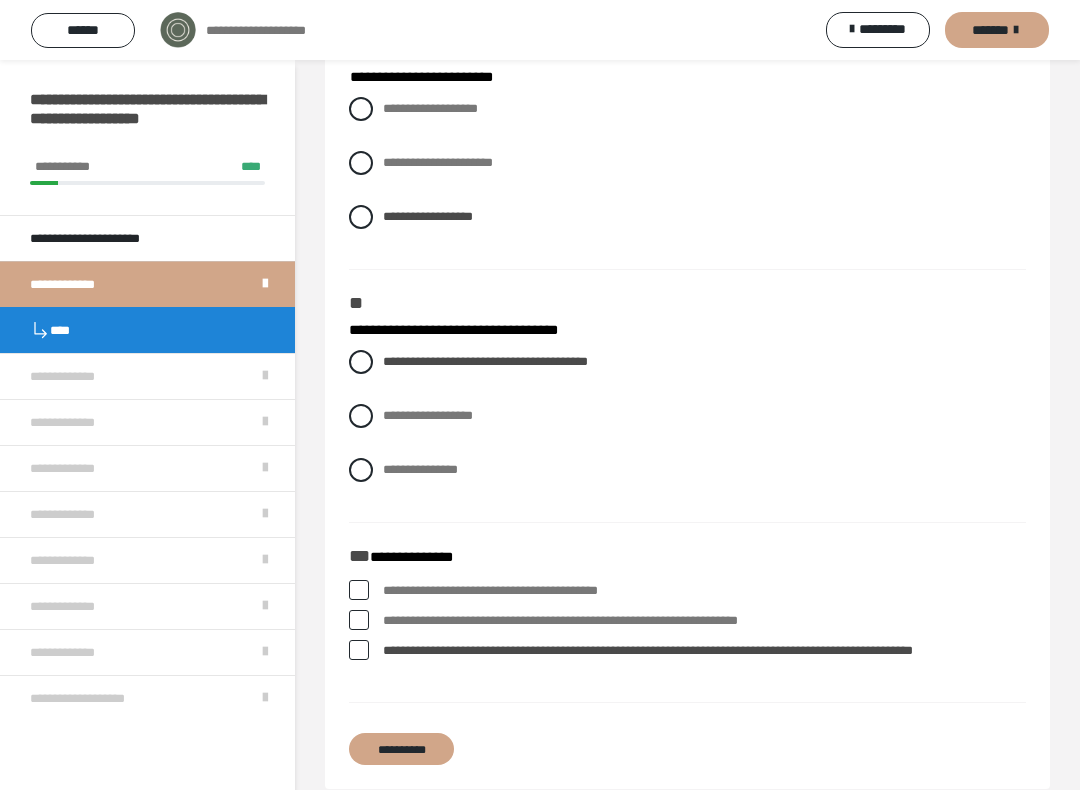 click on "**********" at bounding box center (401, 749) 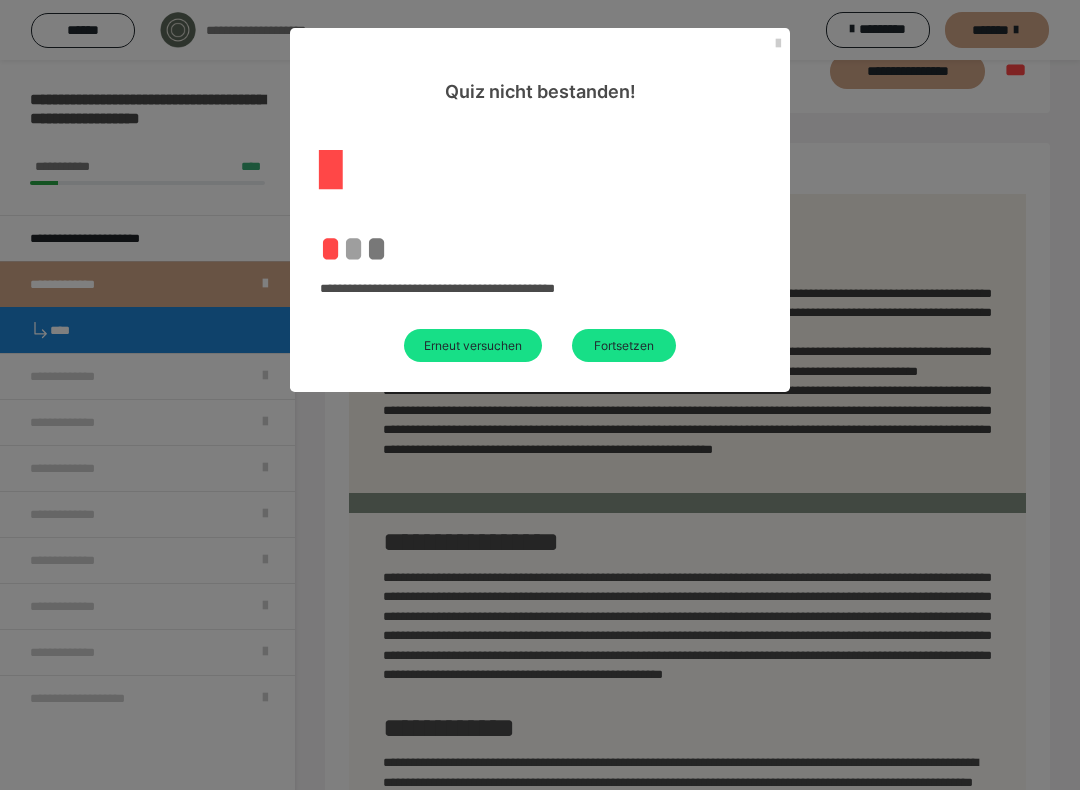 click on "Fortsetzen" at bounding box center [624, 345] 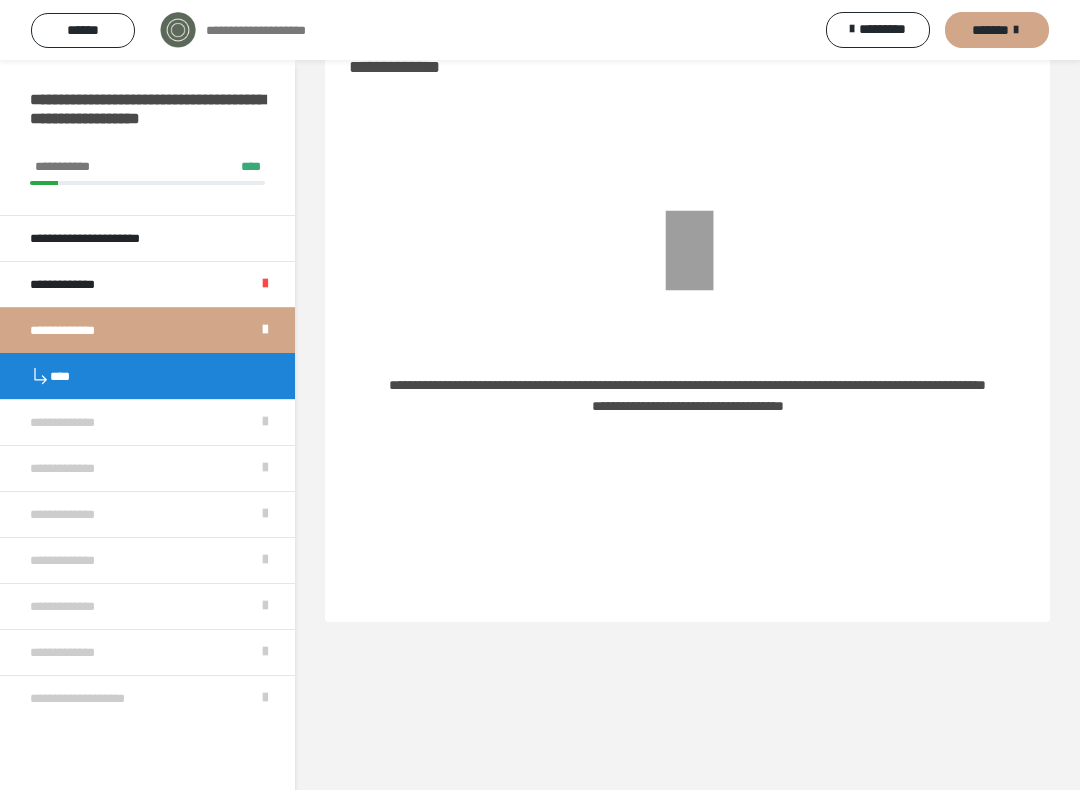 click on "**********" at bounding box center (147, 422) 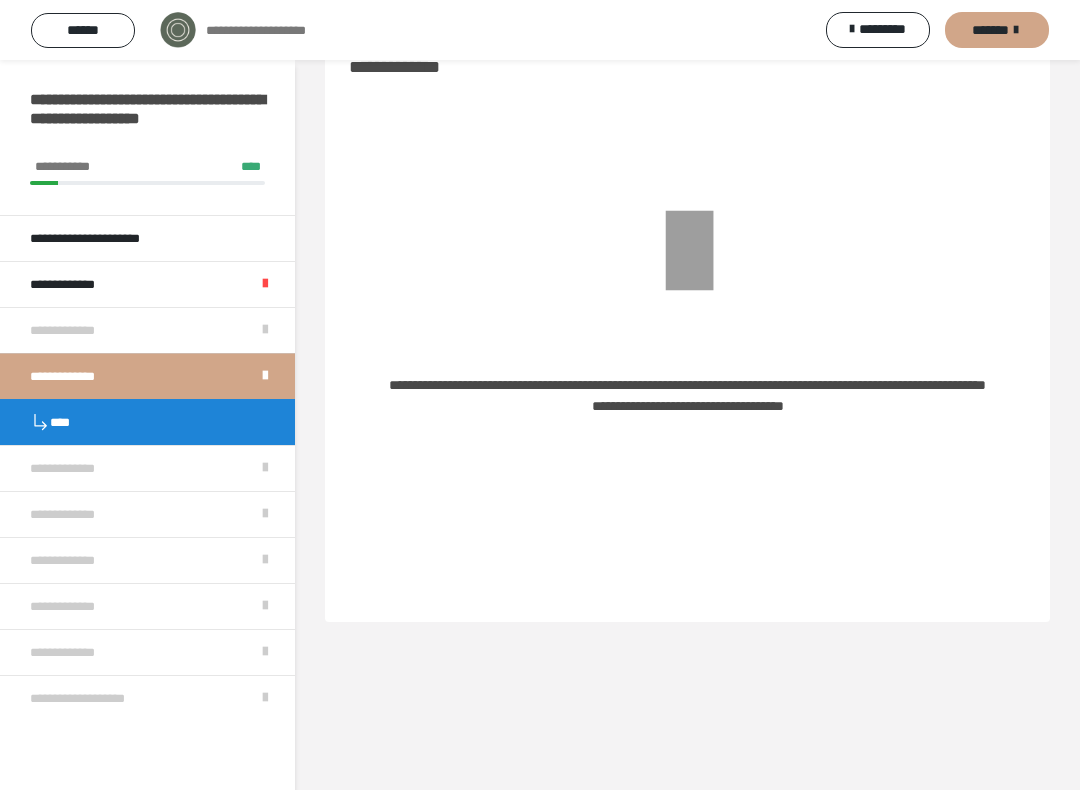 click on "**********" at bounding box center [147, 330] 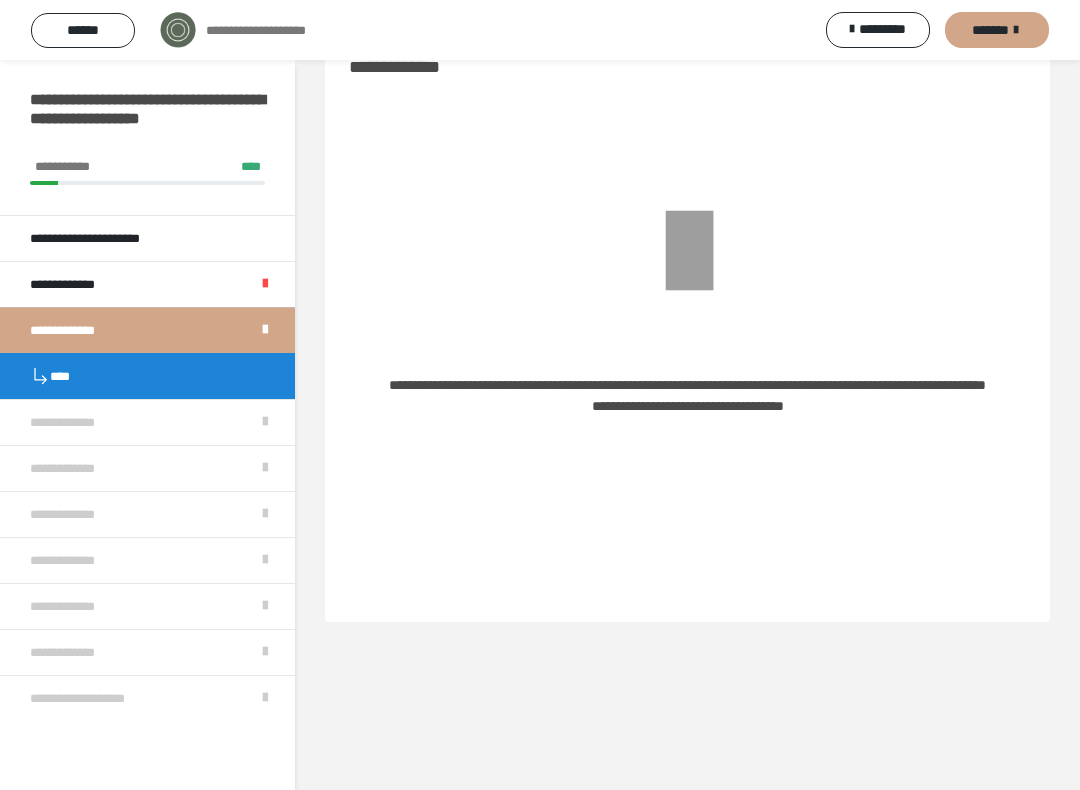 click on "**********" at bounding box center (147, 284) 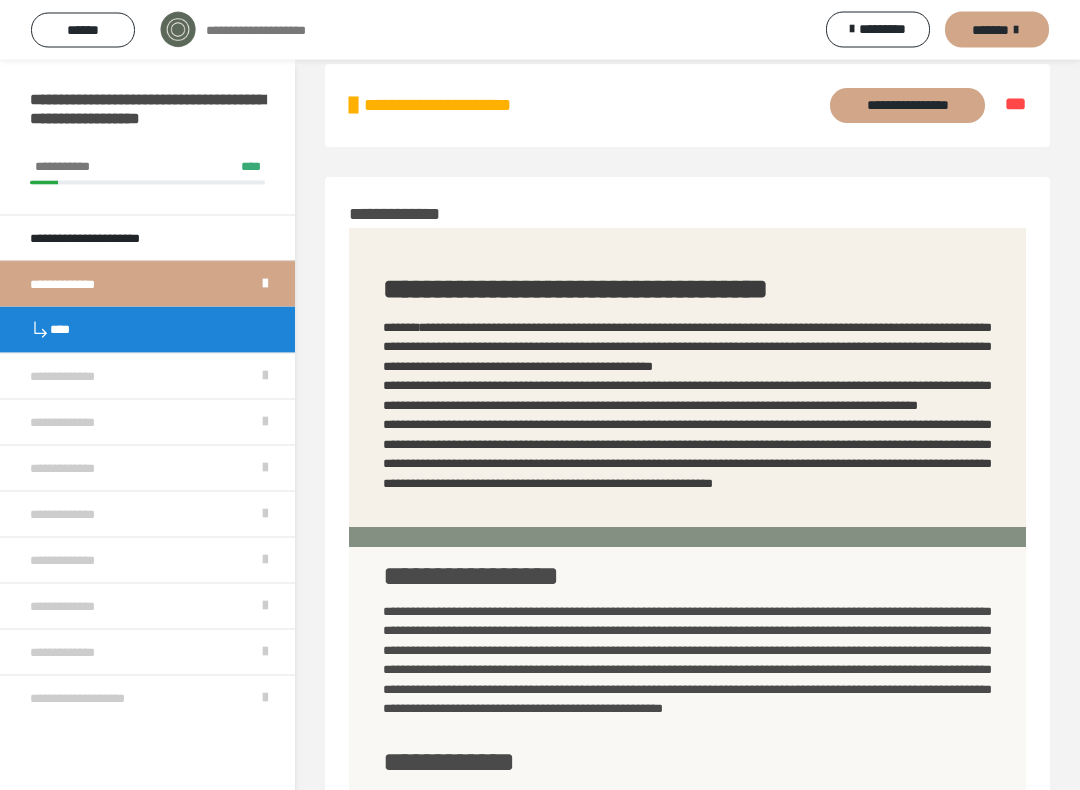scroll, scrollTop: 0, scrollLeft: 0, axis: both 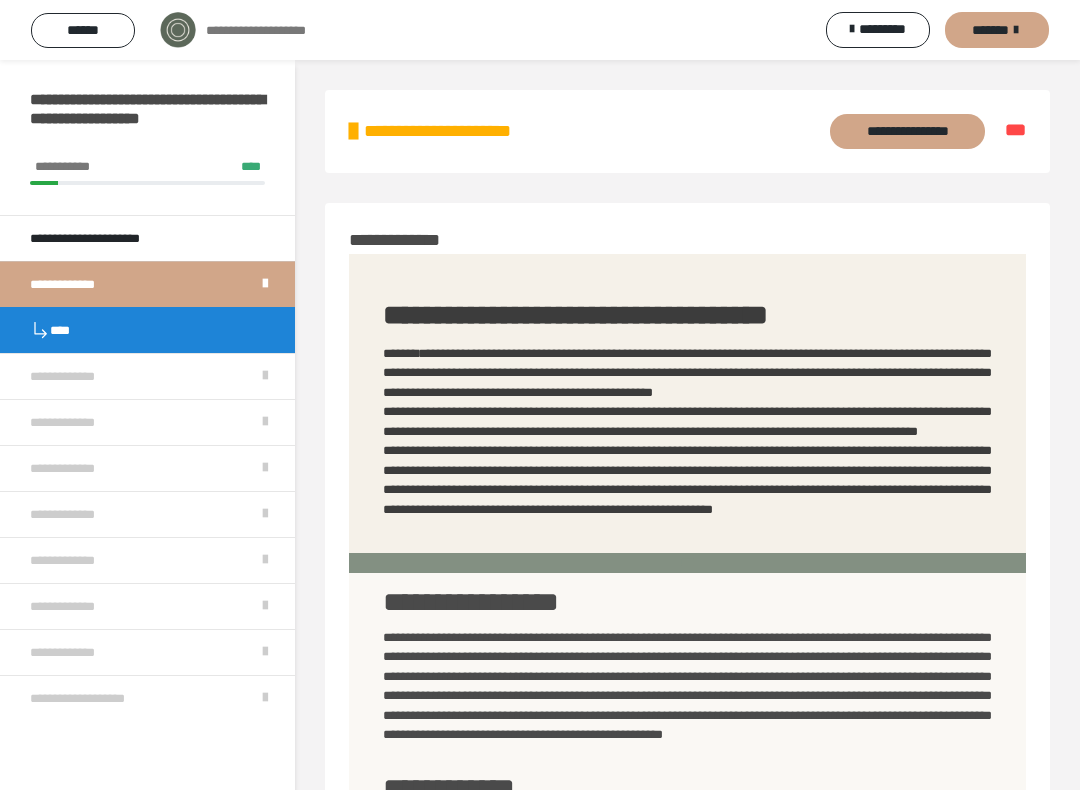 click on "**********" at bounding box center (907, 131) 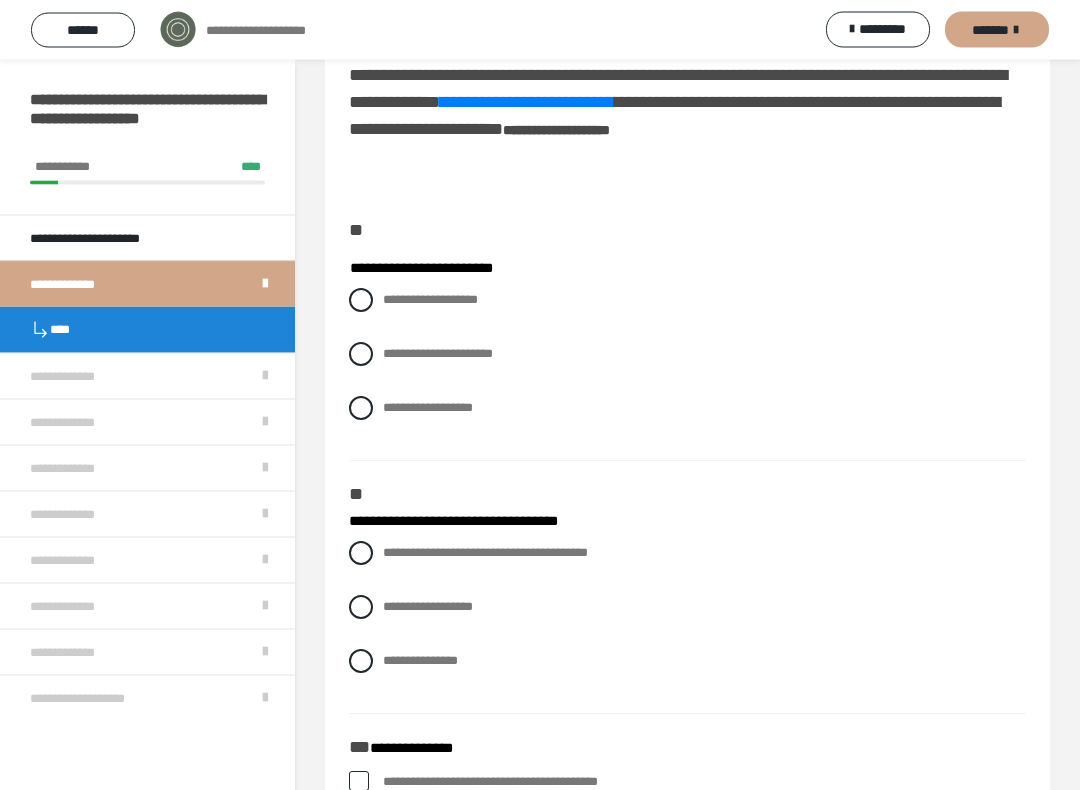 scroll, scrollTop: 160, scrollLeft: 0, axis: vertical 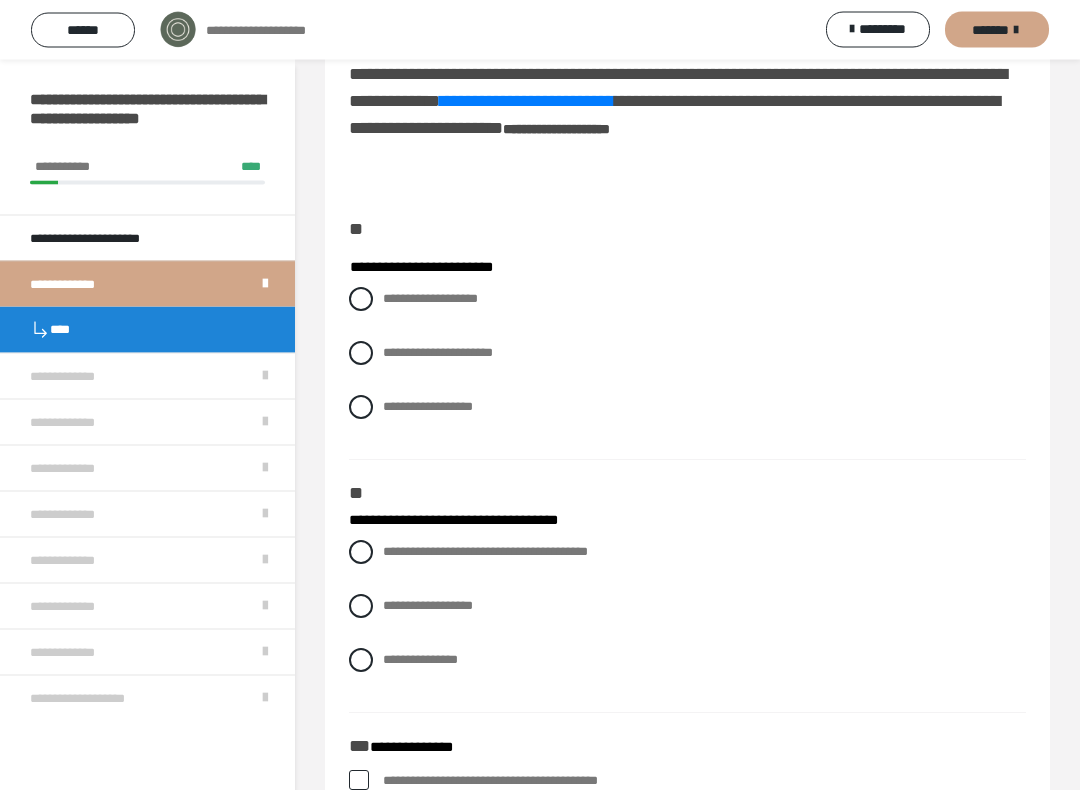 click on "**********" at bounding box center [438, 353] 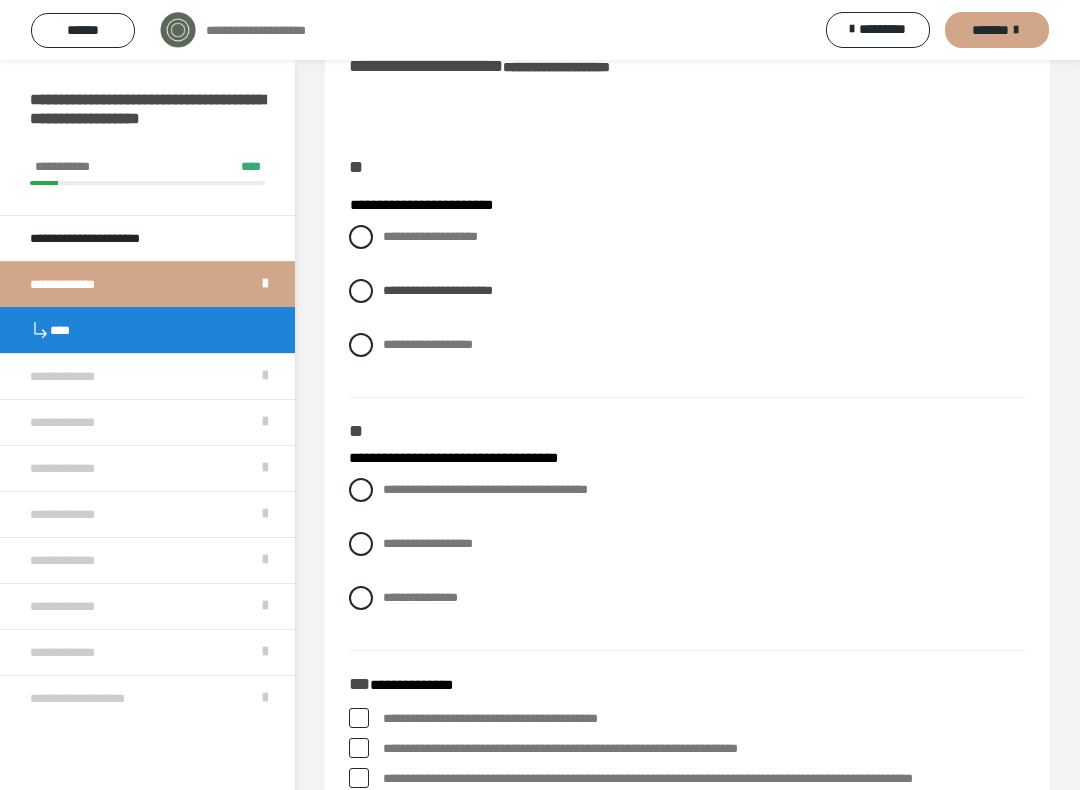 scroll, scrollTop: 258, scrollLeft: 0, axis: vertical 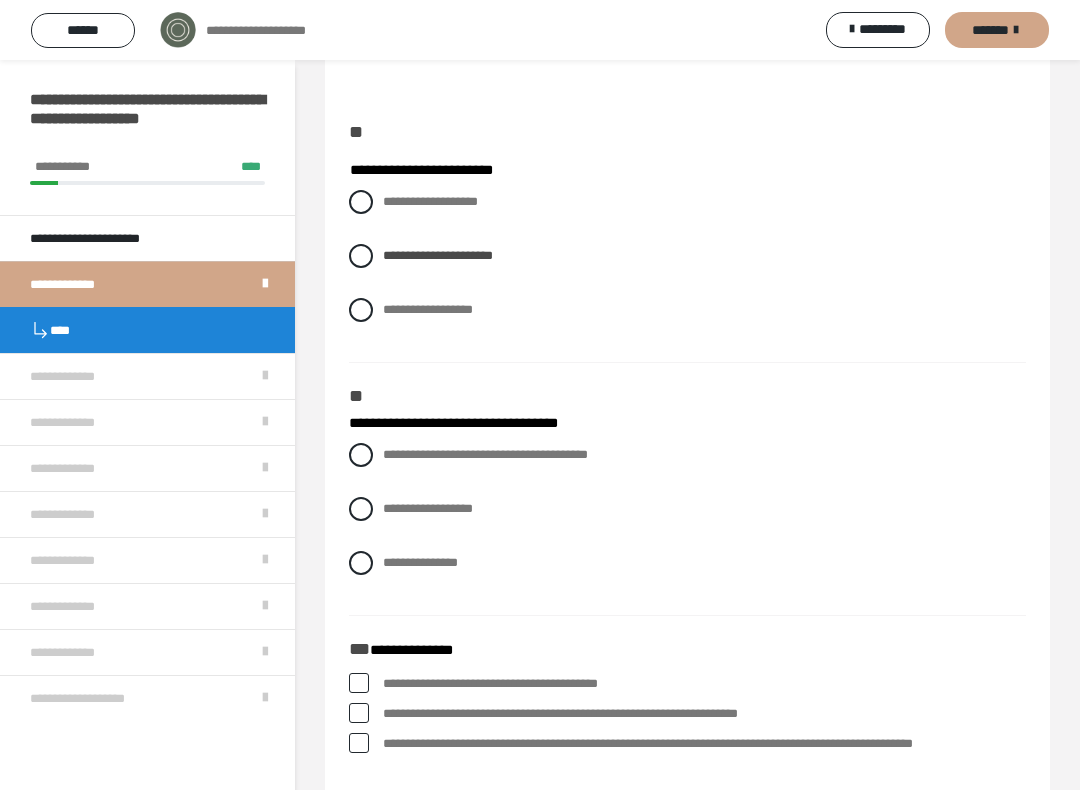 click on "**********" at bounding box center (485, 454) 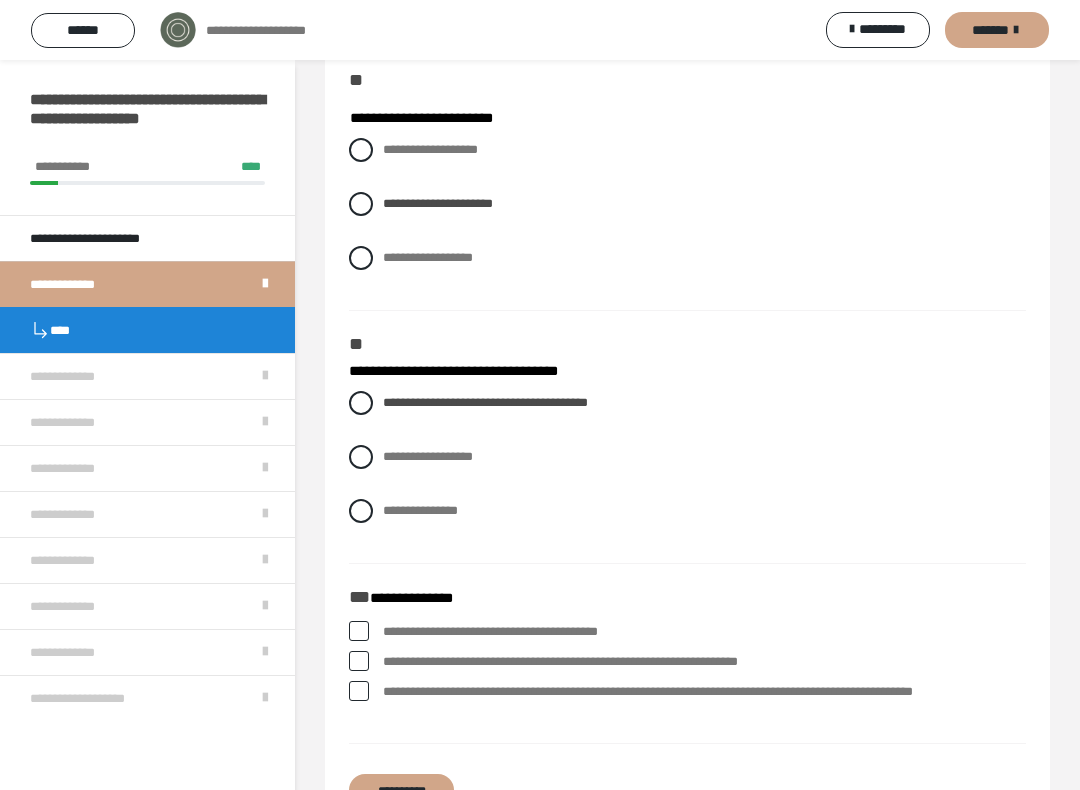 scroll, scrollTop: 380, scrollLeft: 0, axis: vertical 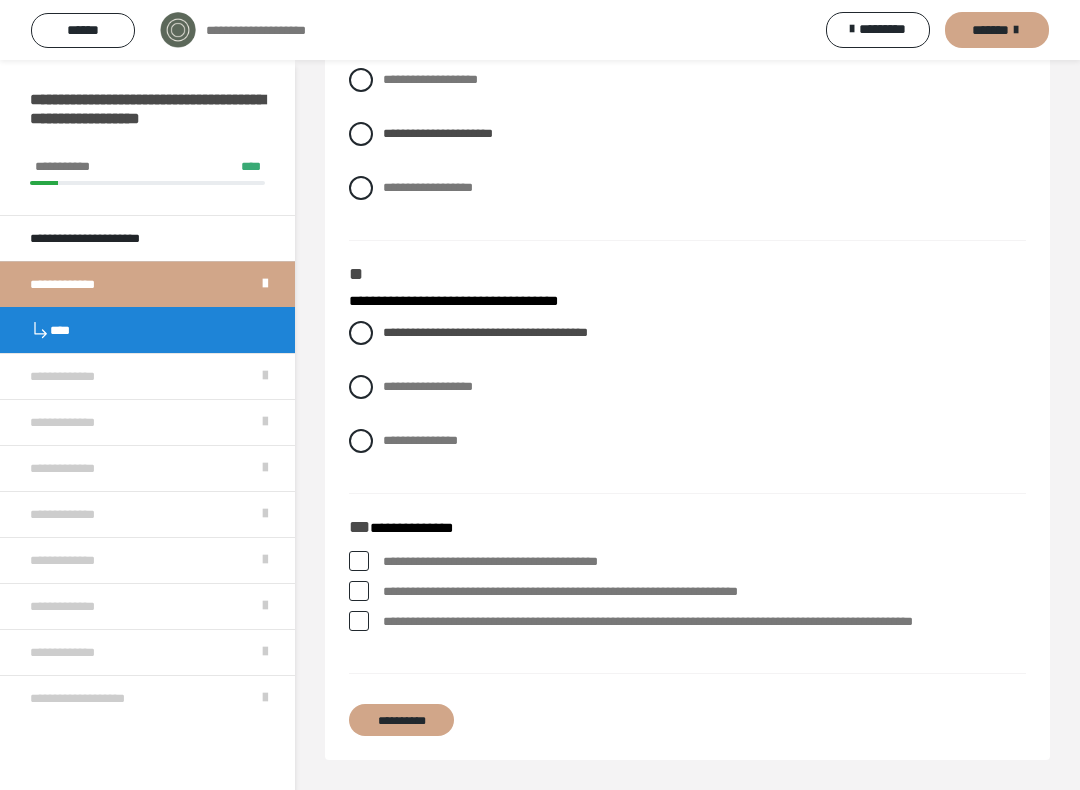 click at bounding box center [359, 621] 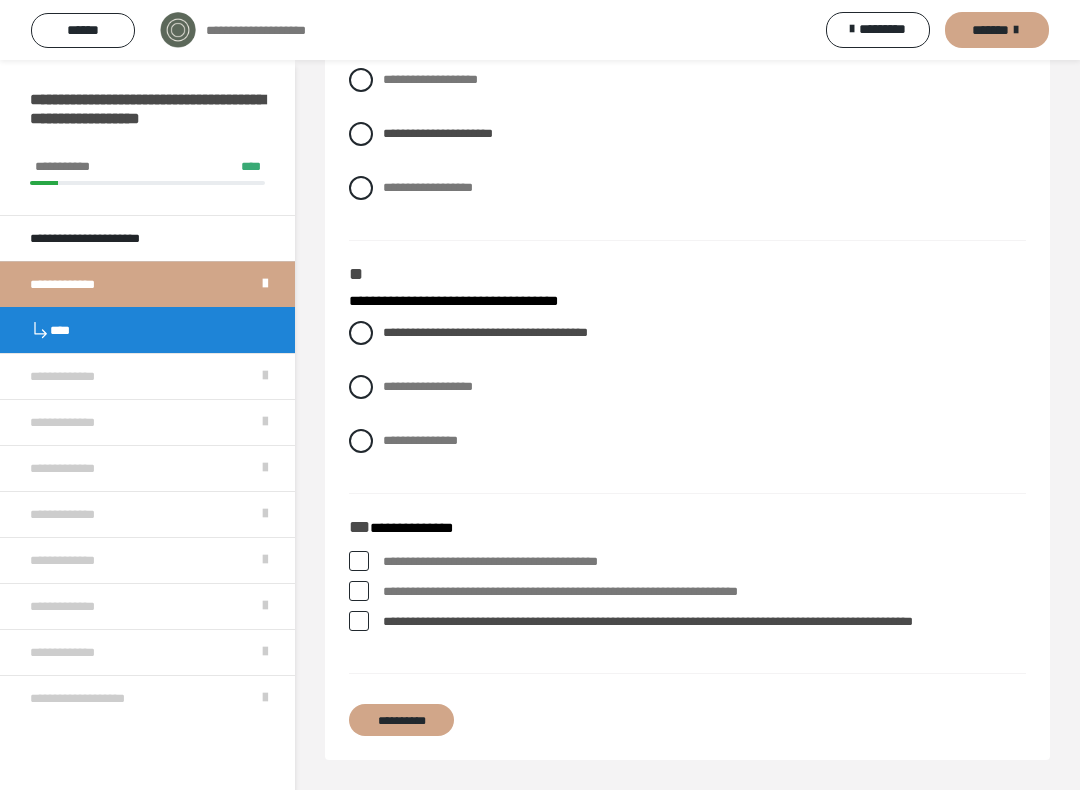 click on "**********" at bounding box center (401, 720) 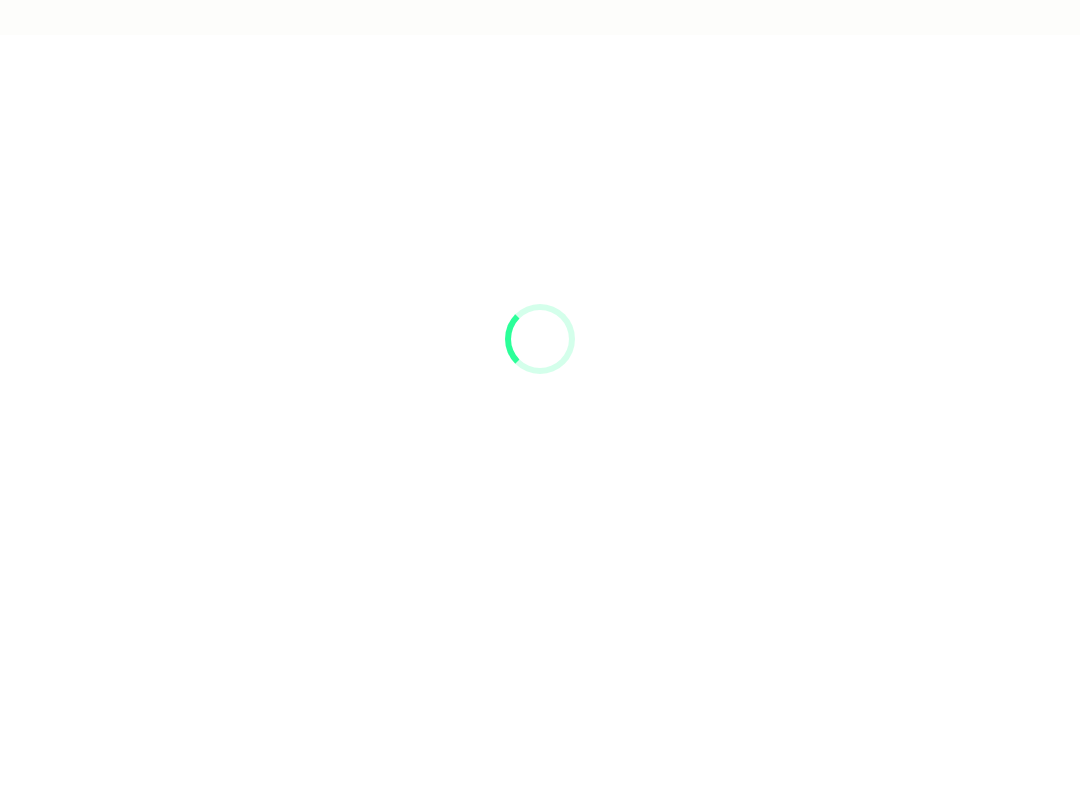 scroll, scrollTop: 0, scrollLeft: 0, axis: both 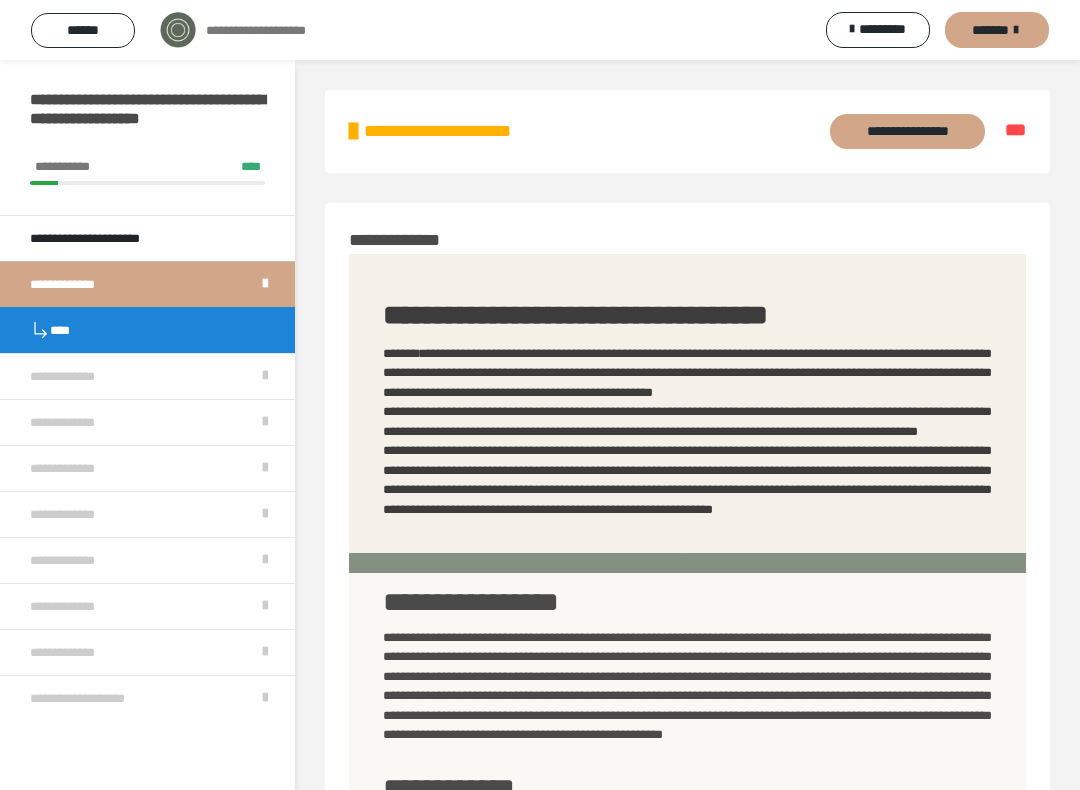 click on "**********" at bounding box center [907, 131] 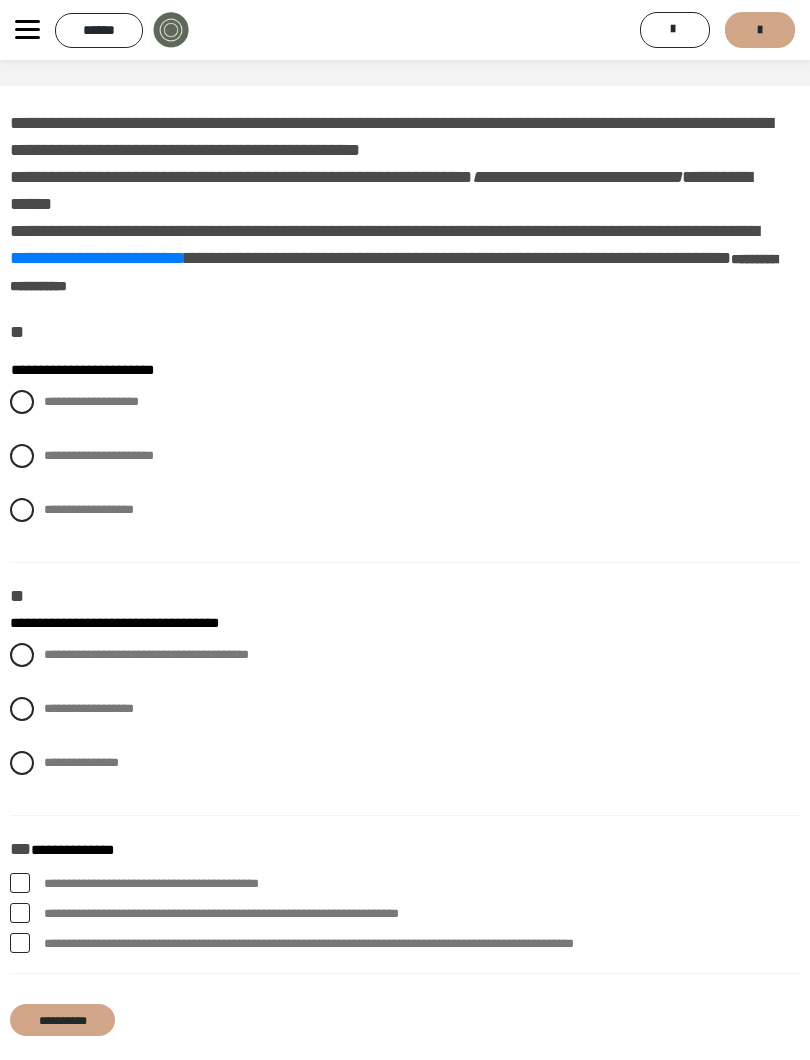 scroll, scrollTop: 0, scrollLeft: 0, axis: both 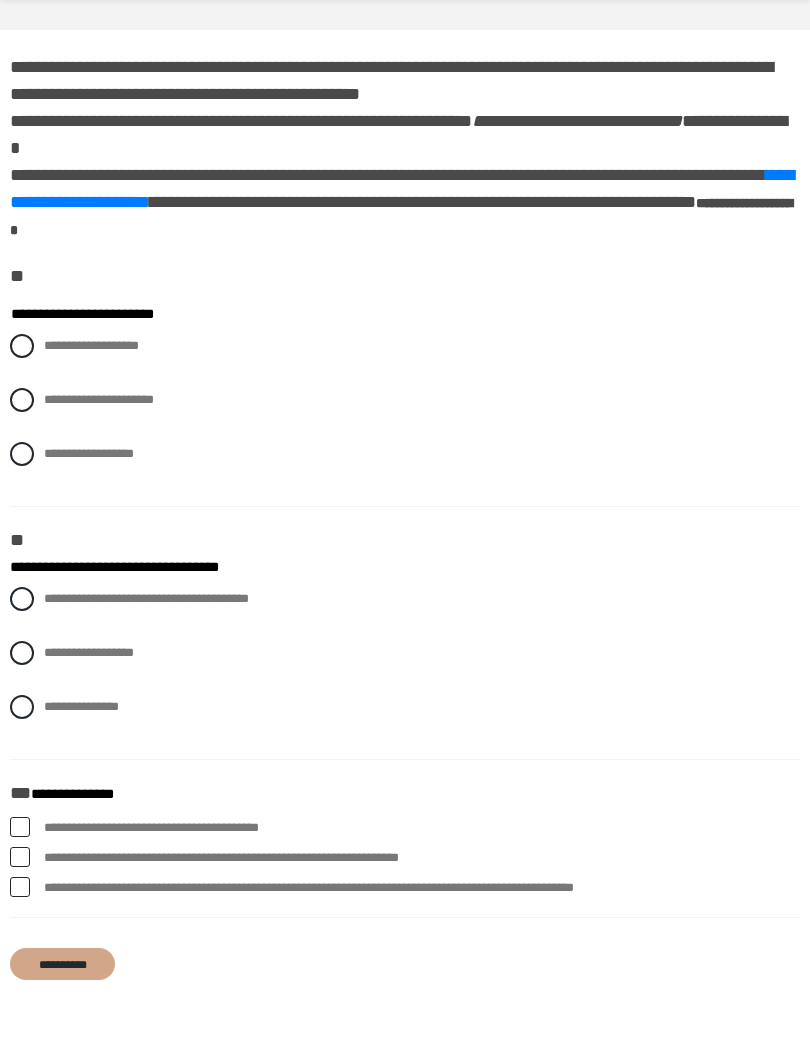 click on "**********" at bounding box center [405, 577] 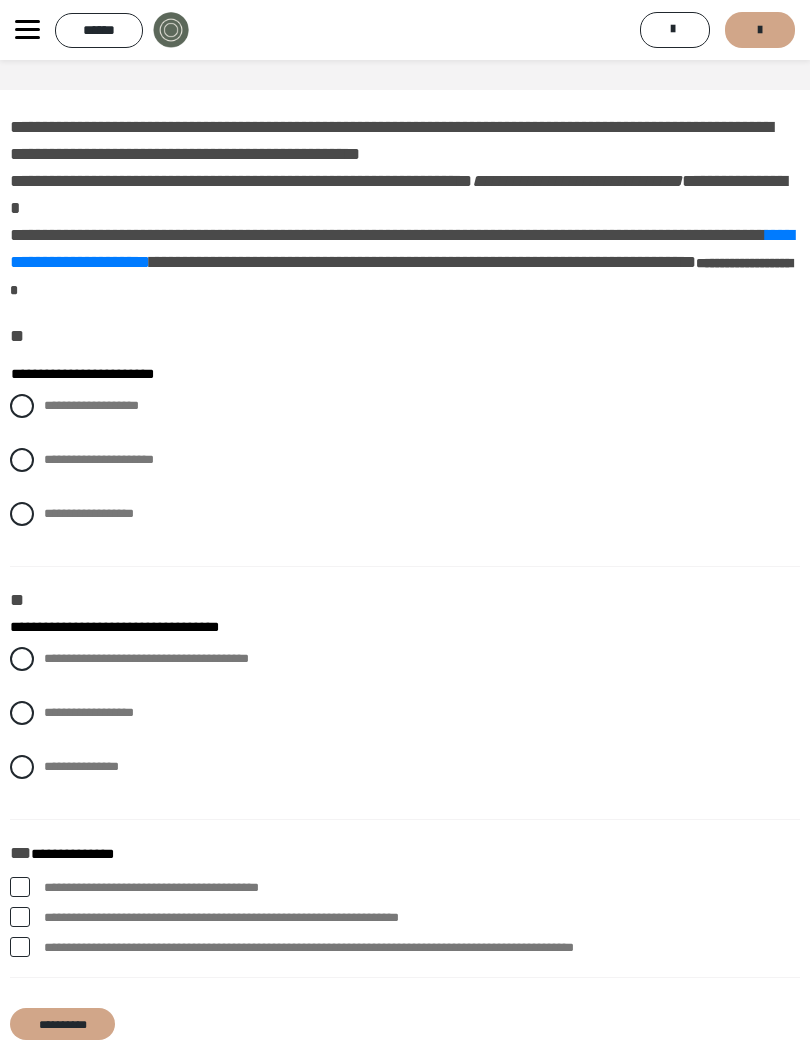 click on "*******" at bounding box center (760, 30) 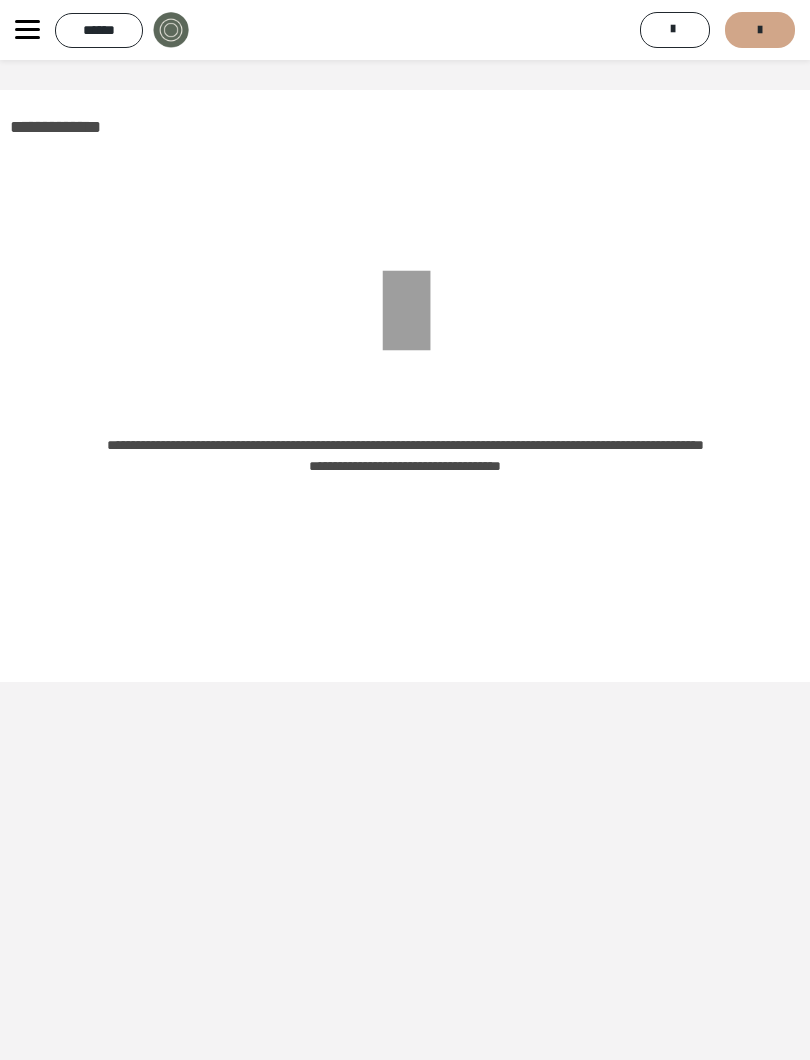 click at bounding box center (760, 30) 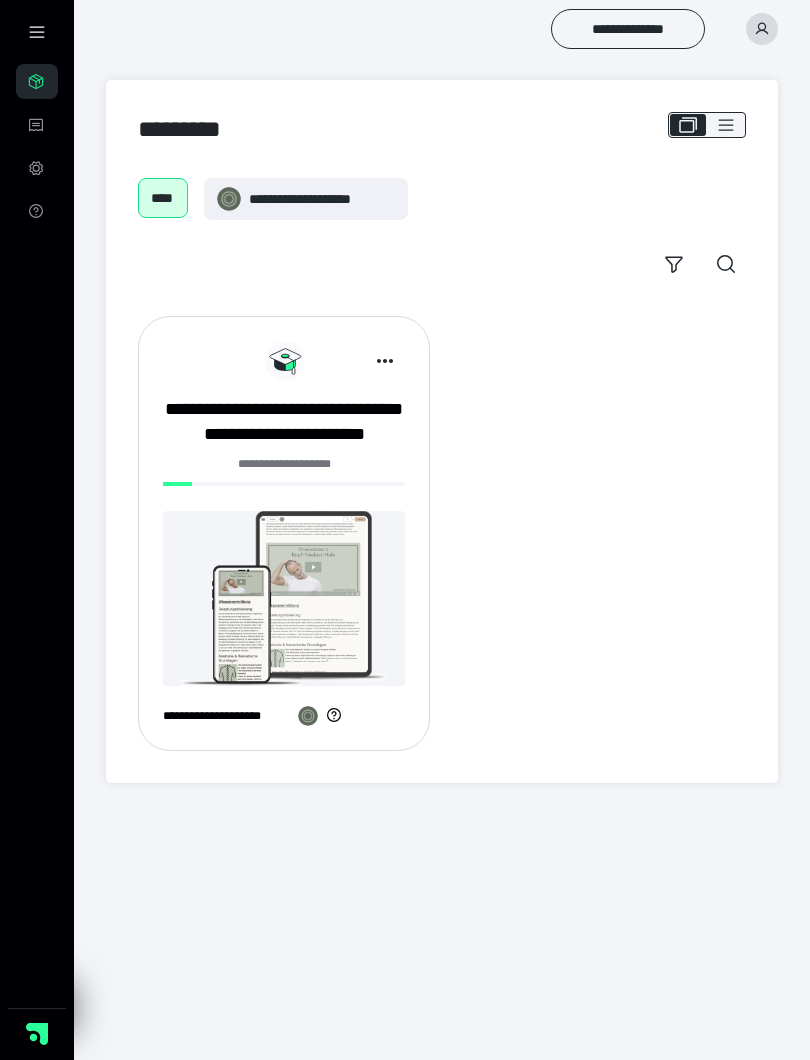 scroll, scrollTop: 0, scrollLeft: 0, axis: both 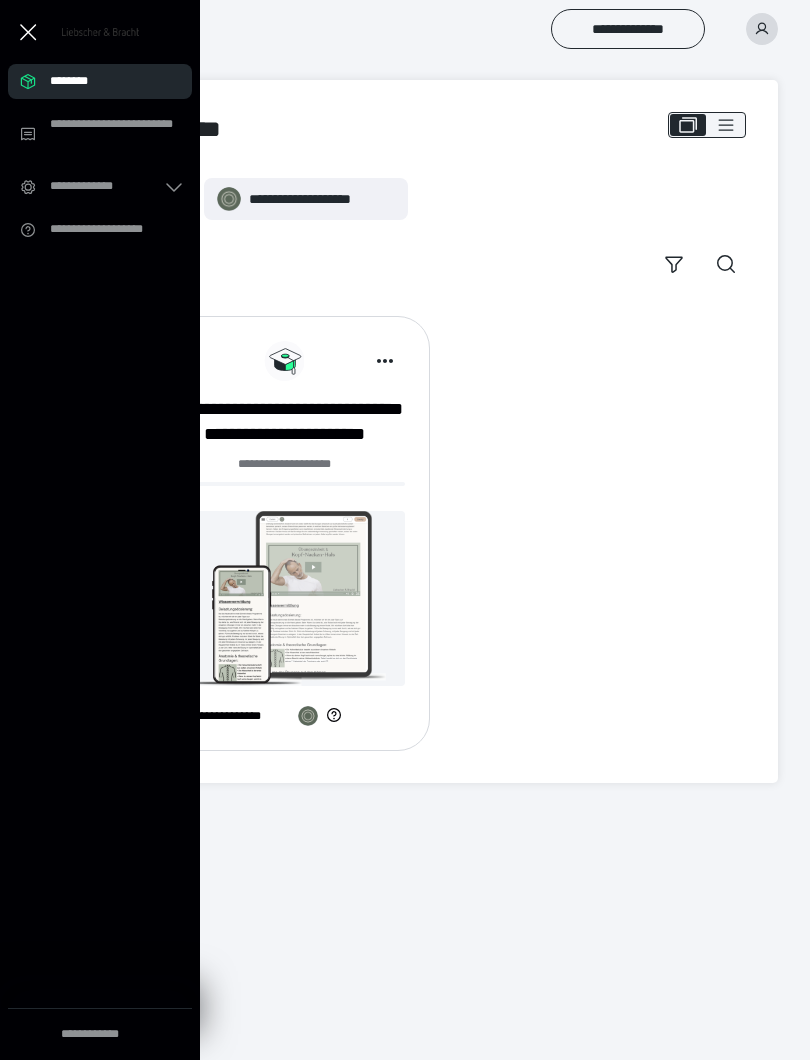 click 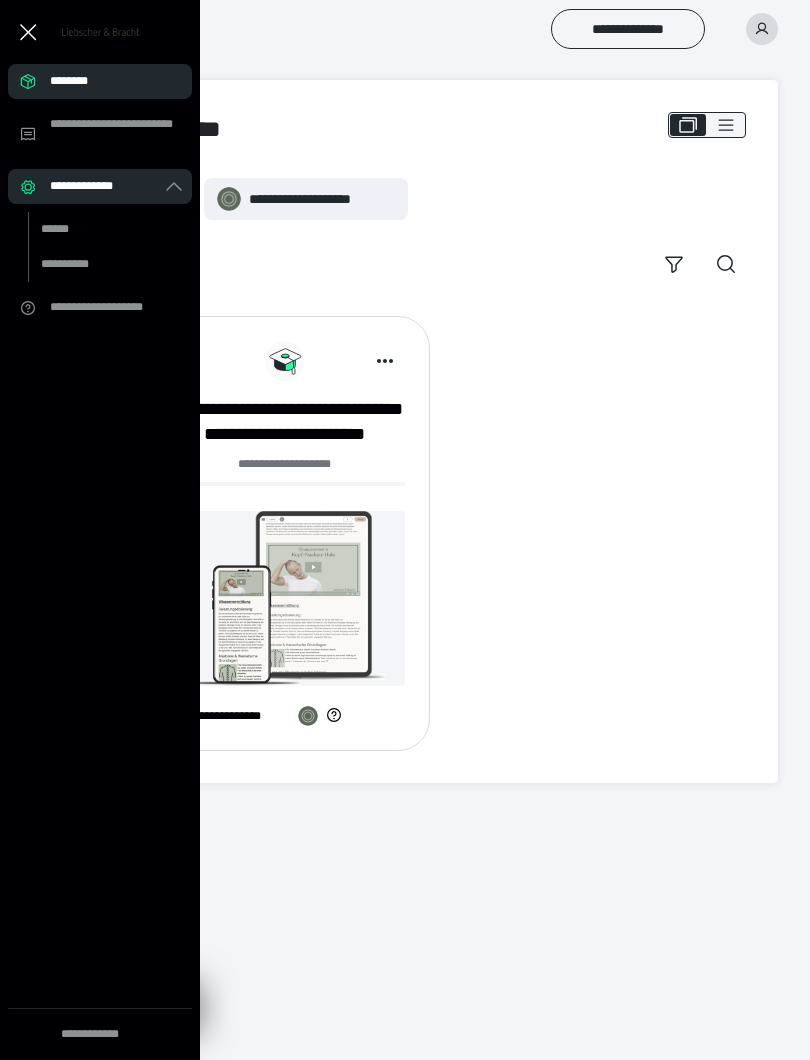 click on "******" at bounding box center [97, 229] 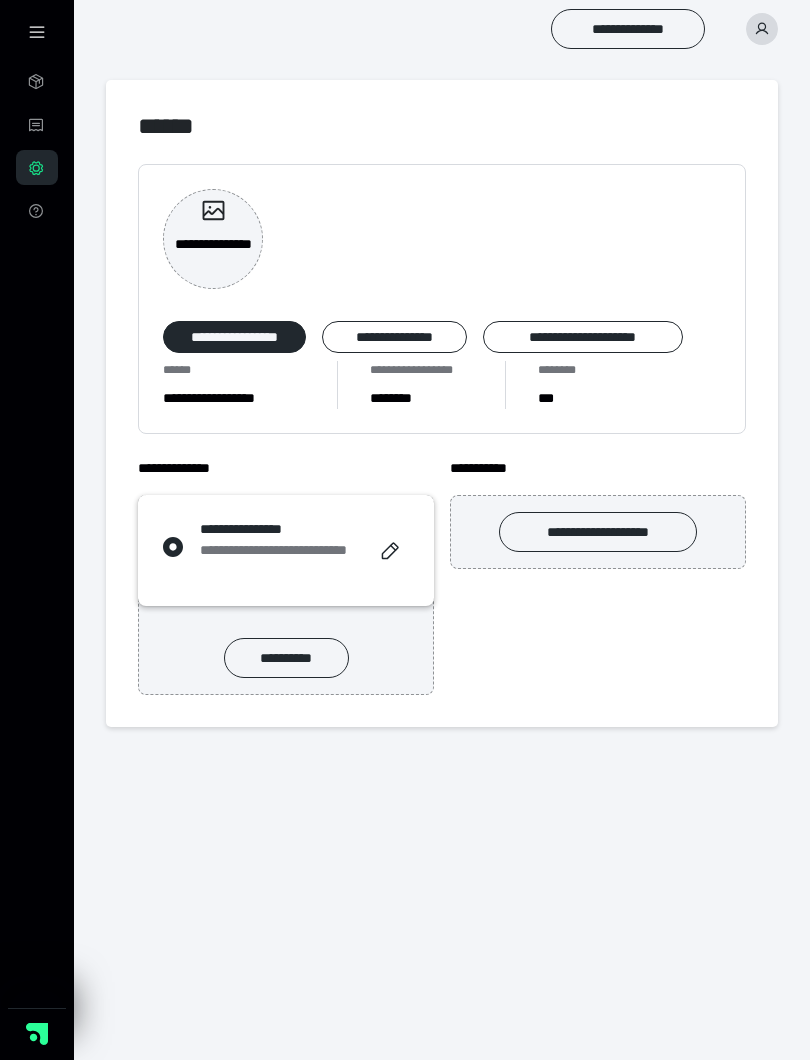 click 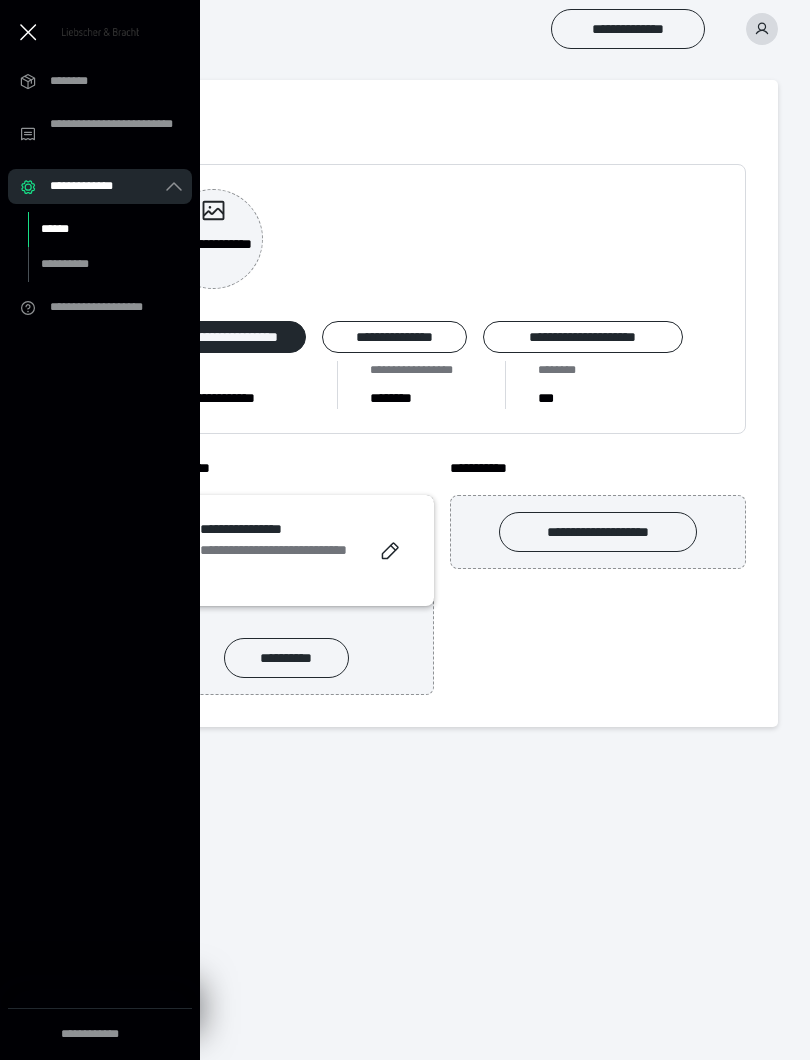 click on "********" at bounding box center (106, 81) 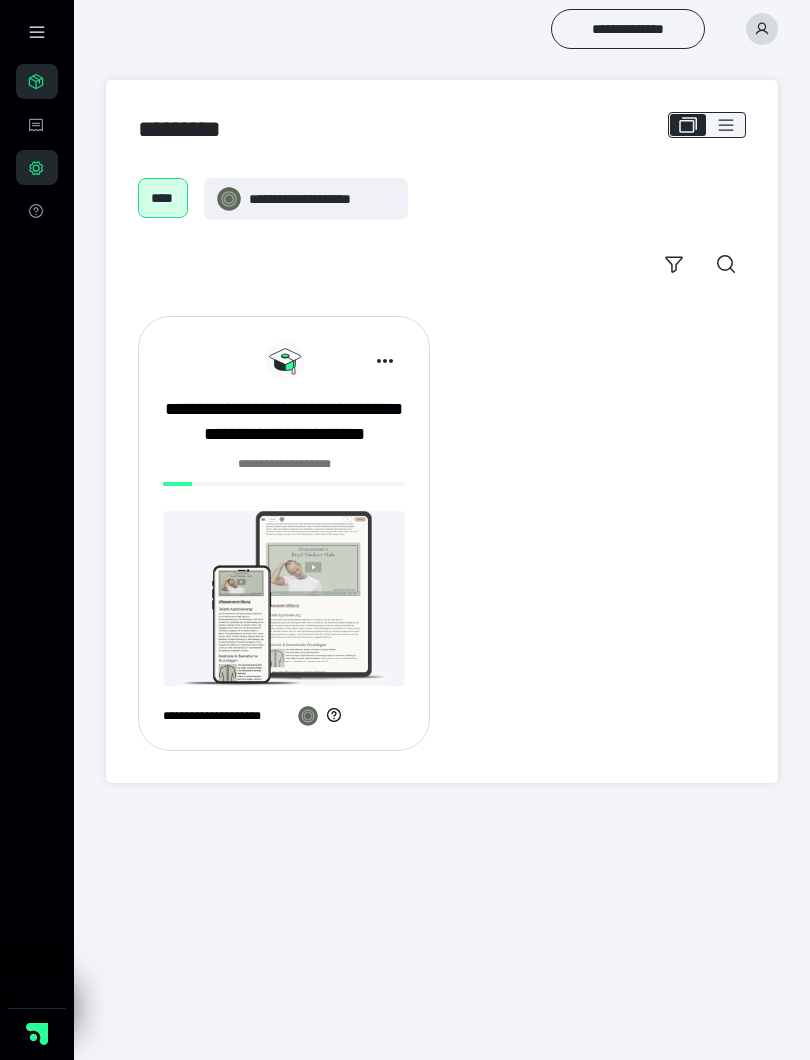 click on "**********" at bounding box center [442, 533] 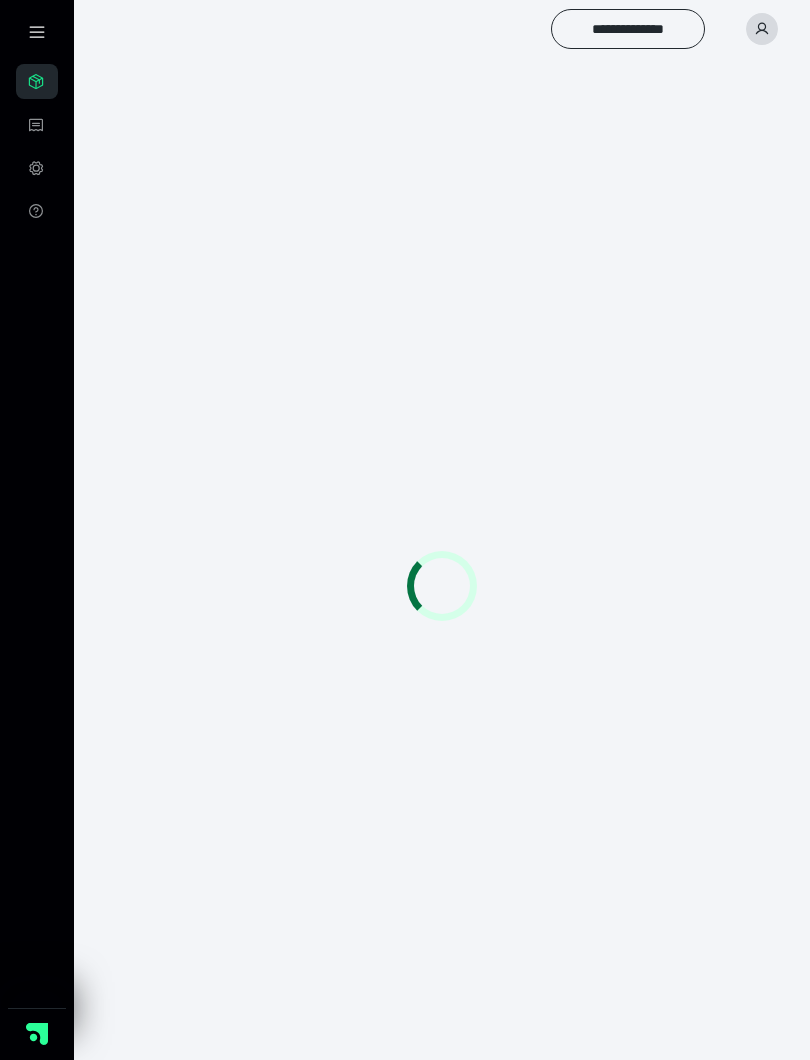 scroll, scrollTop: 0, scrollLeft: 0, axis: both 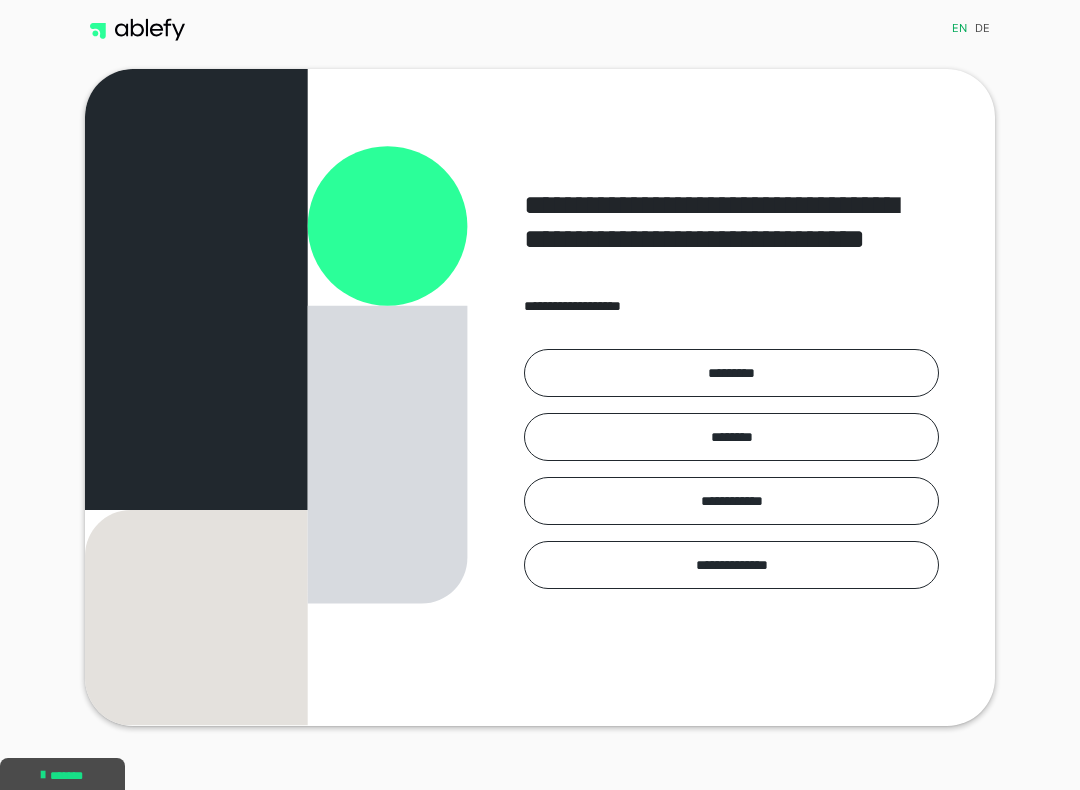 click on "*********" at bounding box center [731, 373] 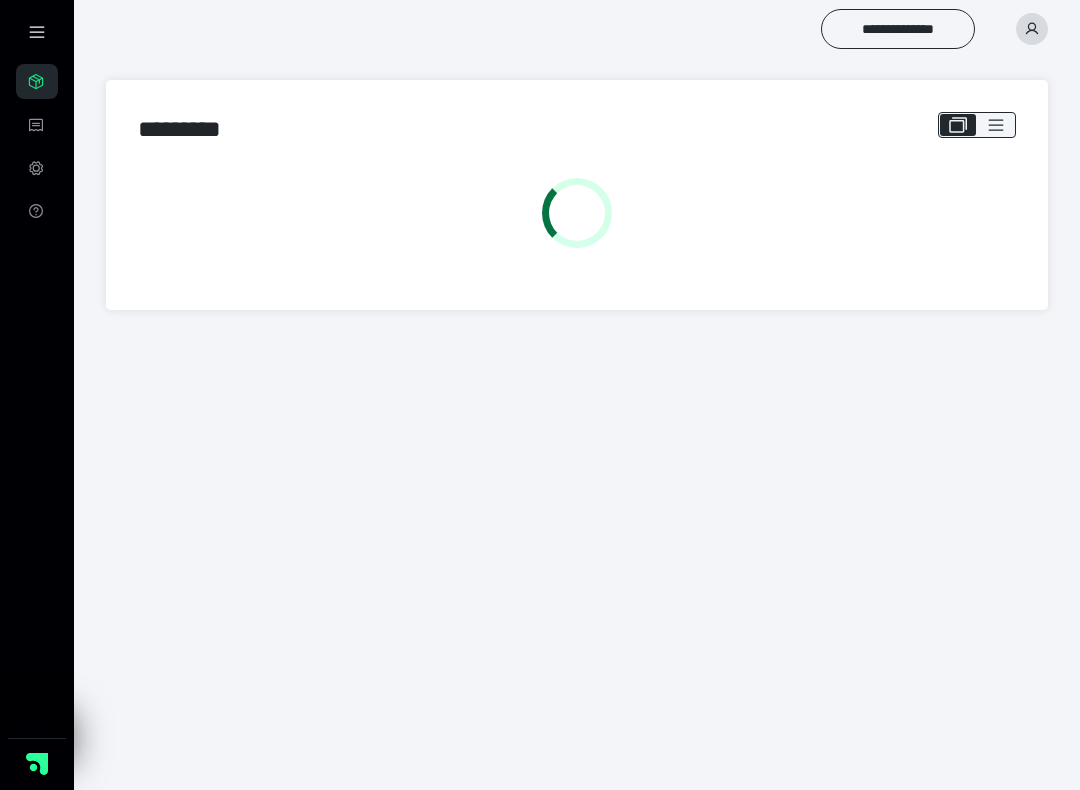 scroll, scrollTop: 0, scrollLeft: 0, axis: both 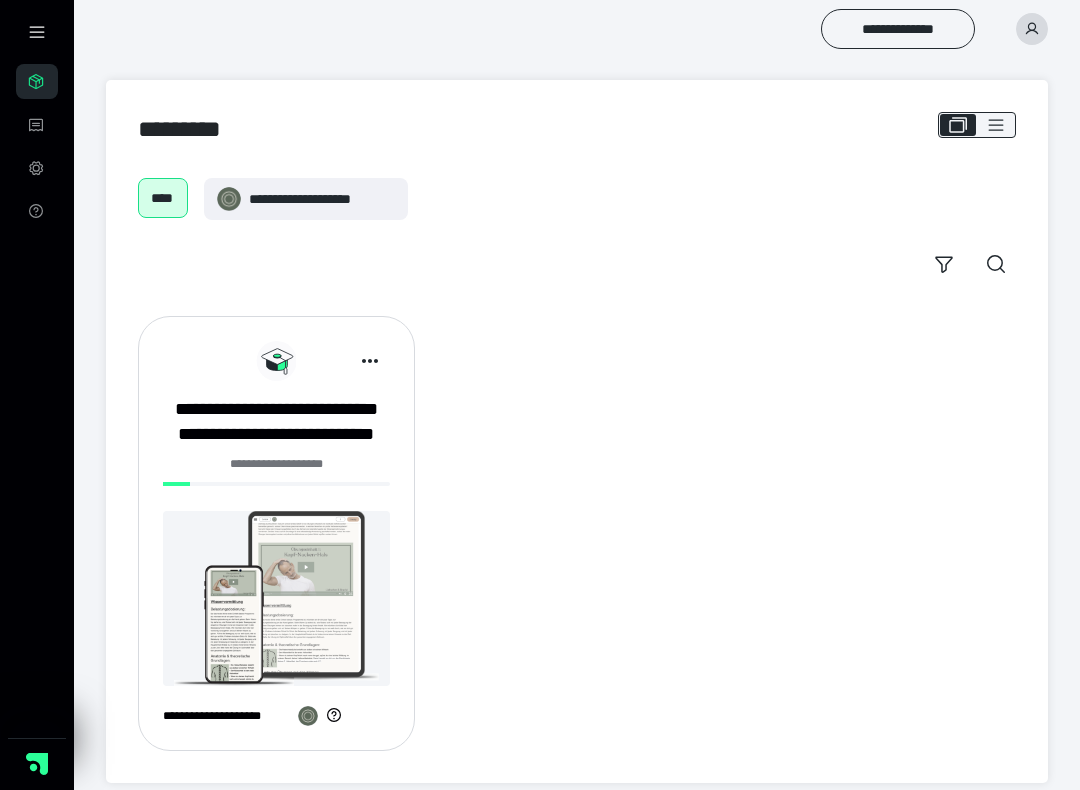 click at bounding box center [276, 598] 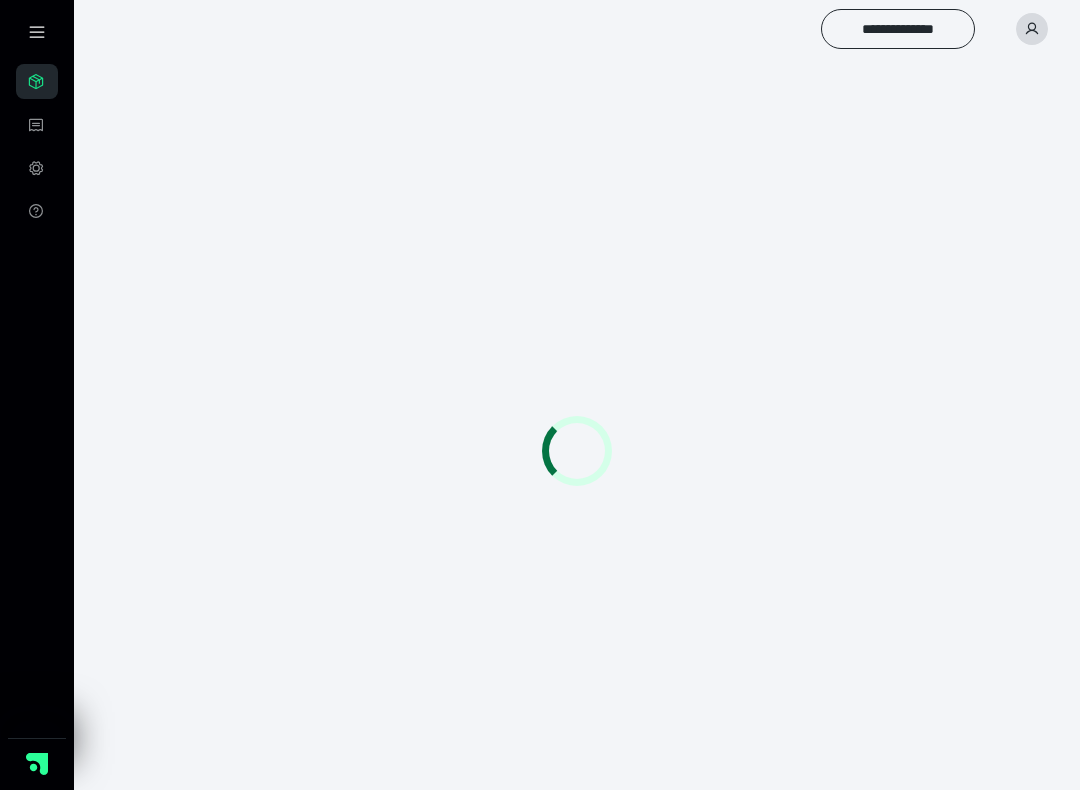 scroll, scrollTop: 0, scrollLeft: 0, axis: both 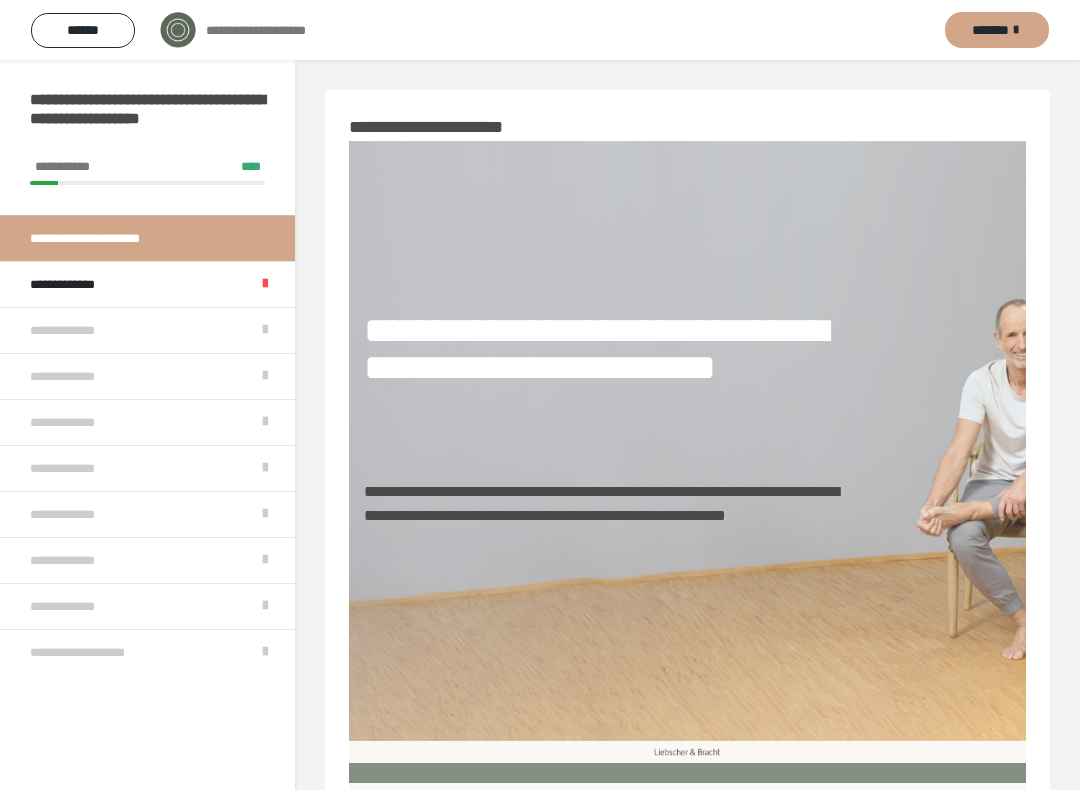 click on "**********" at bounding box center (147, 284) 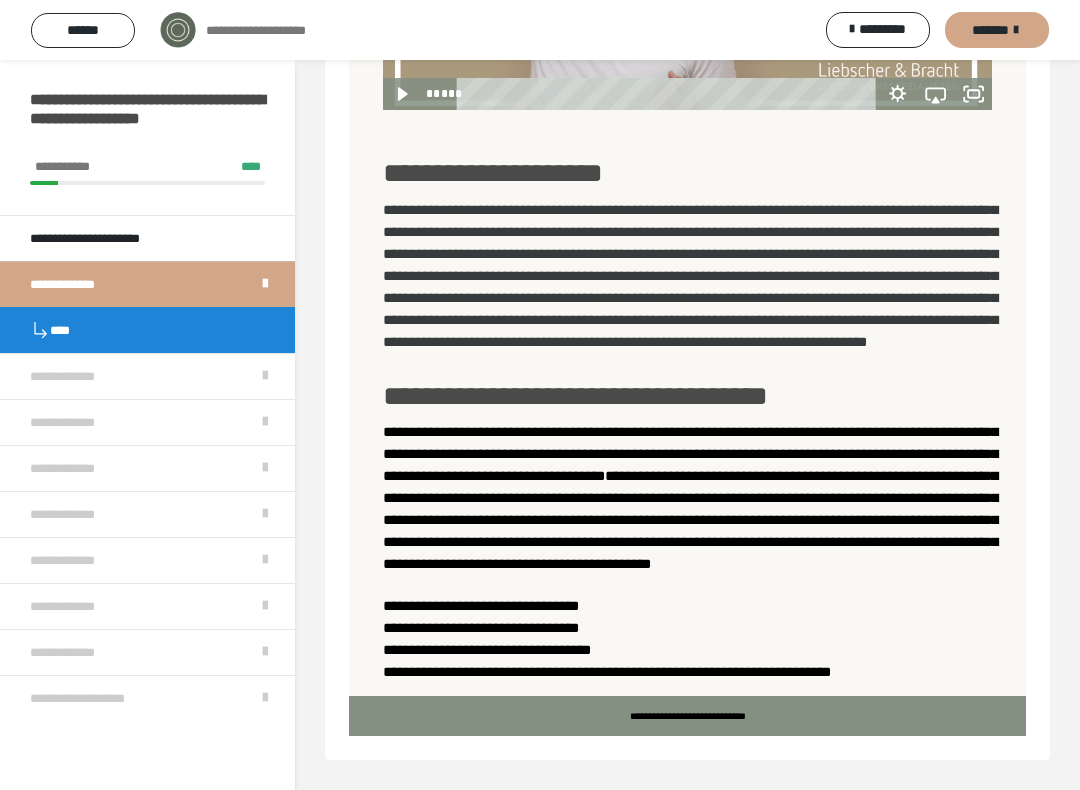 scroll, scrollTop: 1555, scrollLeft: 0, axis: vertical 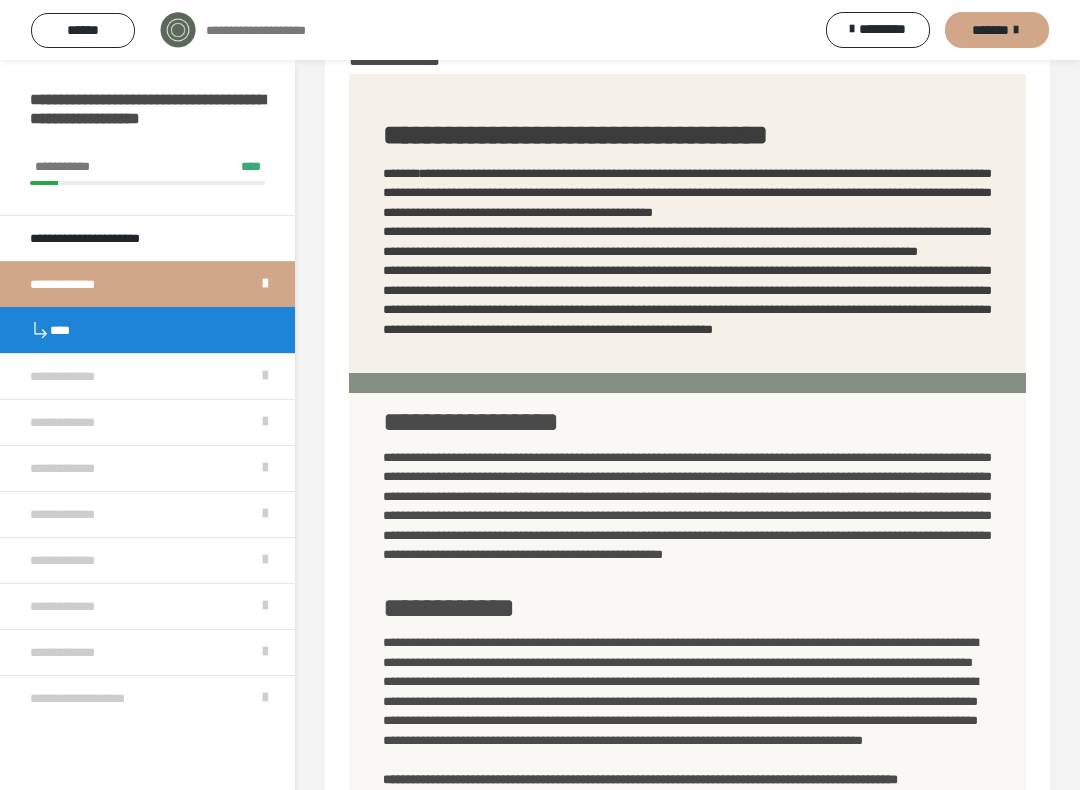 click on "*********" at bounding box center (882, 29) 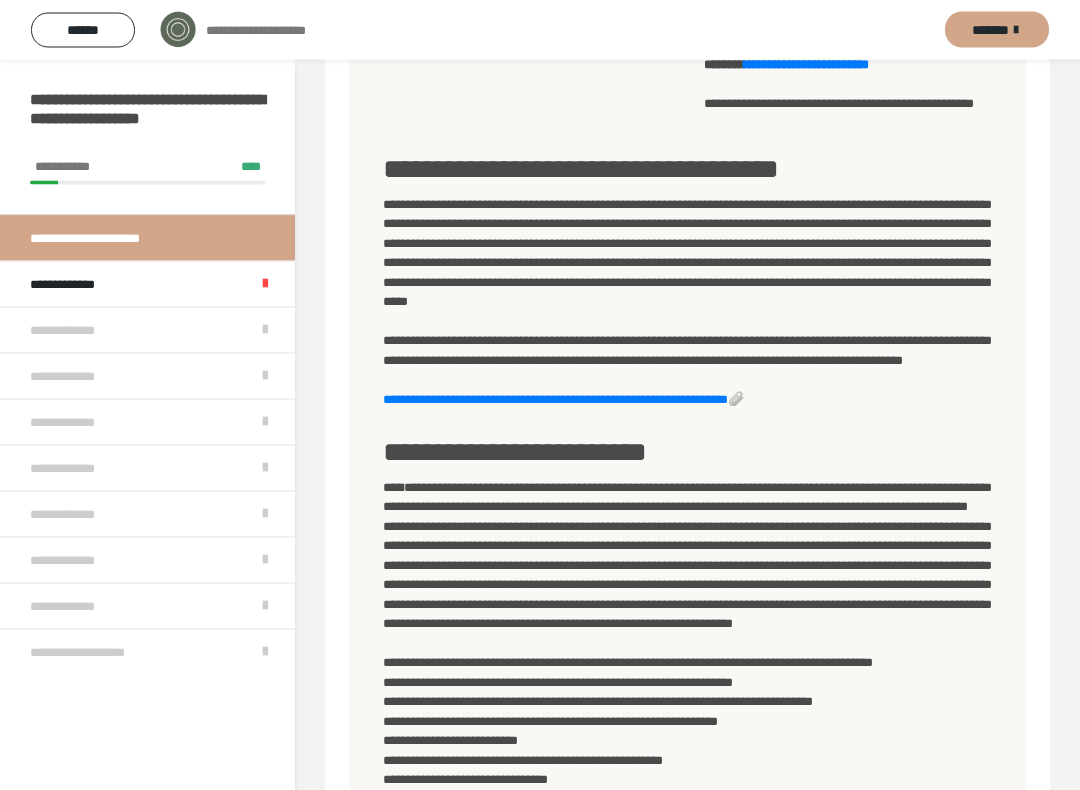 scroll, scrollTop: 1384, scrollLeft: 0, axis: vertical 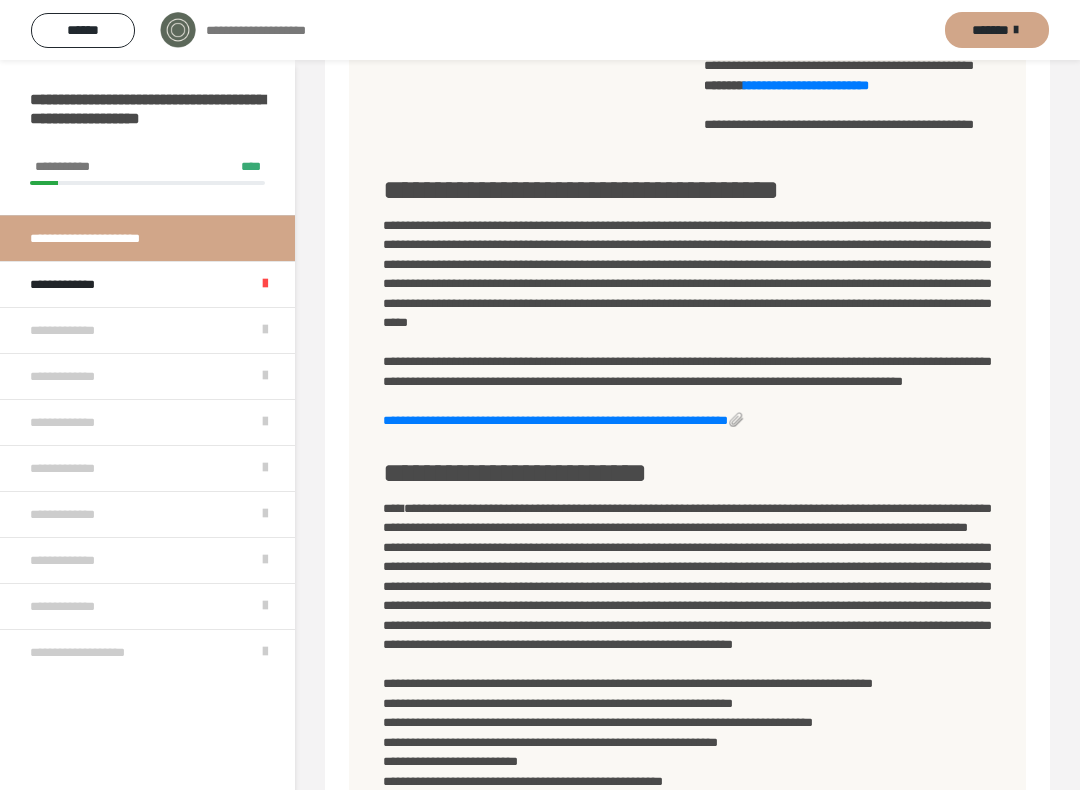click on "**********" at bounding box center [147, 284] 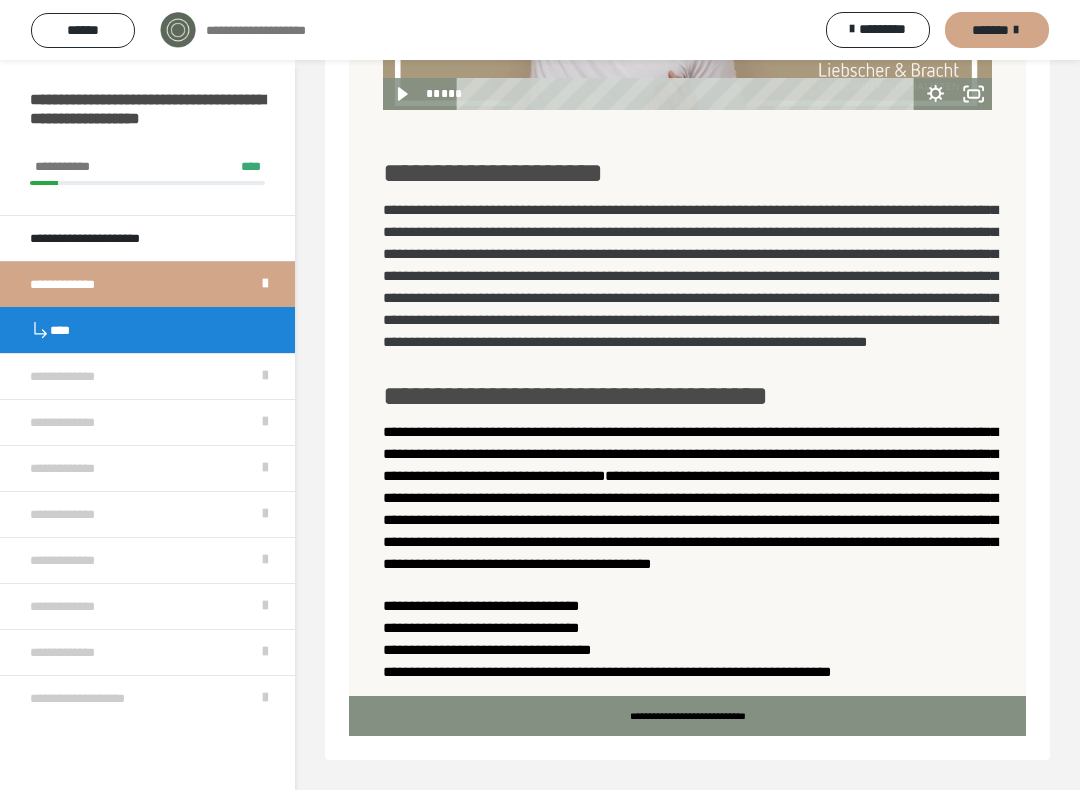 scroll, scrollTop: 1232, scrollLeft: 0, axis: vertical 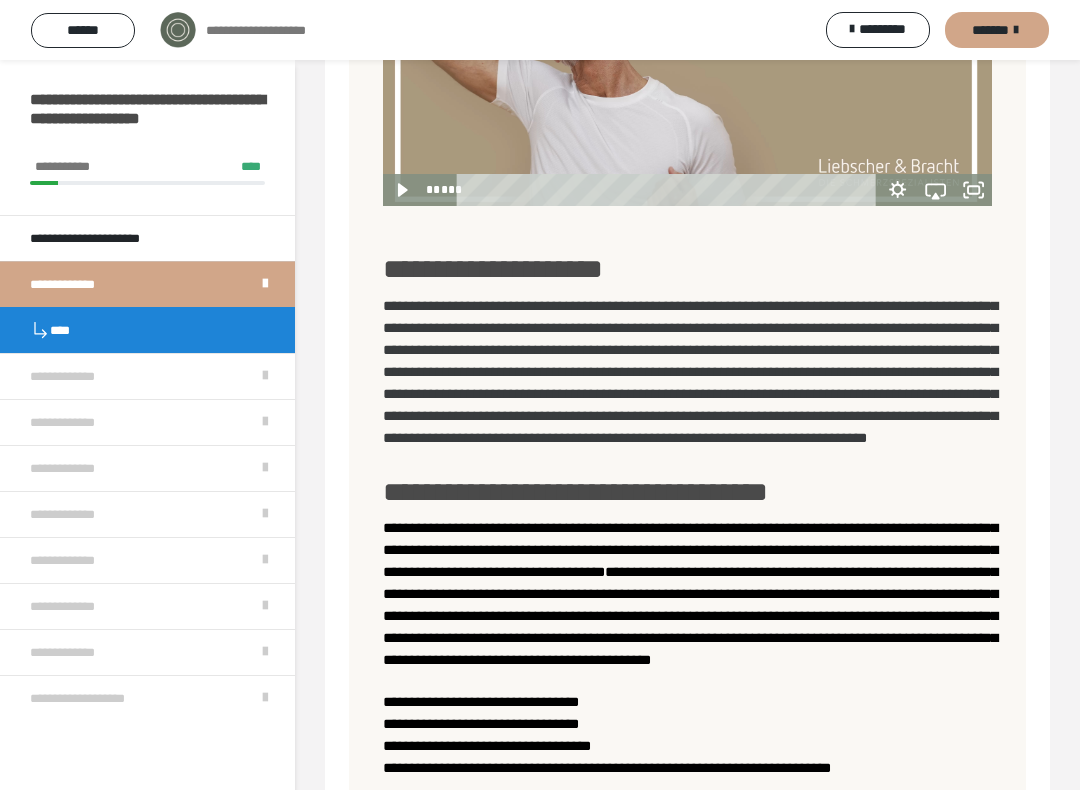 click on "****" at bounding box center (147, 330) 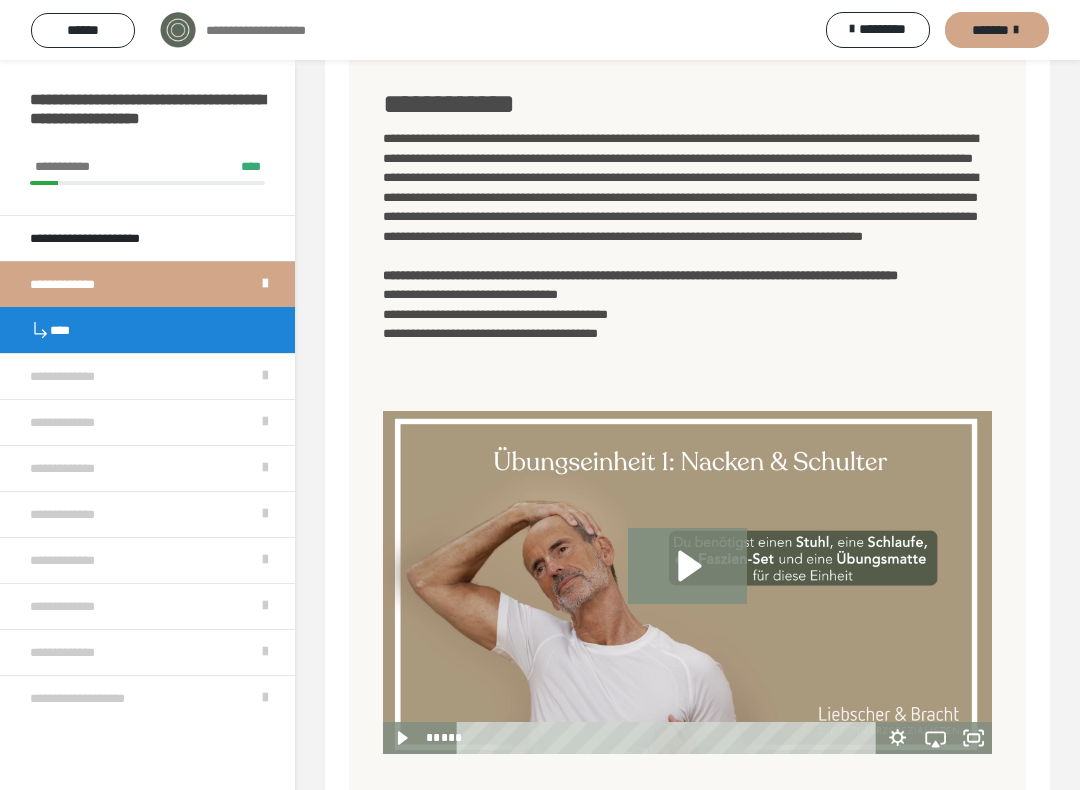 scroll, scrollTop: 702, scrollLeft: 0, axis: vertical 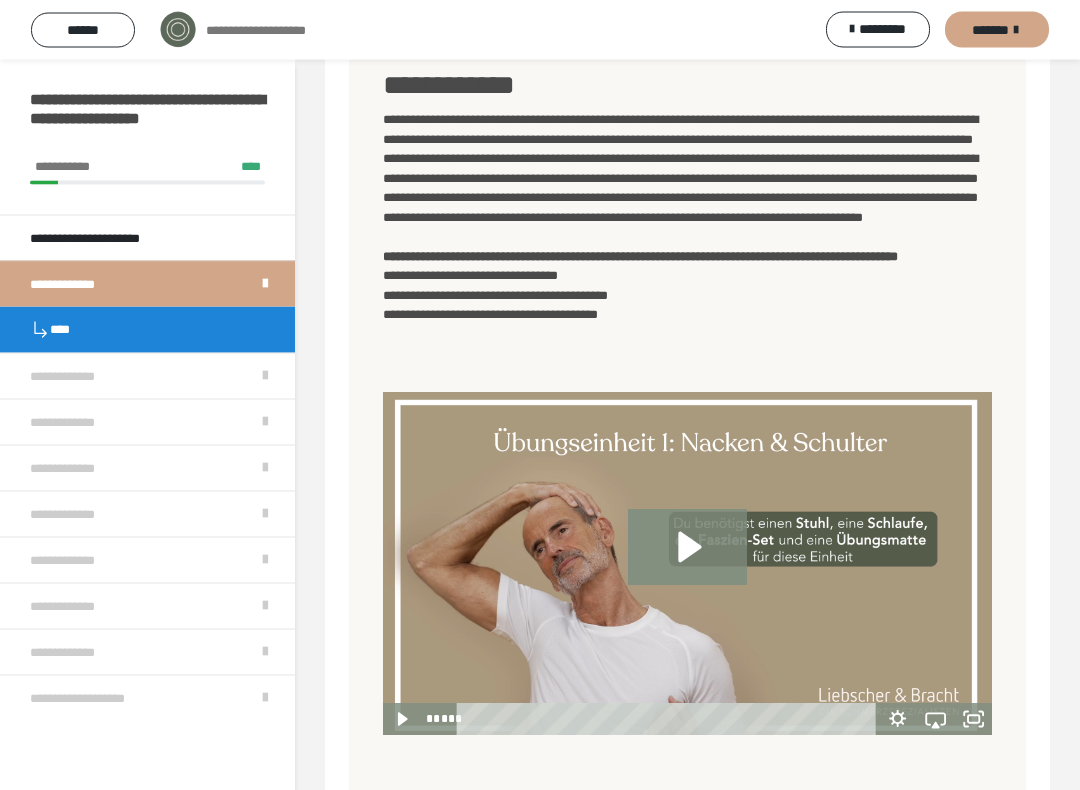 click on "*******" at bounding box center [990, 30] 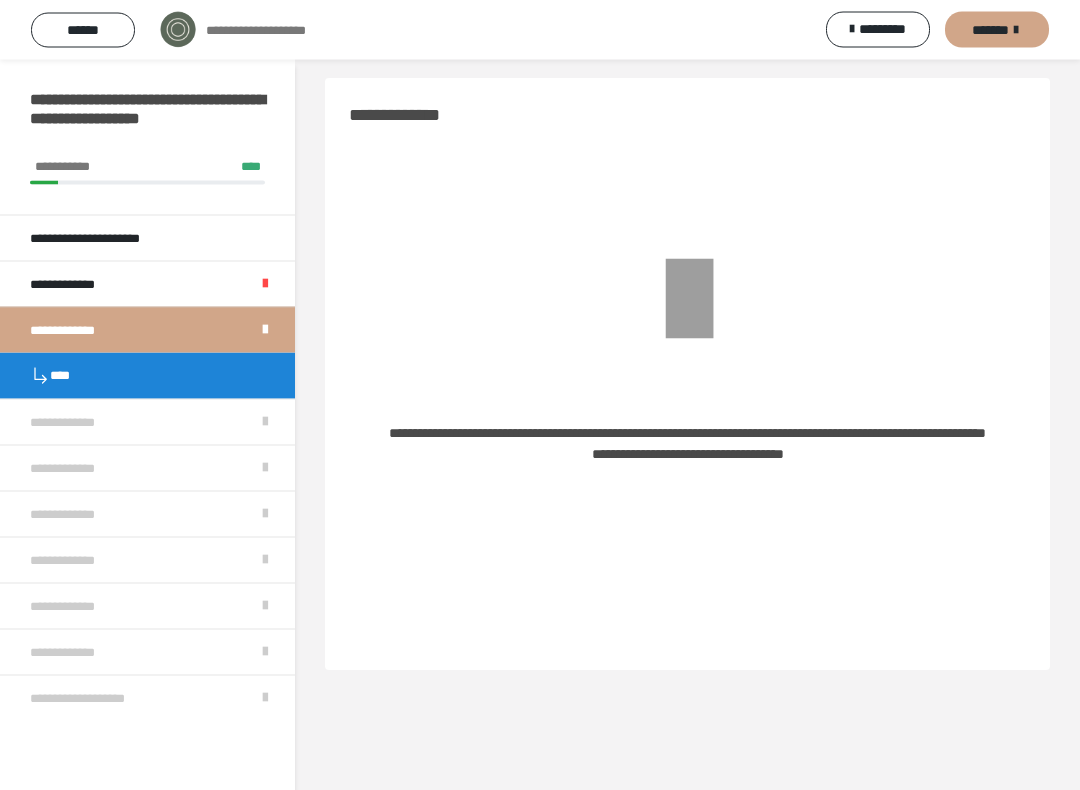 scroll, scrollTop: 0, scrollLeft: 0, axis: both 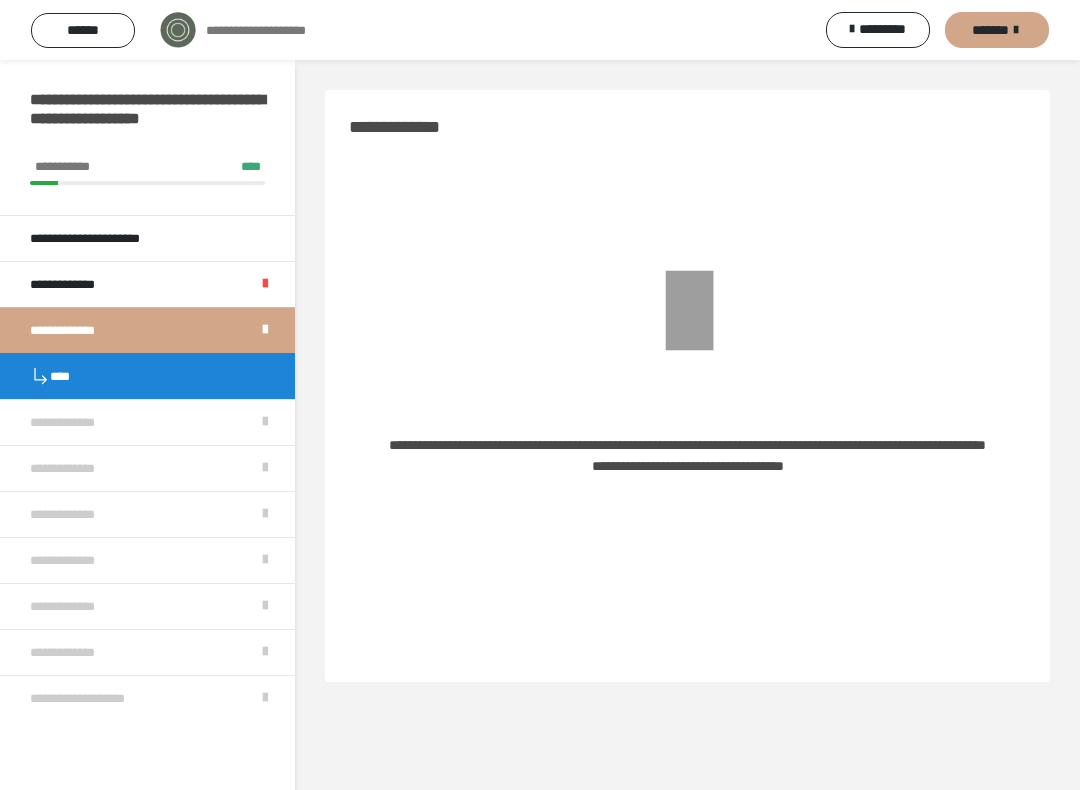 click on "*******" at bounding box center [990, 30] 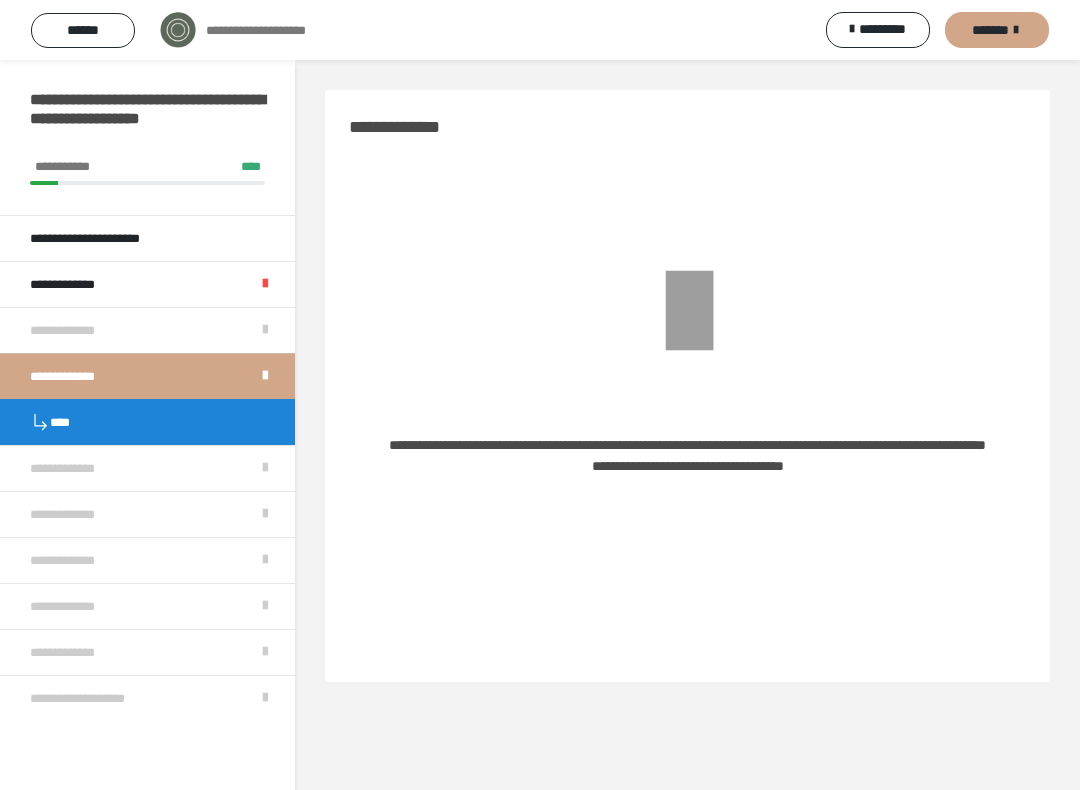 click on "**********" at bounding box center [147, 330] 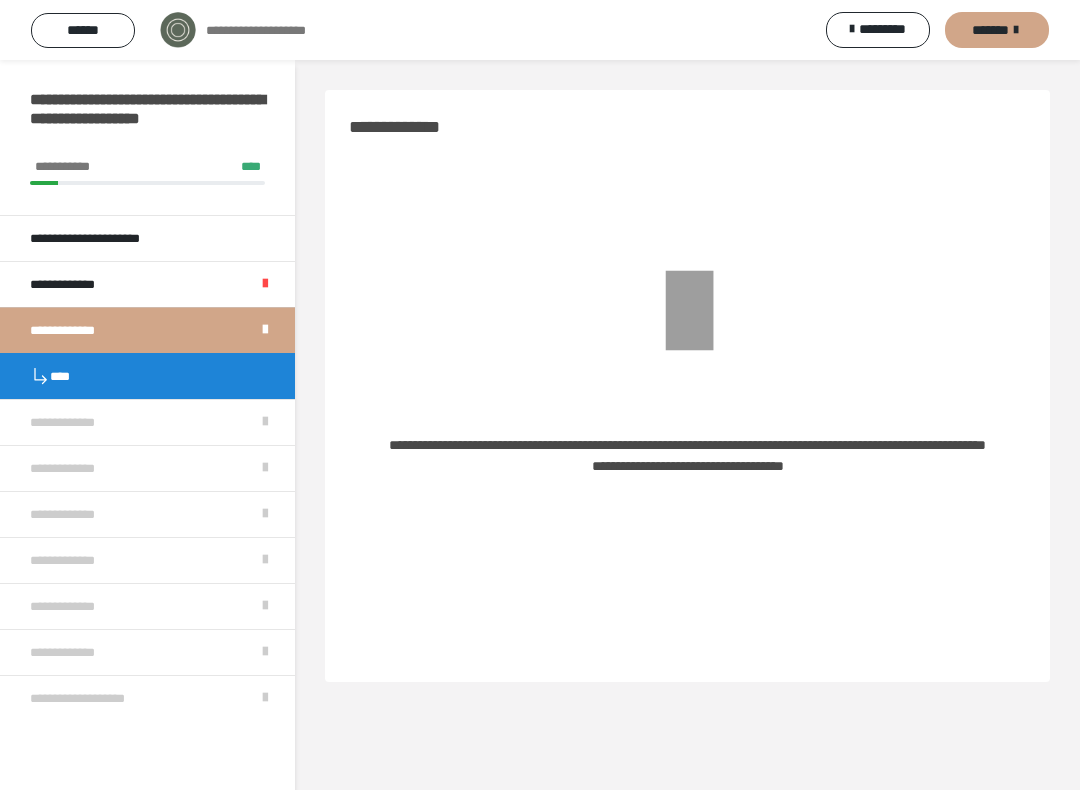 click on "**********" at bounding box center [147, 284] 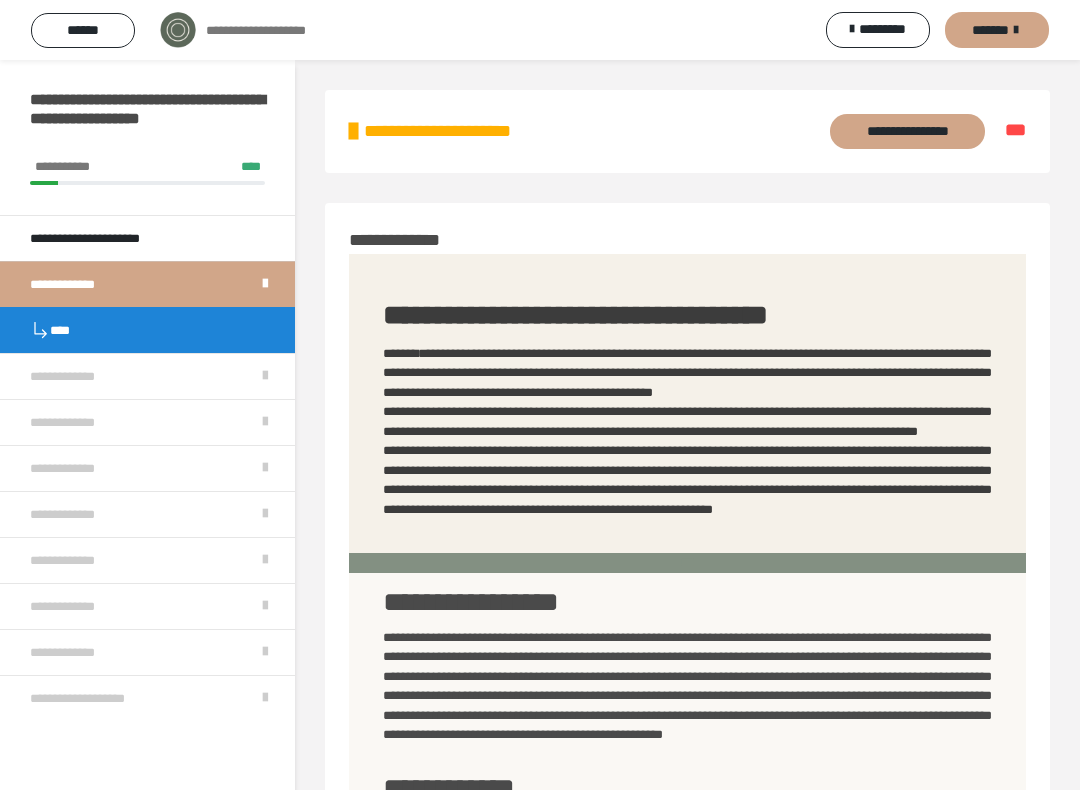 click on "****" at bounding box center [147, 330] 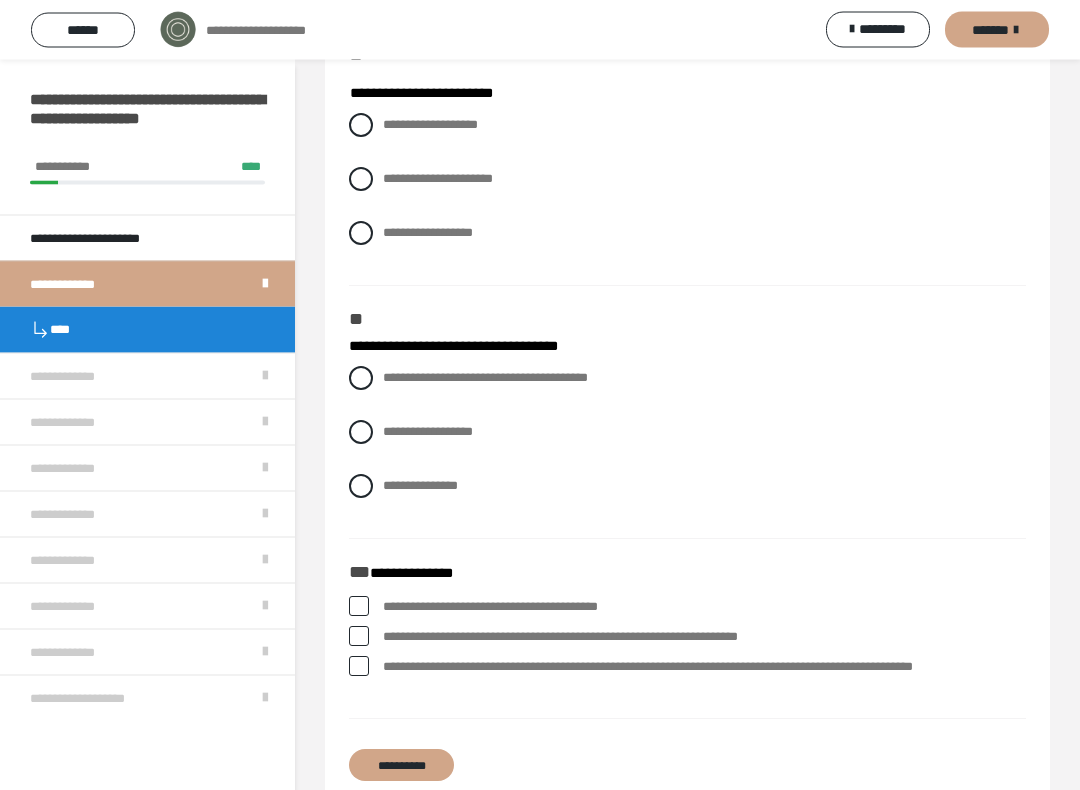 scroll, scrollTop: 282, scrollLeft: 0, axis: vertical 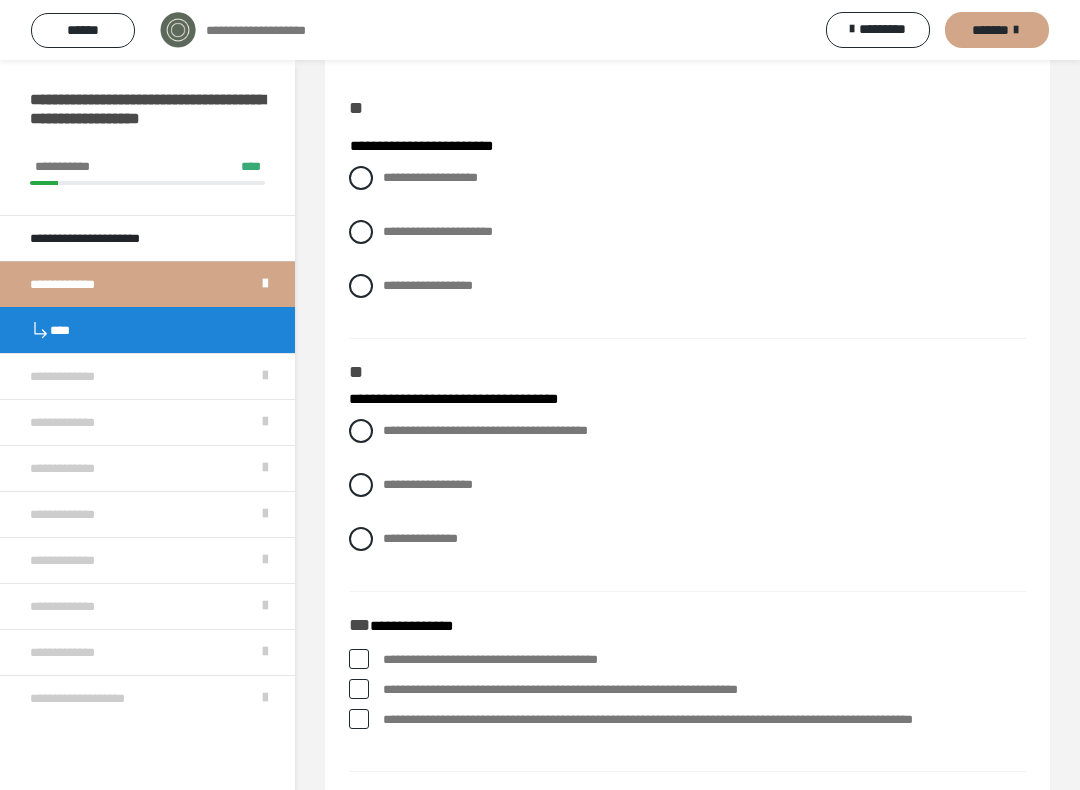 click on "**********" at bounding box center (428, 285) 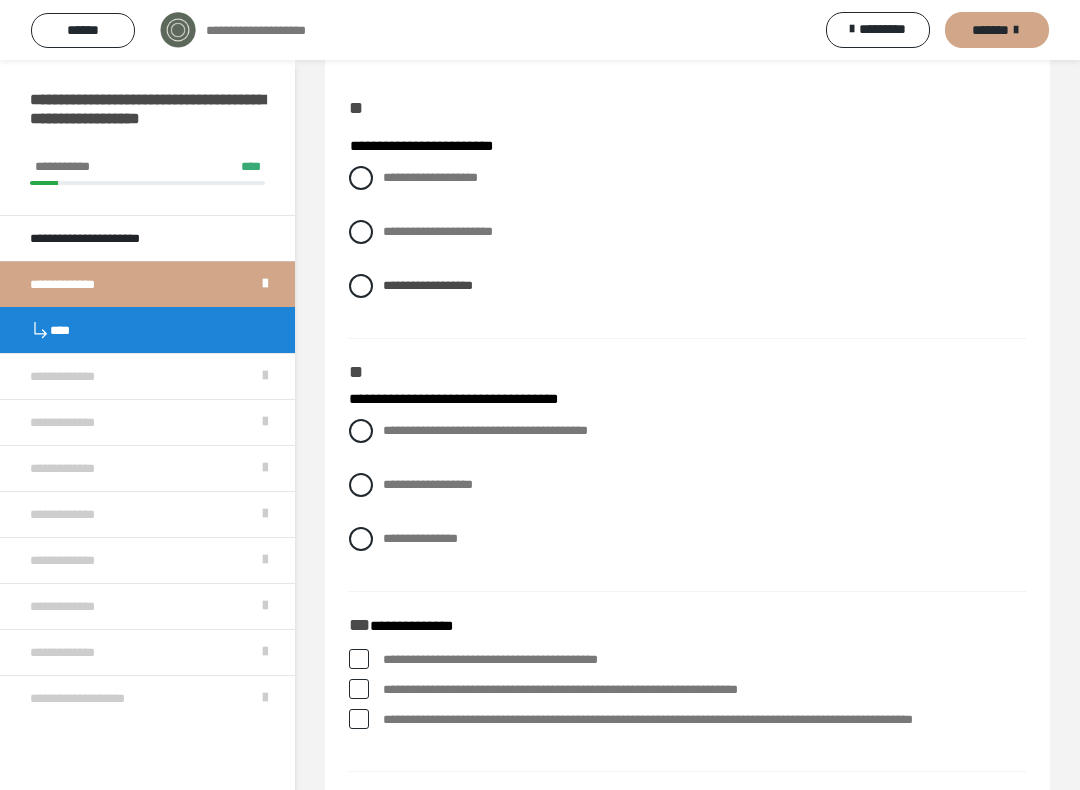 click on "**********" at bounding box center (438, 231) 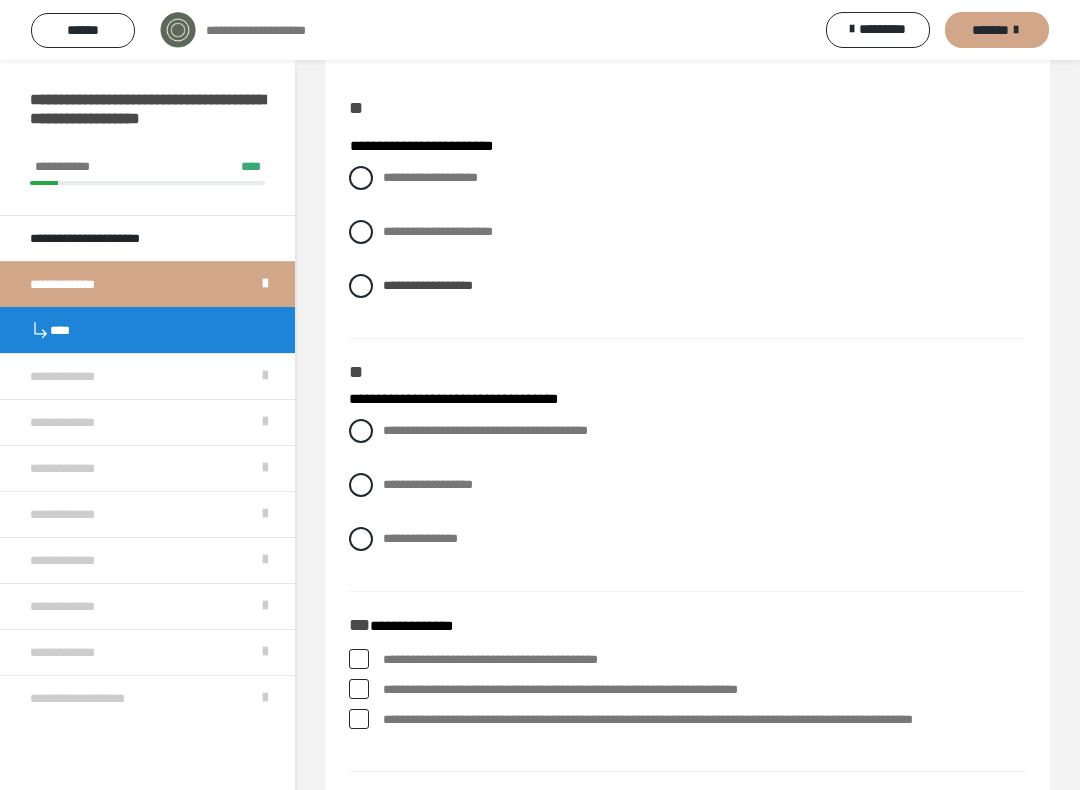 radio on "****" 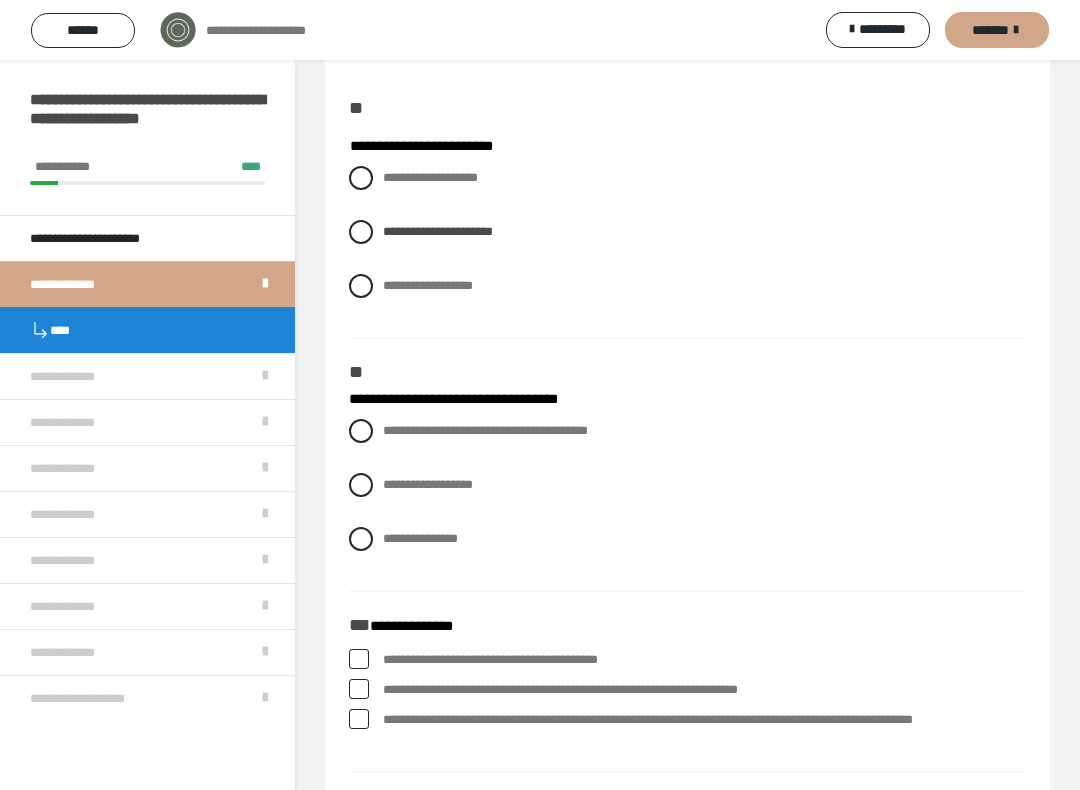 click on "**********" at bounding box center (485, 430) 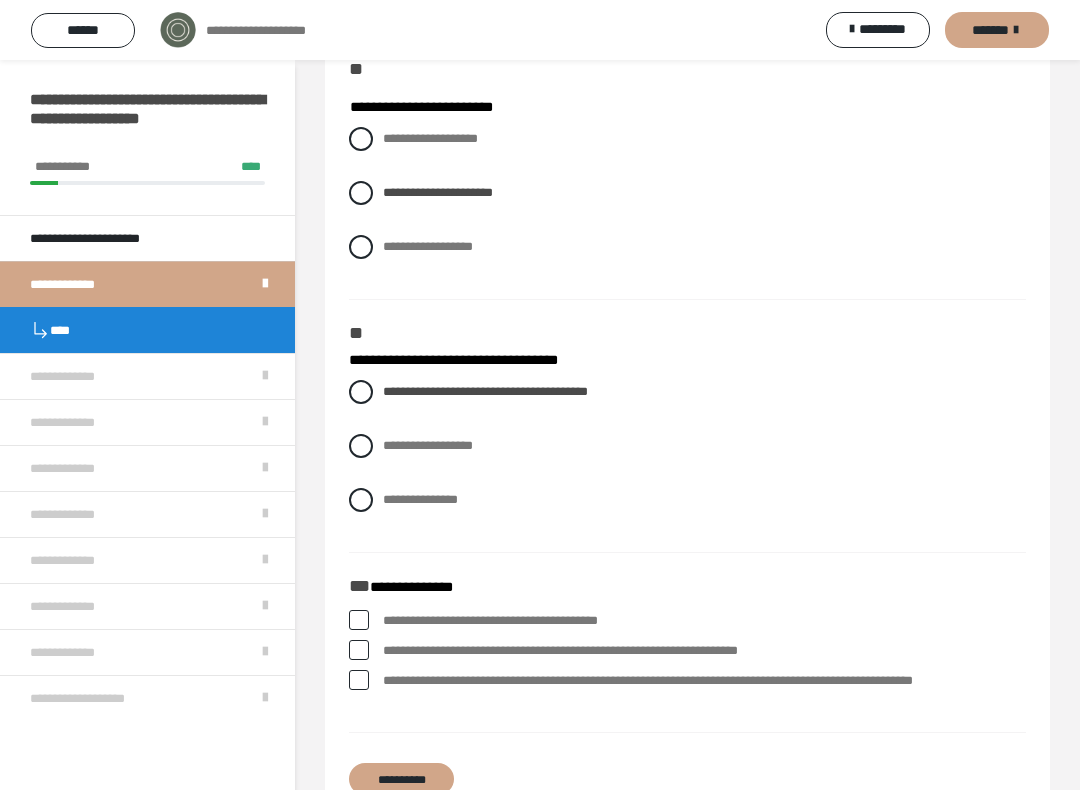 scroll, scrollTop: 380, scrollLeft: 0, axis: vertical 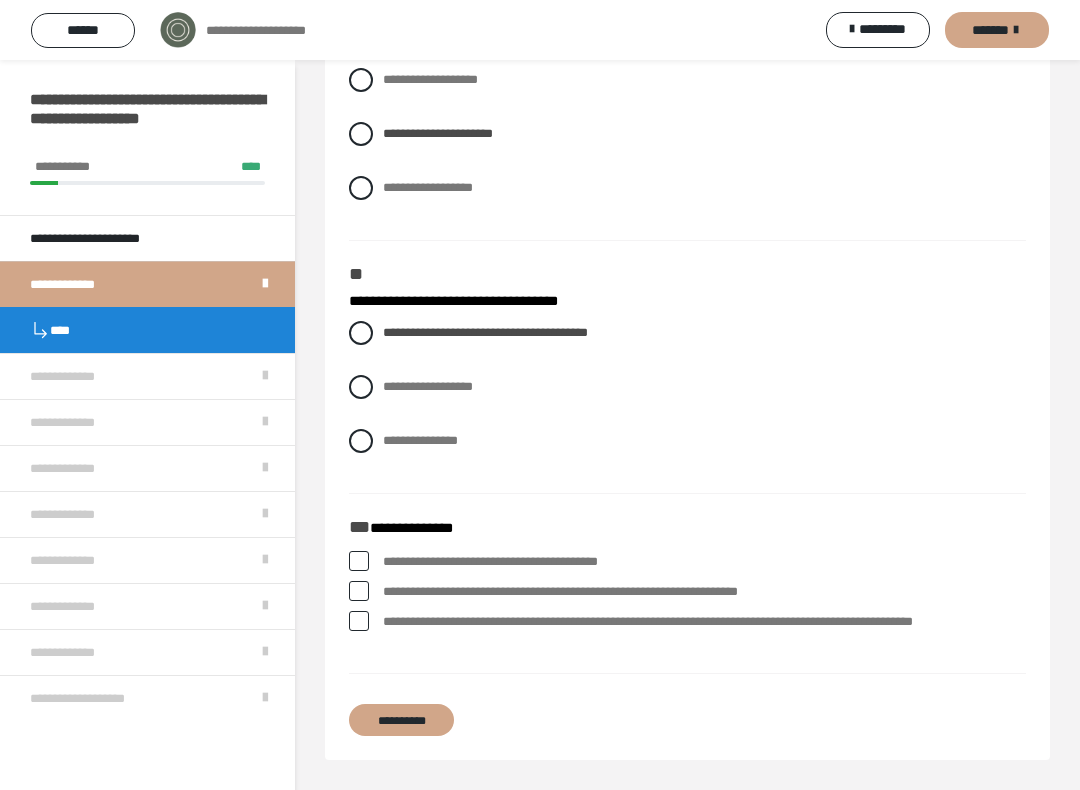 click on "**********" at bounding box center (704, 633) 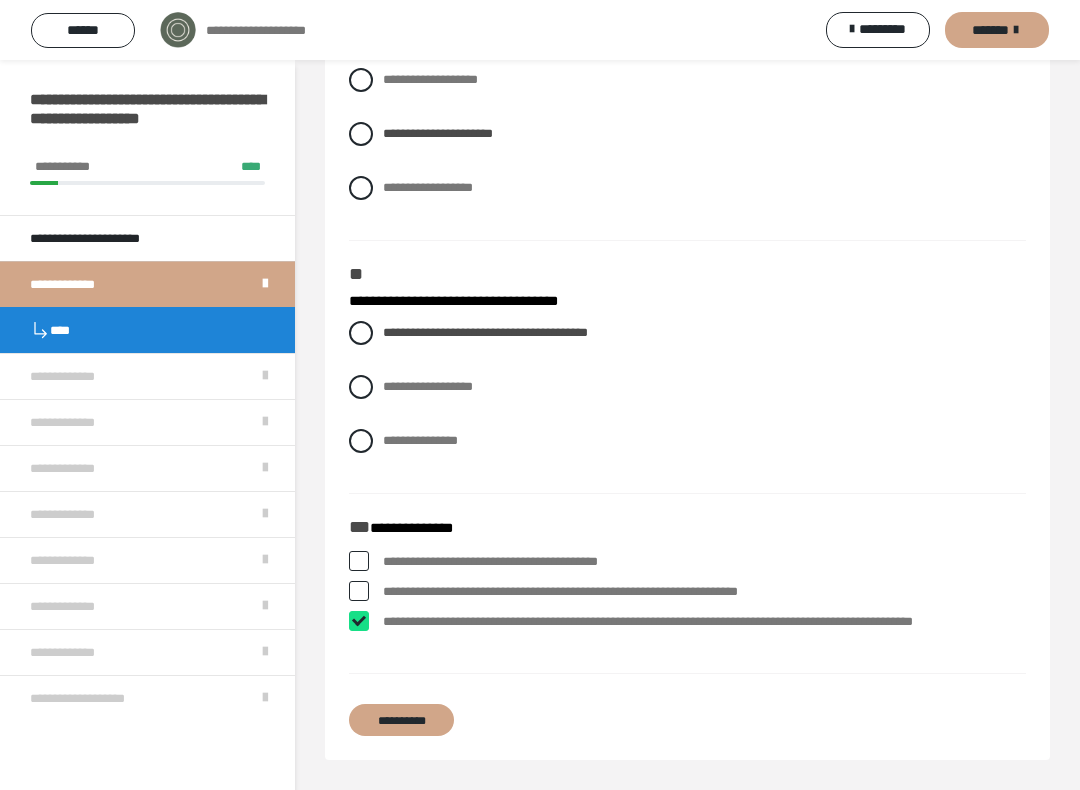 checkbox on "****" 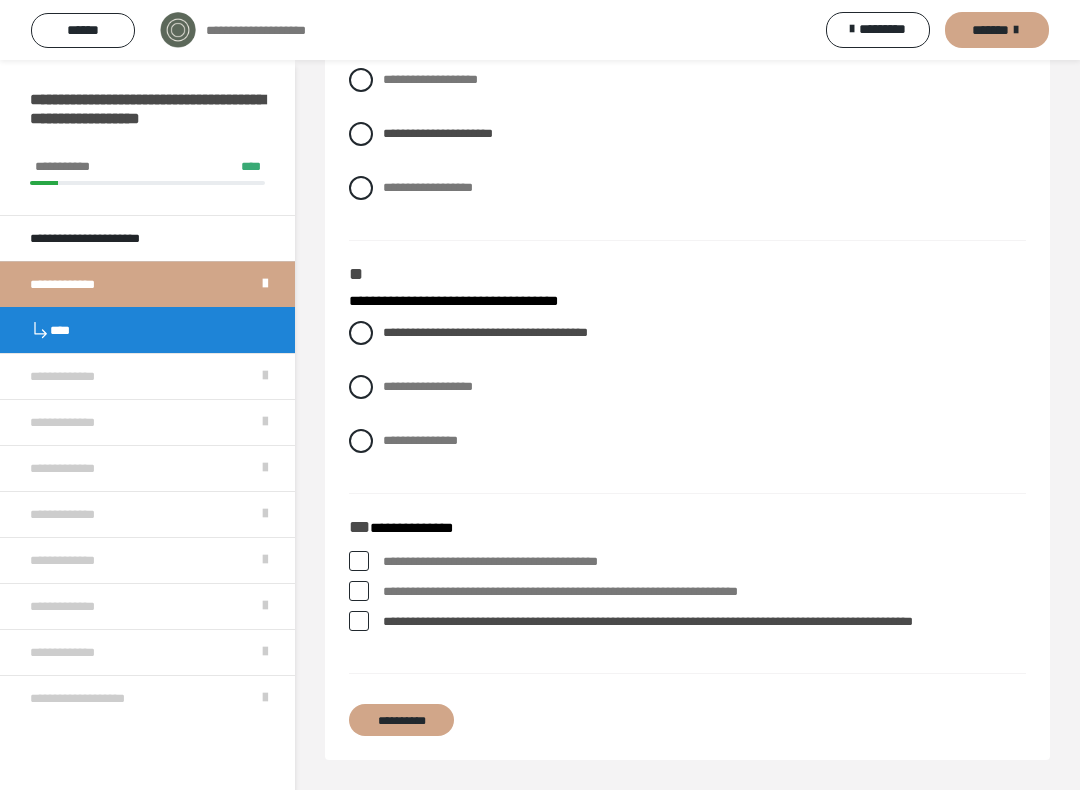 click on "**********" at bounding box center [704, 592] 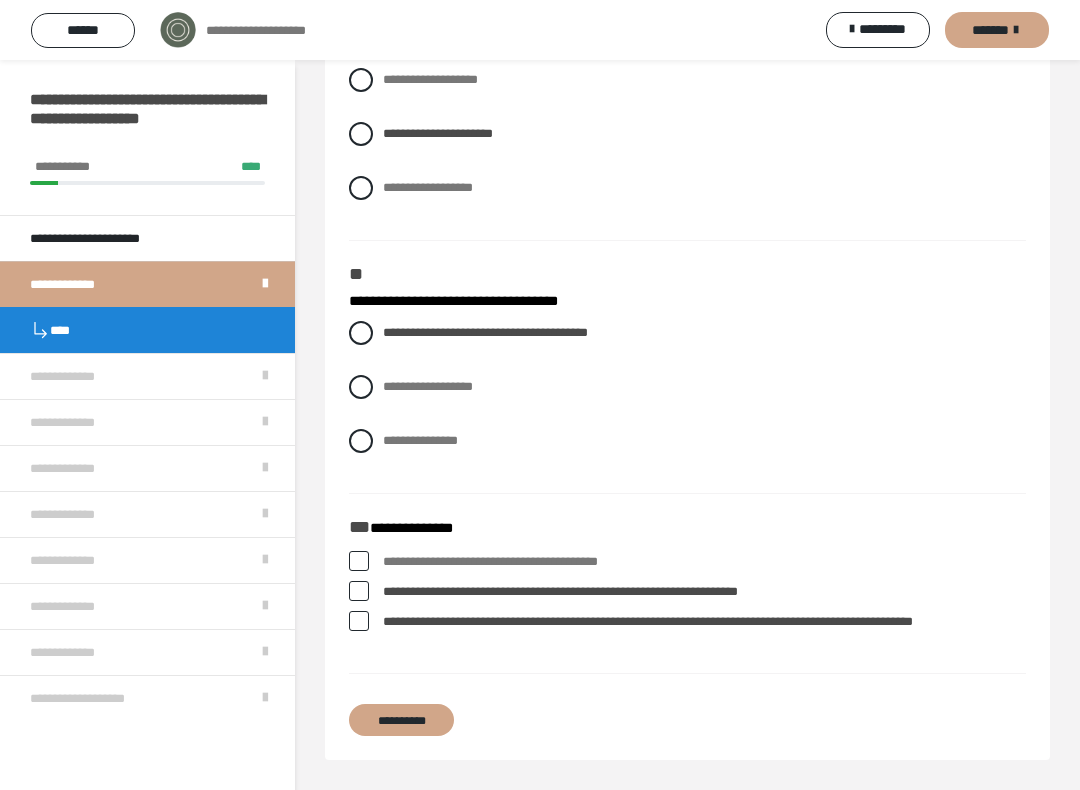 click on "**********" at bounding box center (687, 562) 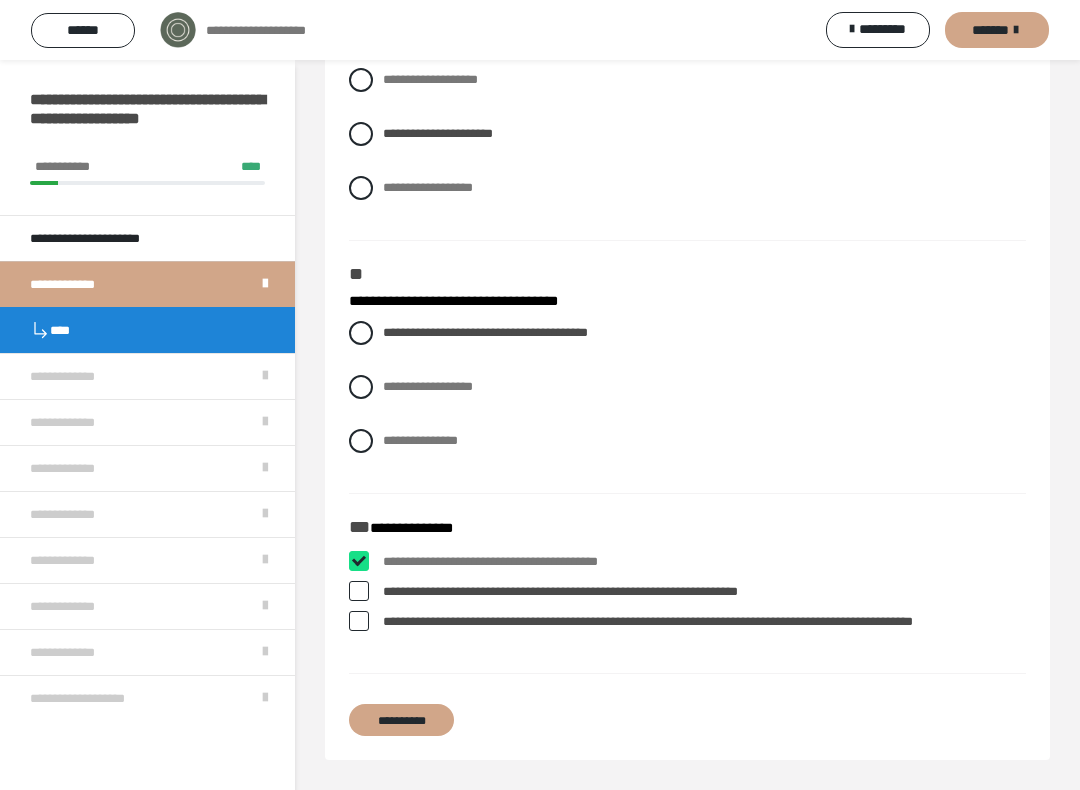 checkbox on "****" 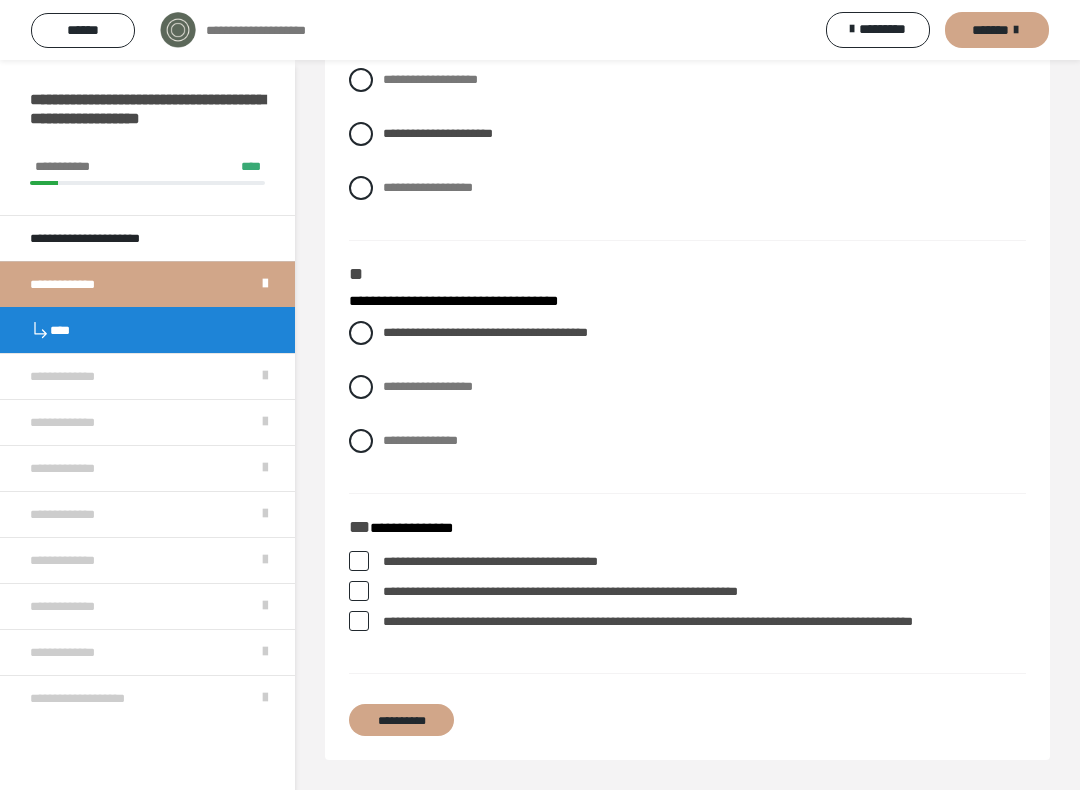 click on "**********" at bounding box center [704, 592] 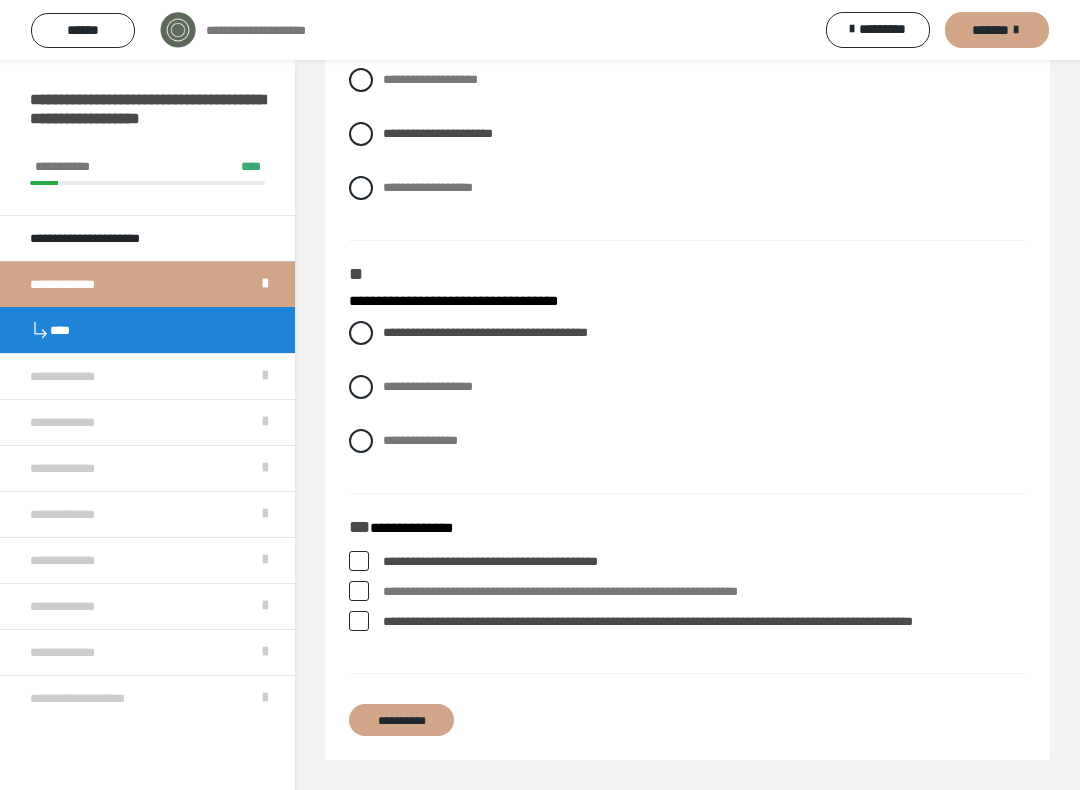 click on "**********" at bounding box center (704, 562) 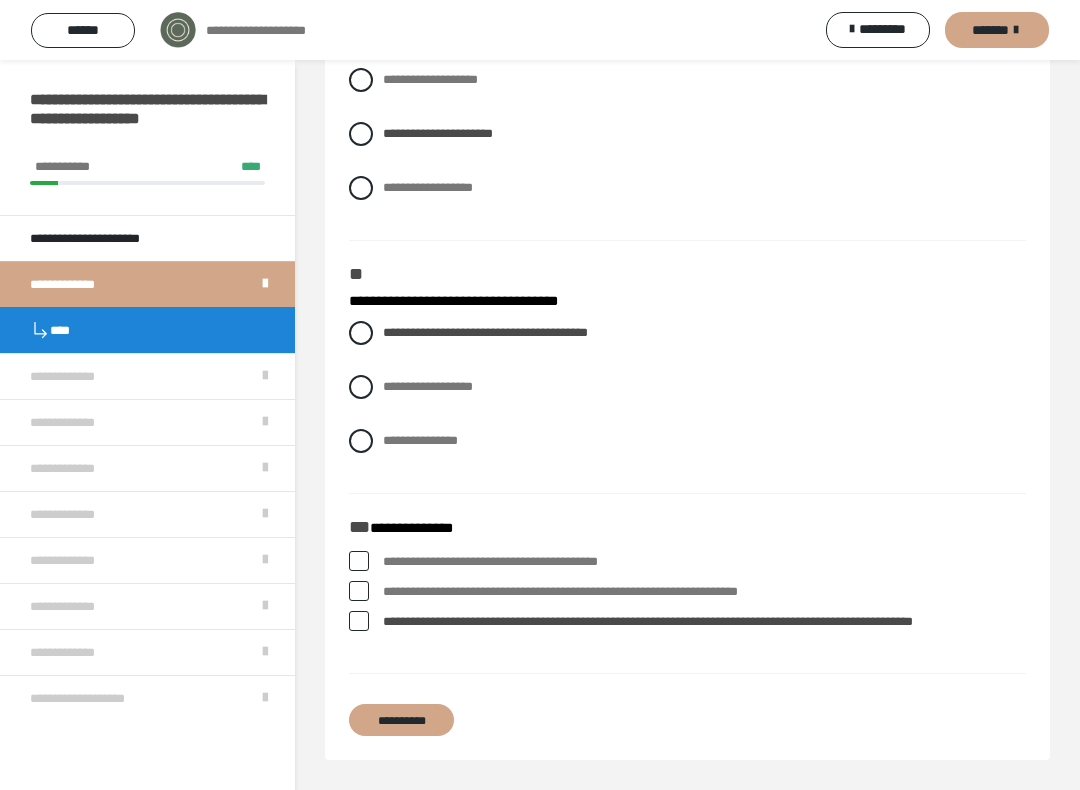 click on "**********" at bounding box center (401, 720) 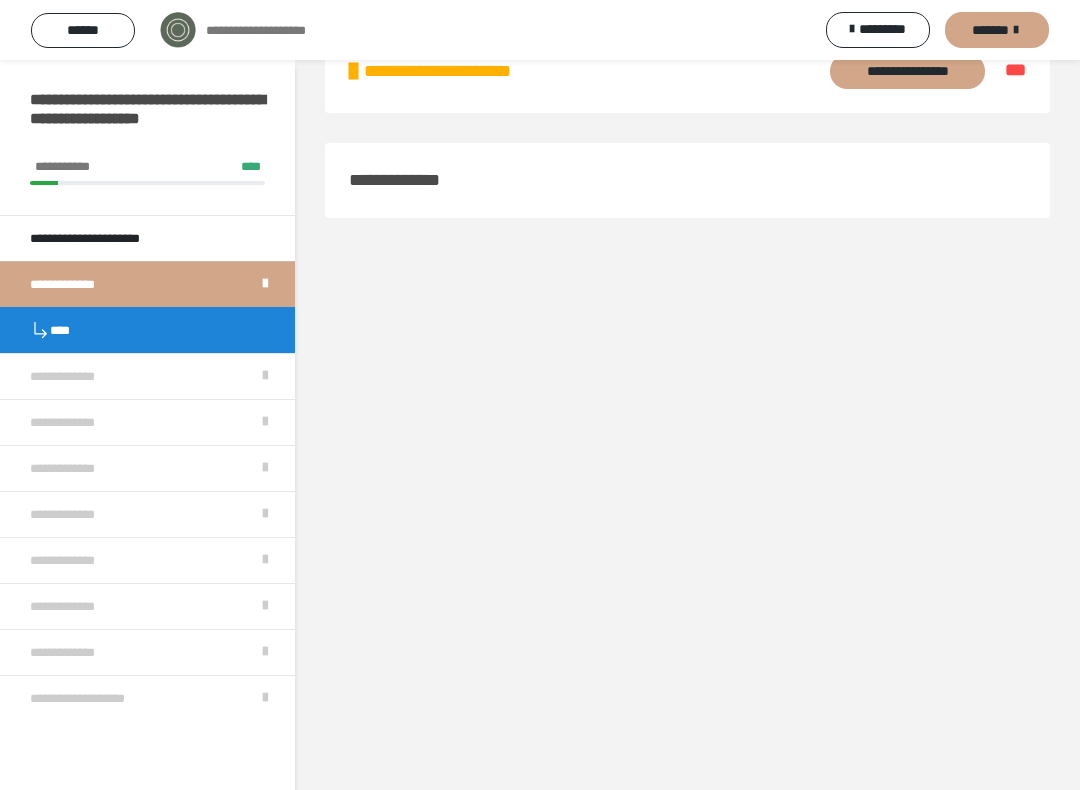 scroll, scrollTop: 60, scrollLeft: 0, axis: vertical 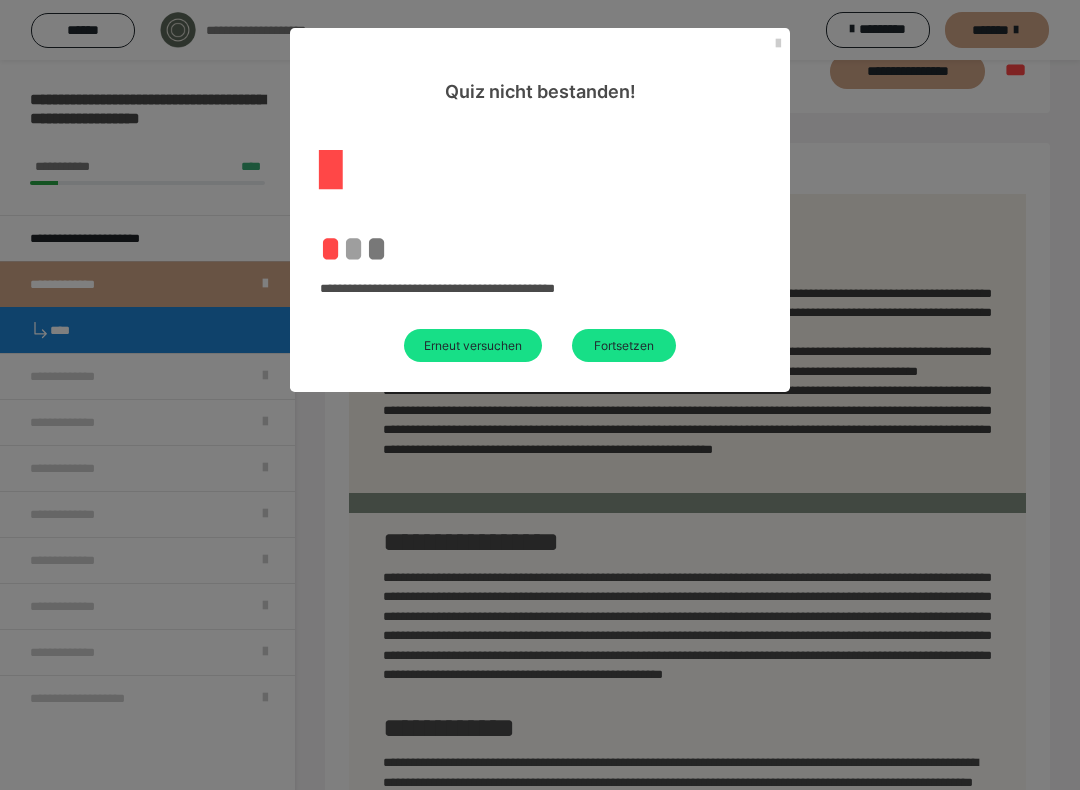 click on "Fortsetzen" at bounding box center (624, 345) 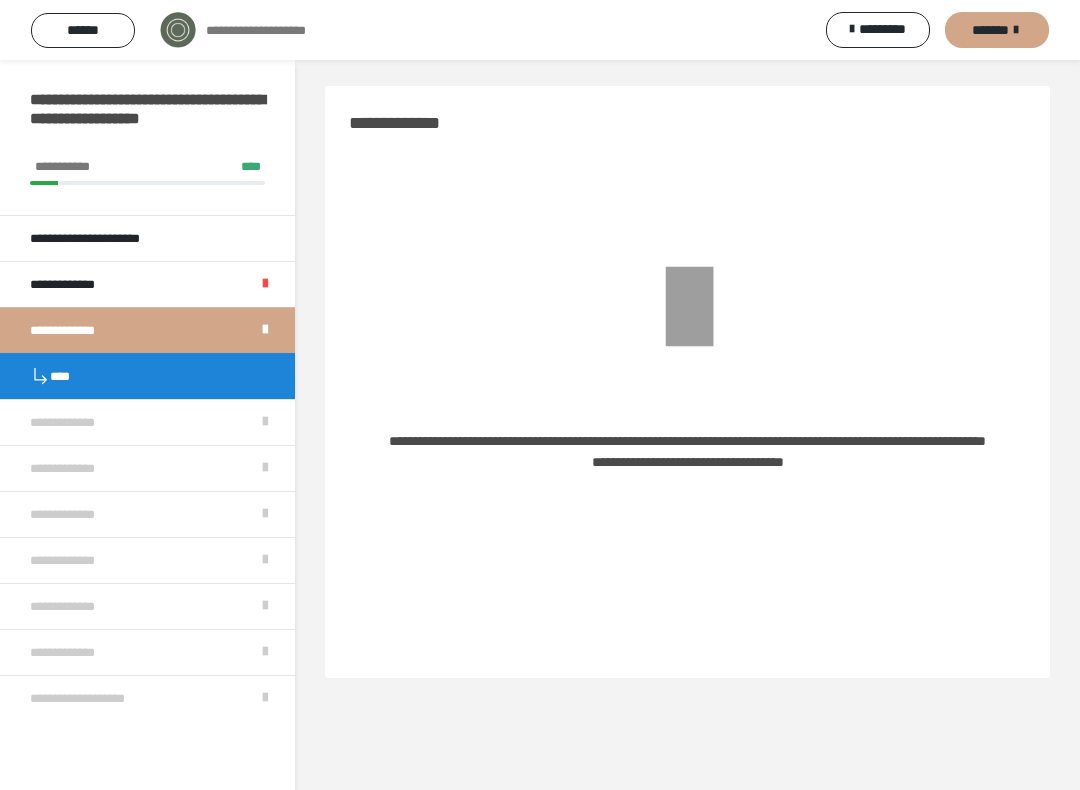 scroll, scrollTop: 0, scrollLeft: 0, axis: both 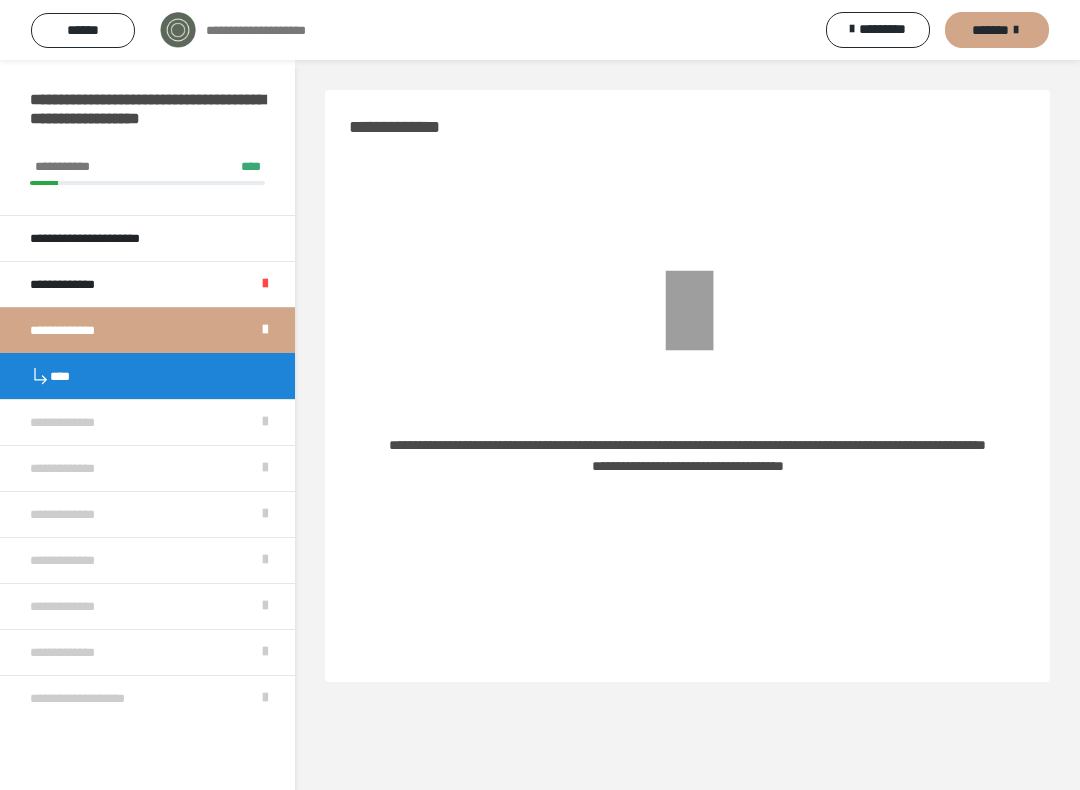 click on "****" at bounding box center (147, 376) 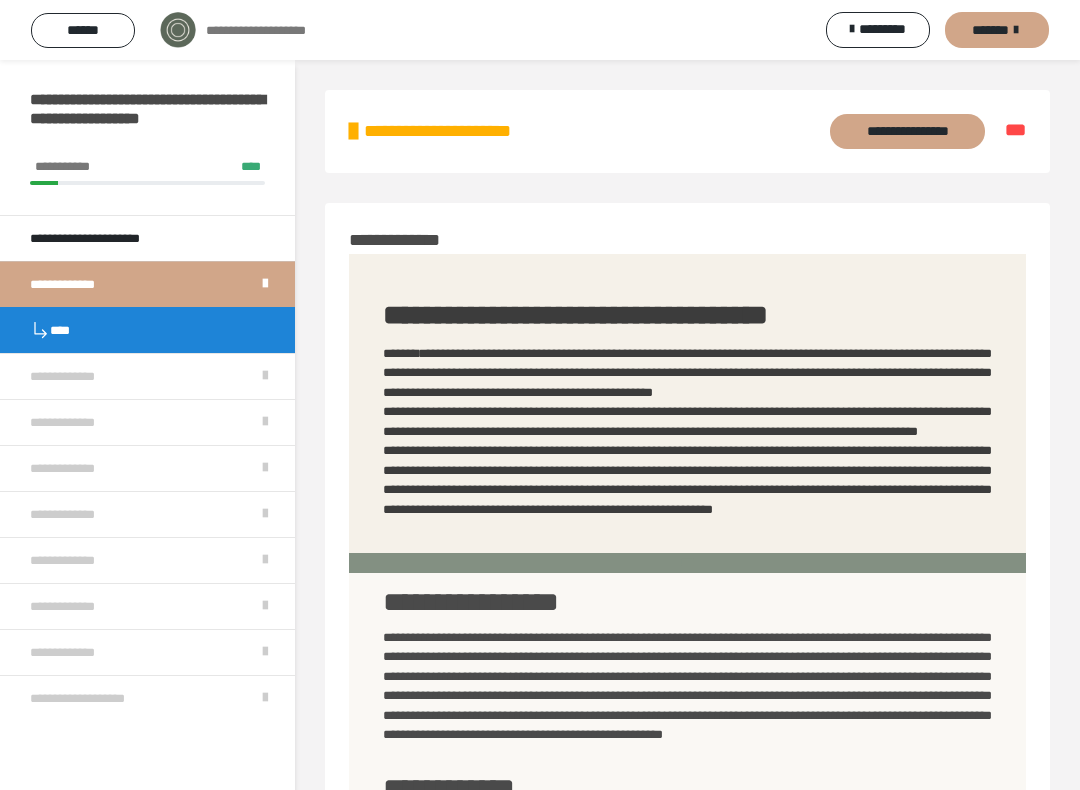 click on "****" at bounding box center [147, 330] 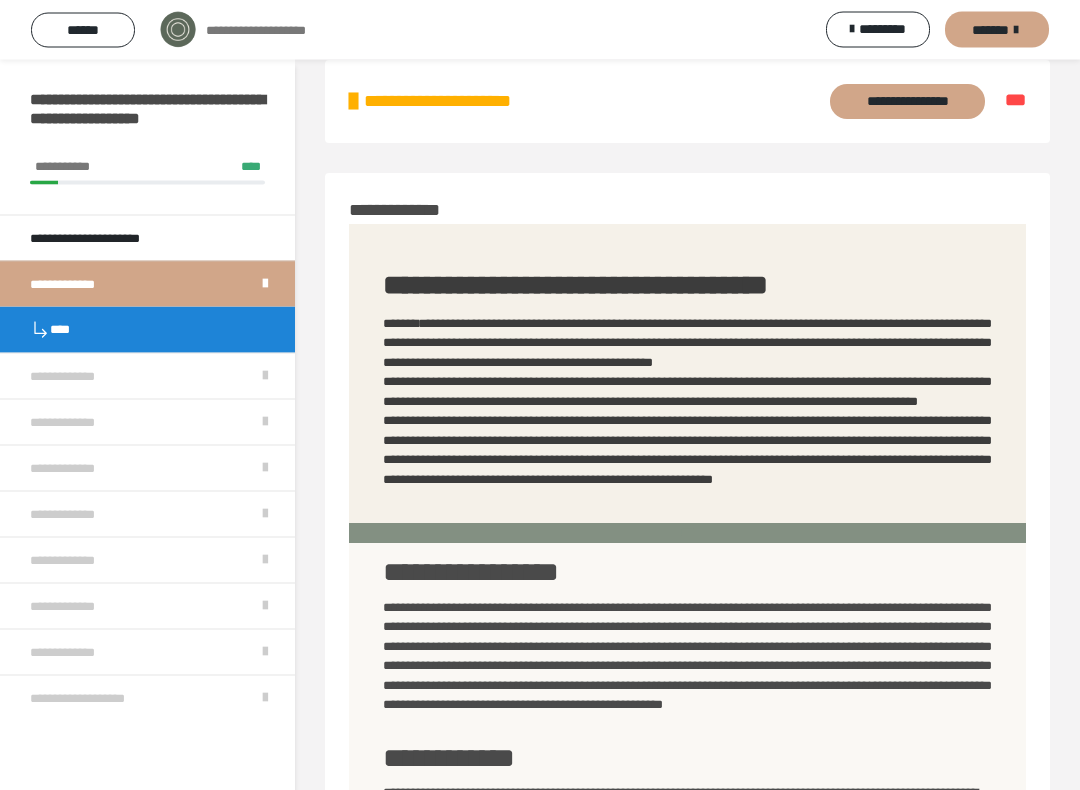 scroll, scrollTop: 0, scrollLeft: 0, axis: both 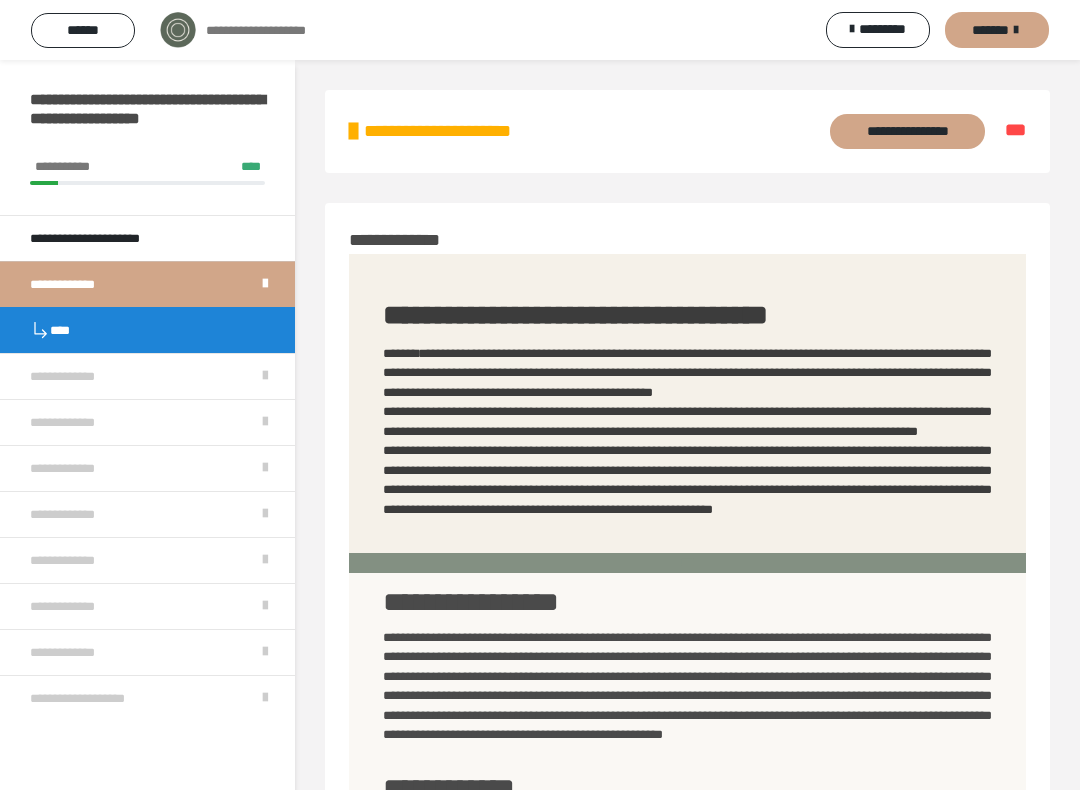 click on "**********" at bounding box center [472, 132] 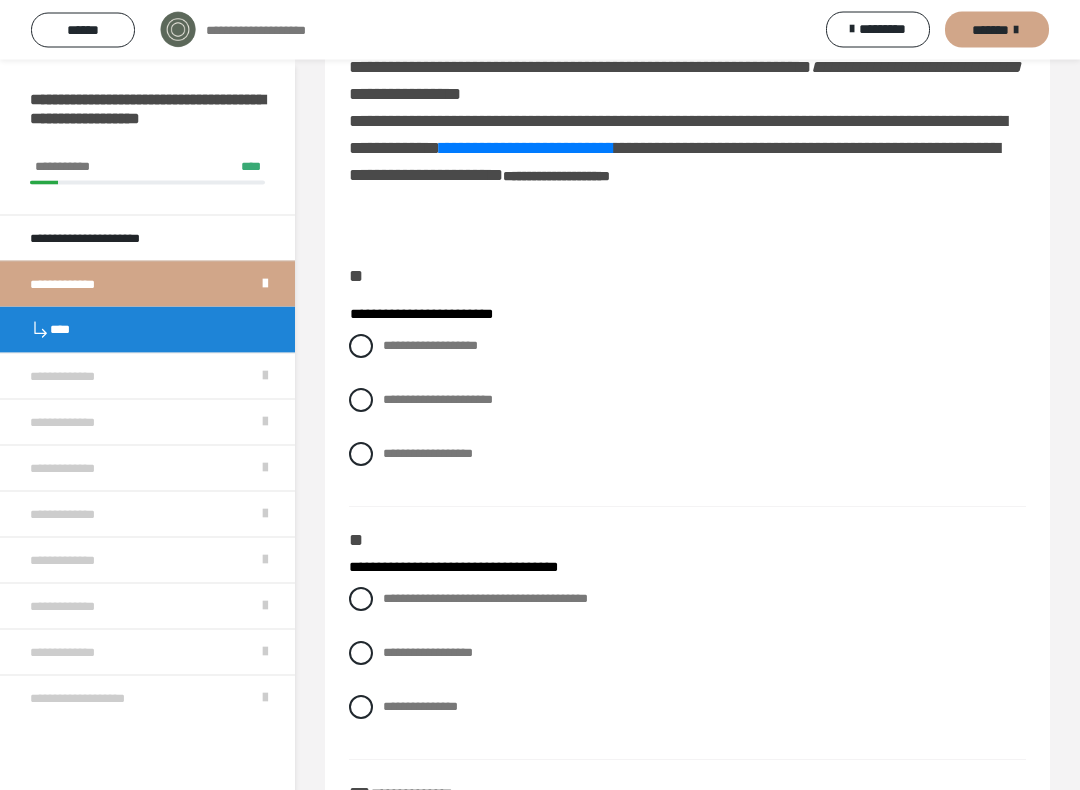 scroll, scrollTop: 114, scrollLeft: 0, axis: vertical 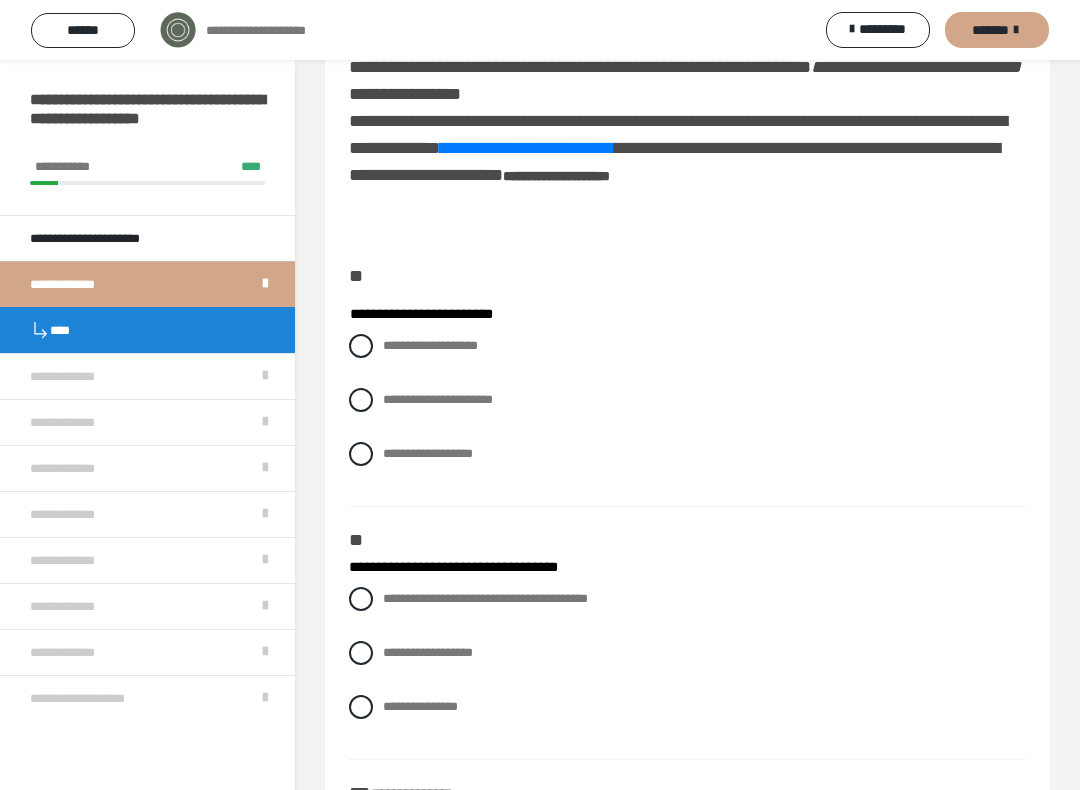 click on "**********" at bounding box center (438, 399) 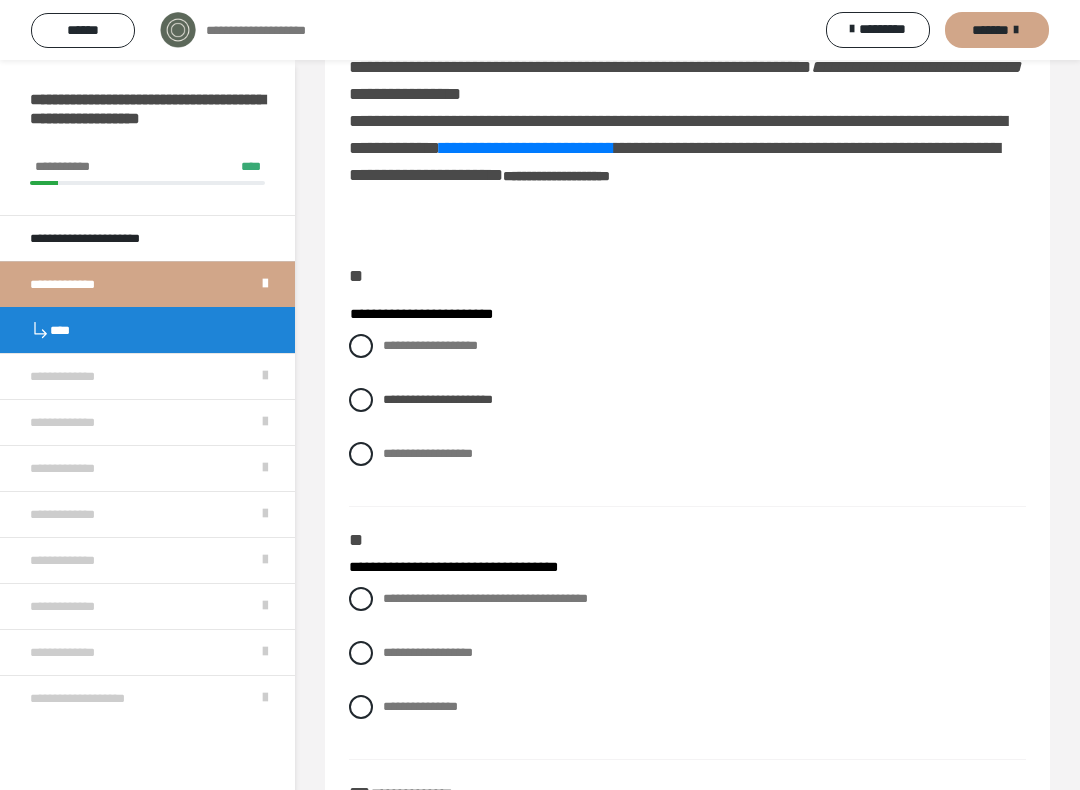 click on "**********" at bounding box center (428, 453) 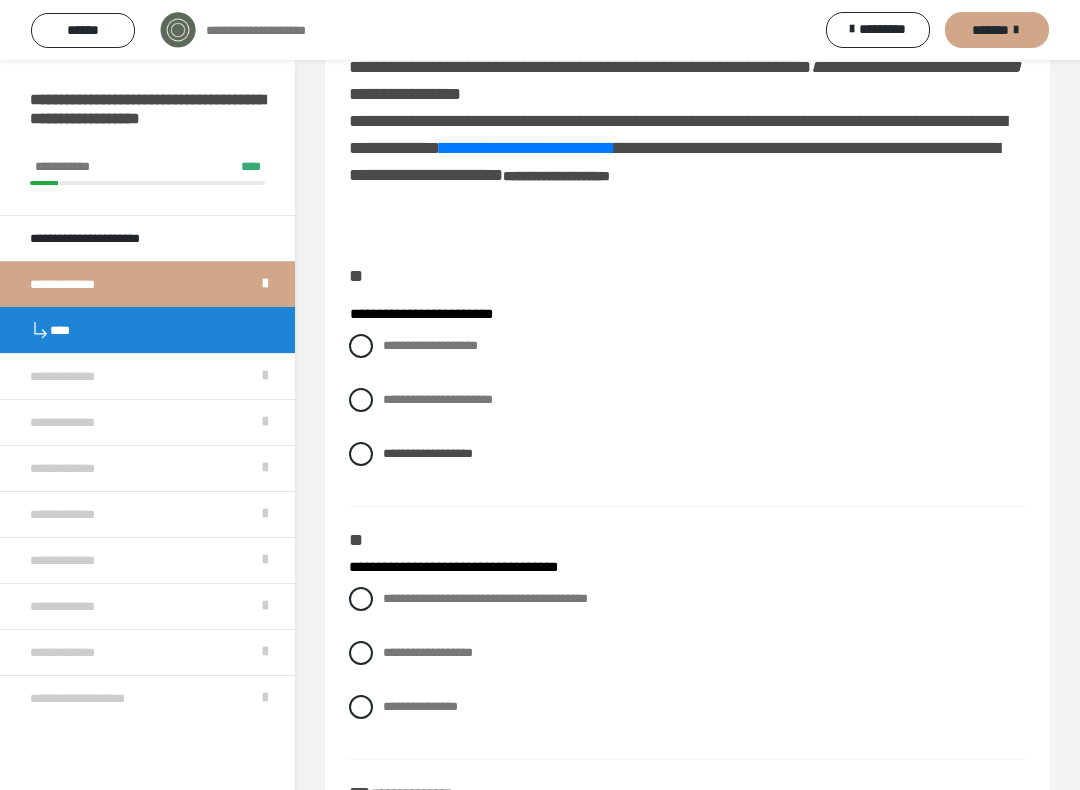 click on "**********" at bounding box center (438, 399) 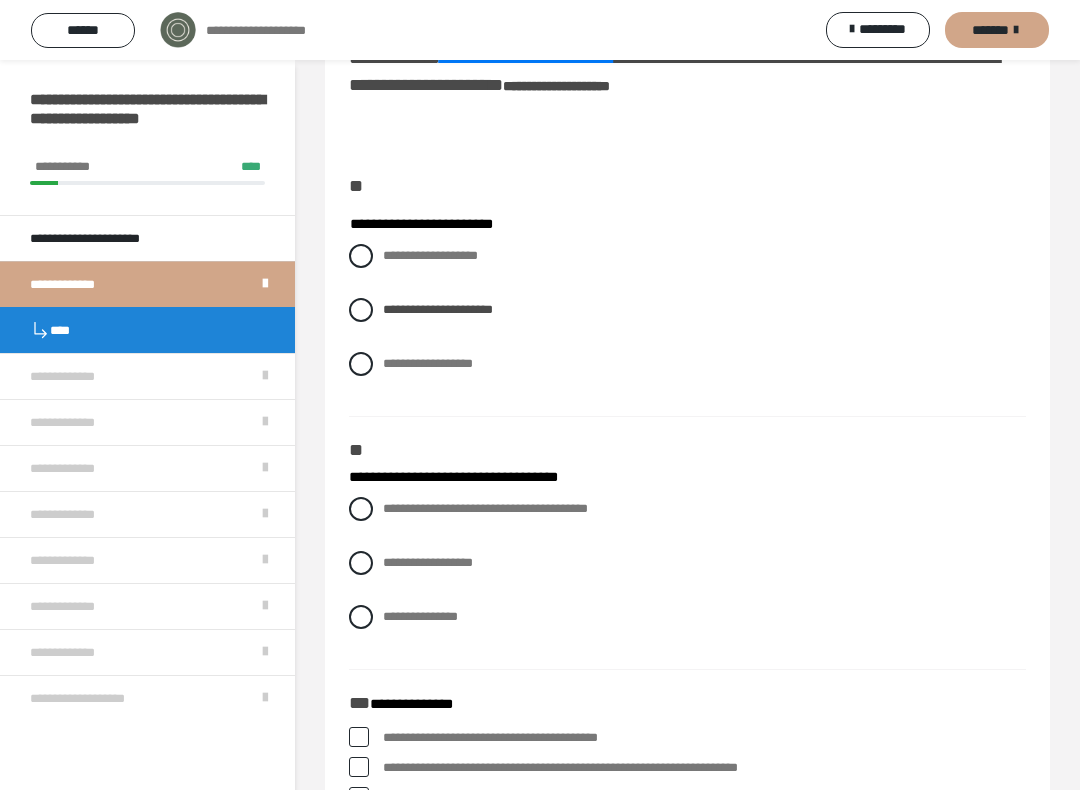 scroll, scrollTop: 231, scrollLeft: 0, axis: vertical 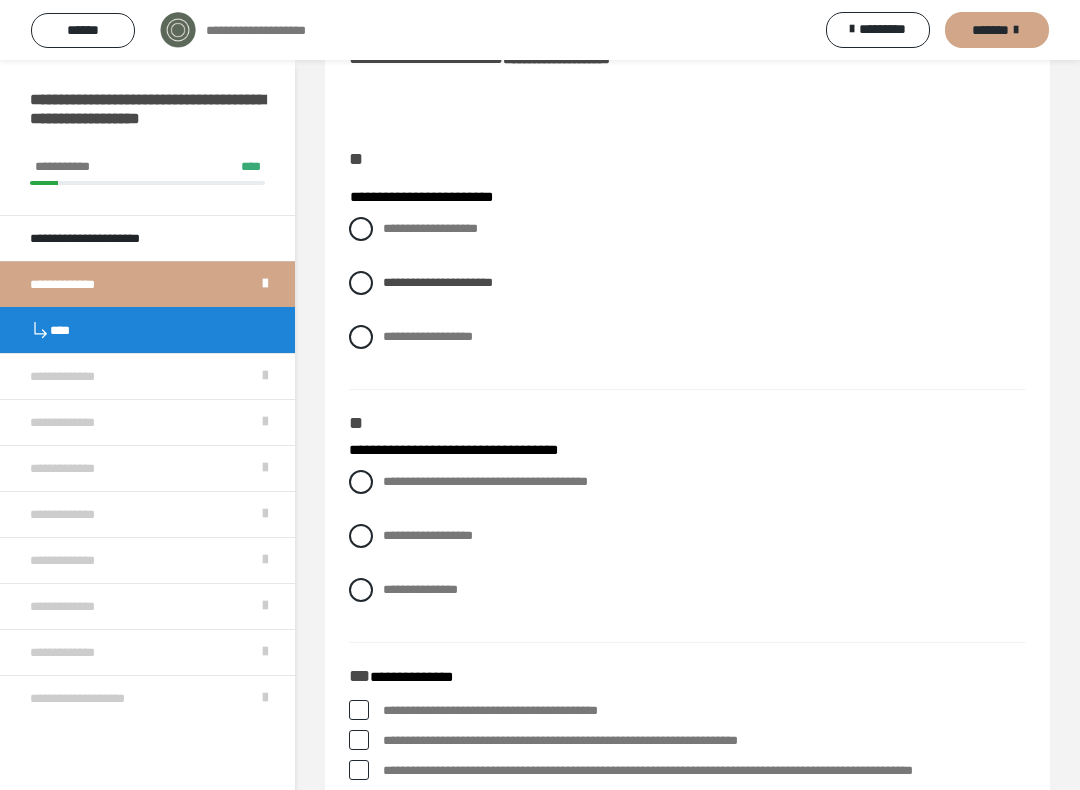 click on "**********" at bounding box center (485, 481) 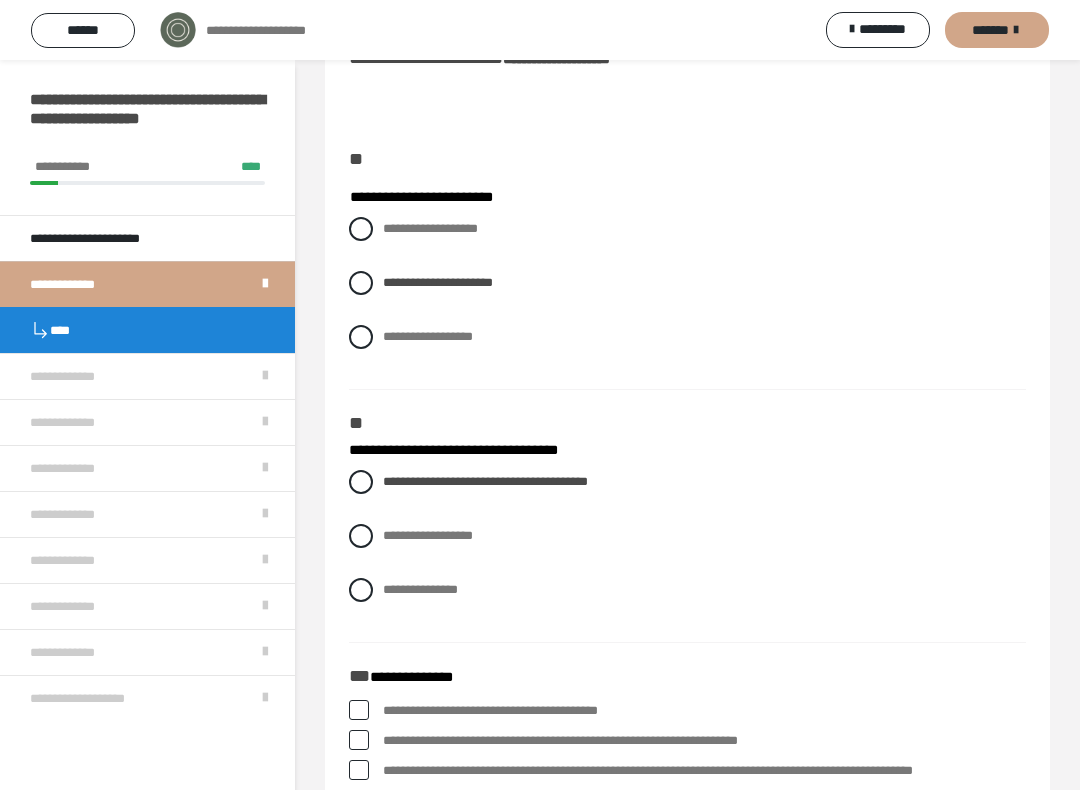 click on "**********" at bounding box center (428, 535) 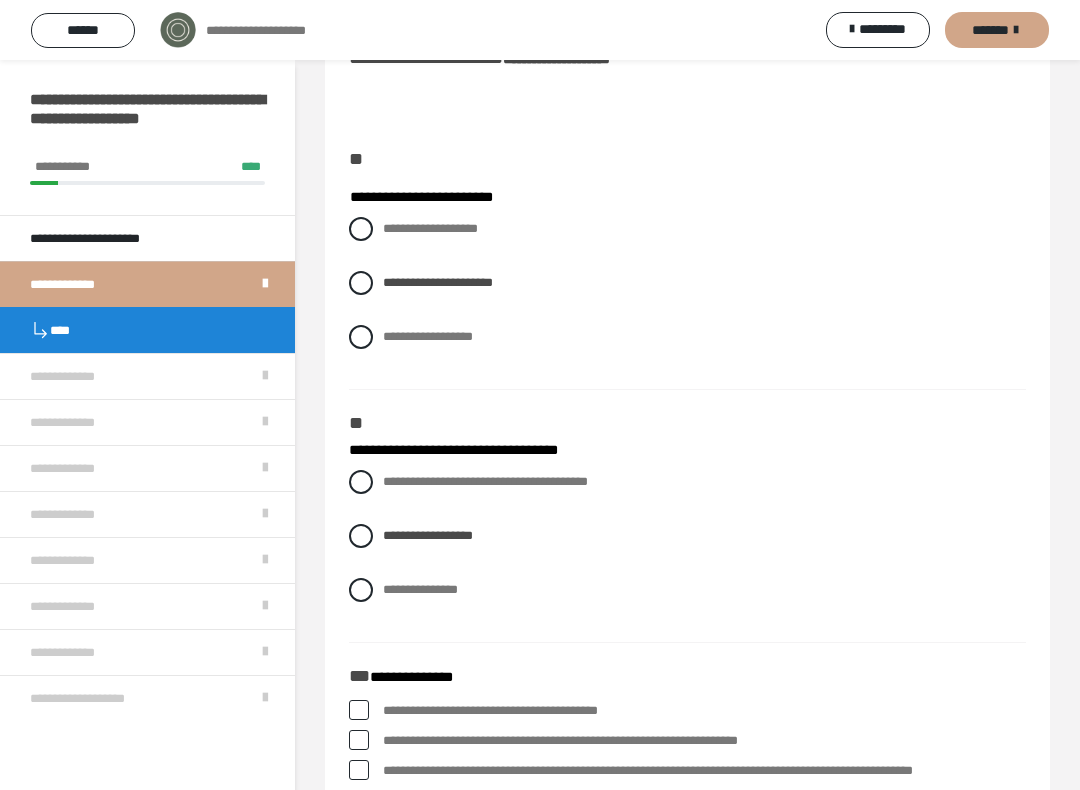 click on "**********" at bounding box center (420, 589) 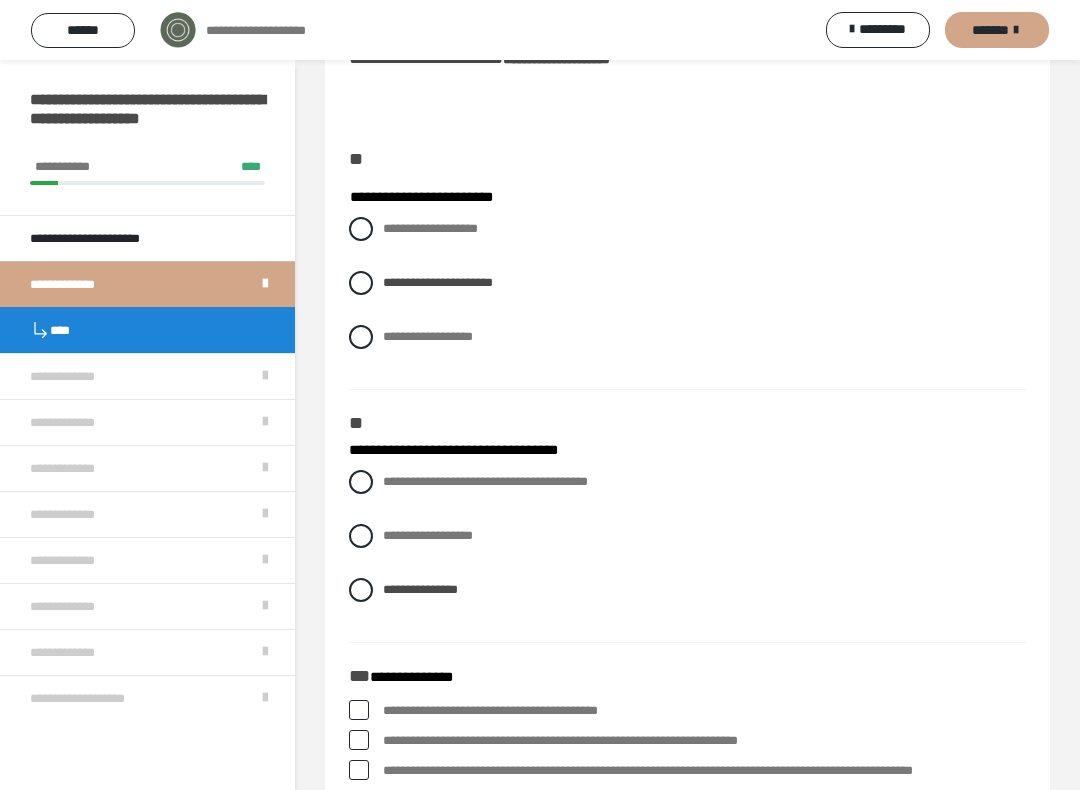 click on "**********" at bounding box center [485, 481] 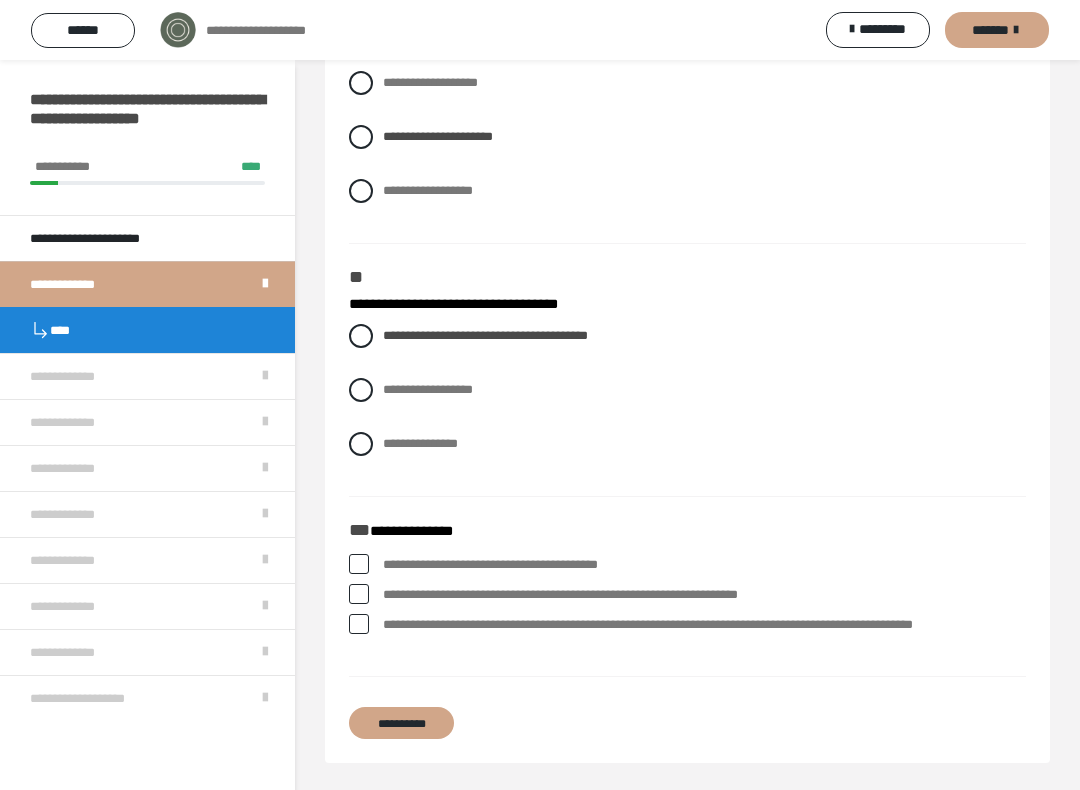 scroll, scrollTop: 380, scrollLeft: 0, axis: vertical 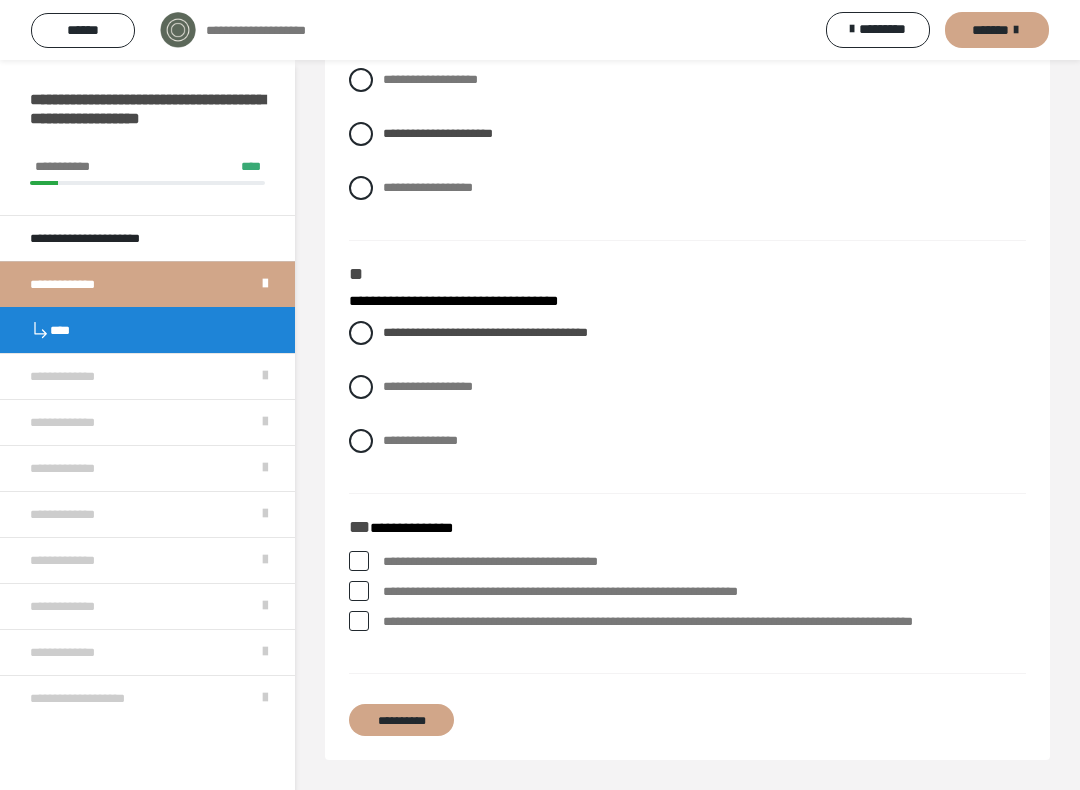 click on "**********" at bounding box center [704, 592] 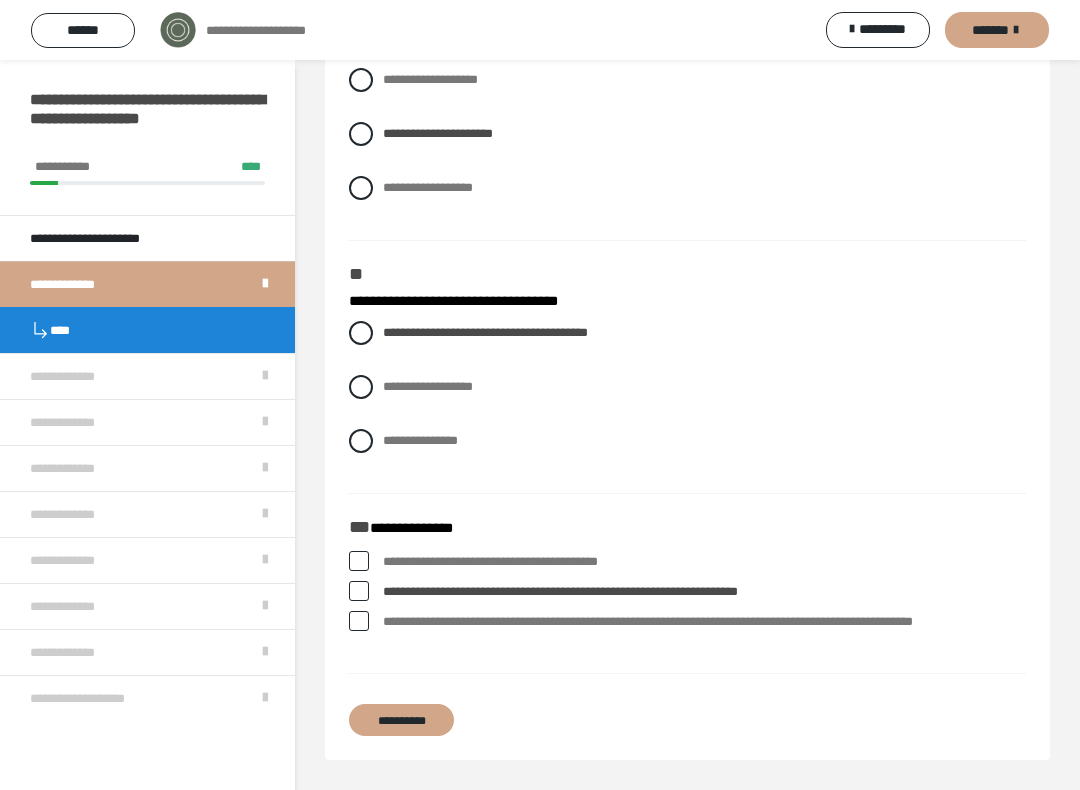 click at bounding box center (359, 621) 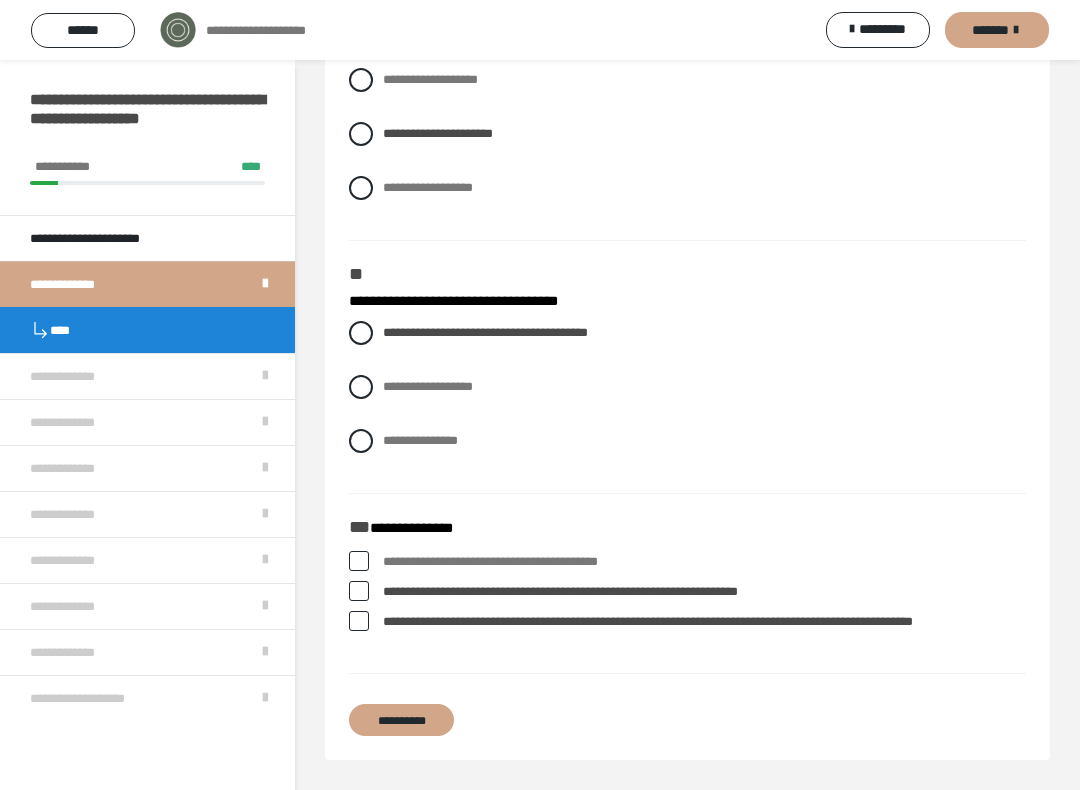 click on "**********" at bounding box center (401, 720) 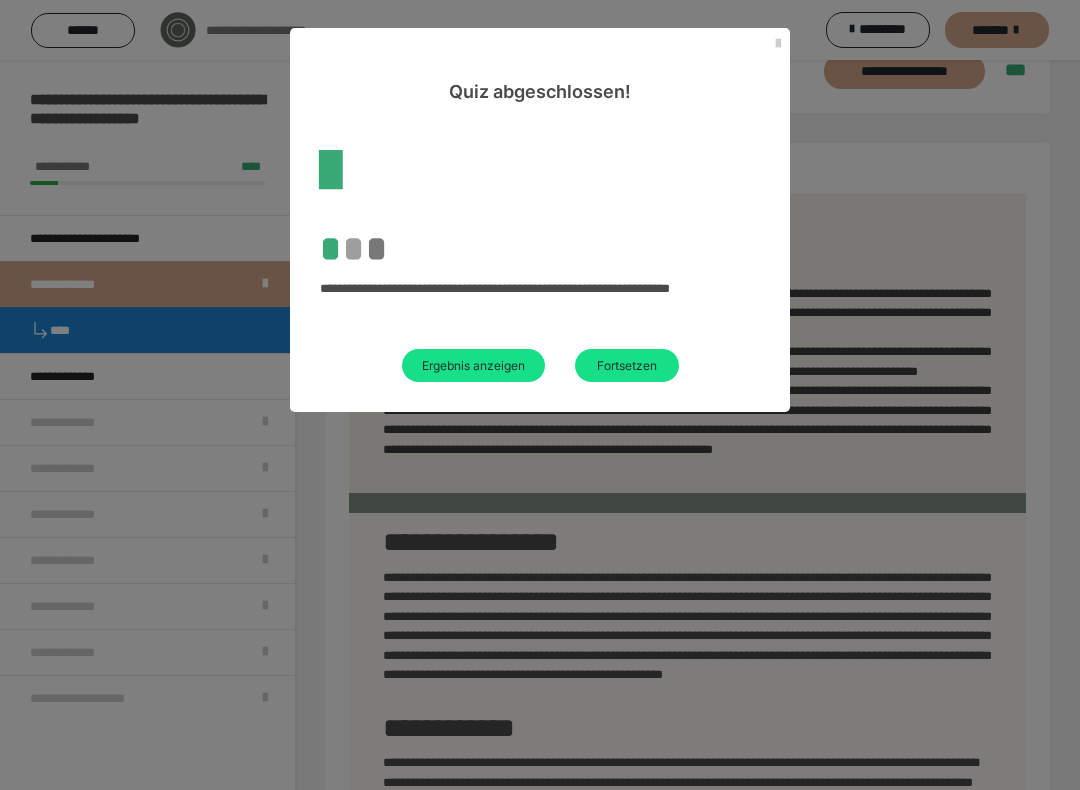 click on "**********" at bounding box center [540, 258] 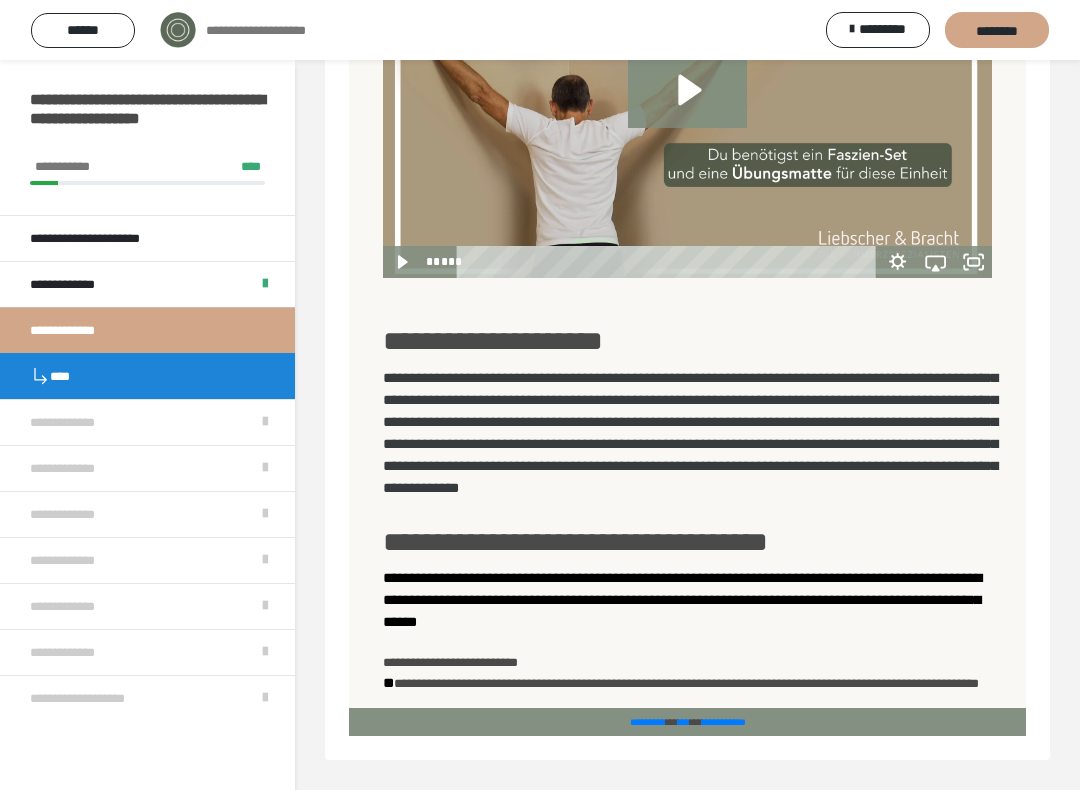scroll, scrollTop: 936, scrollLeft: 0, axis: vertical 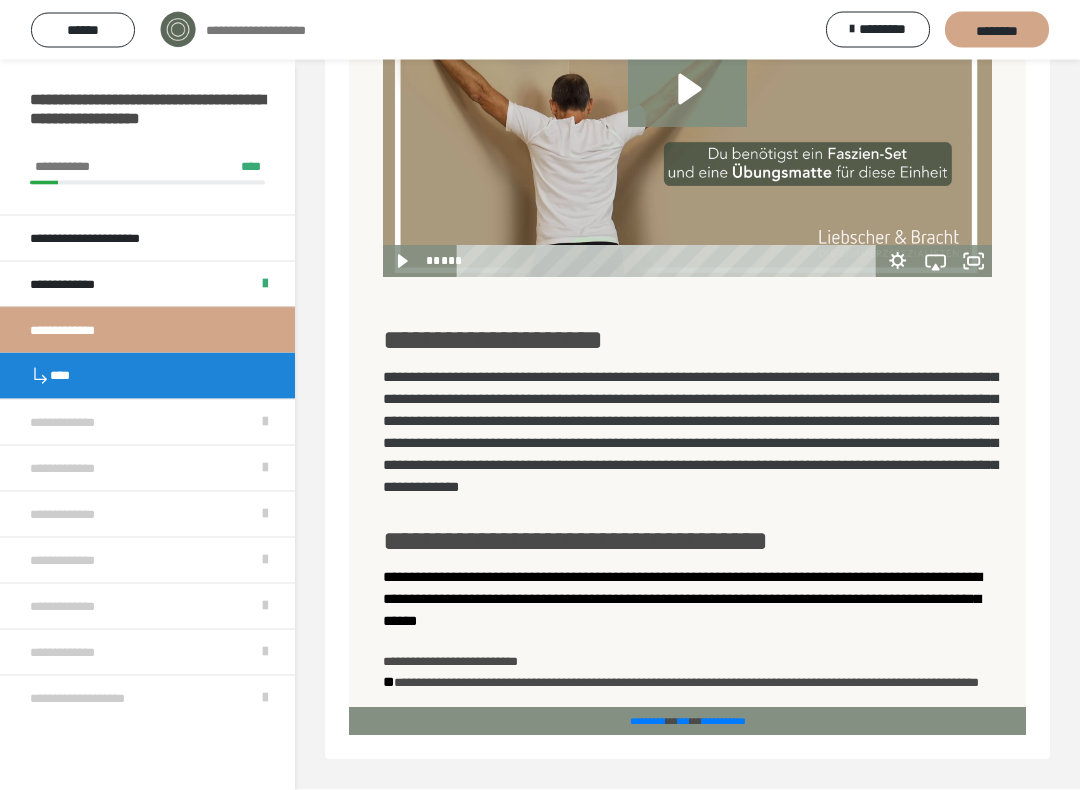 click 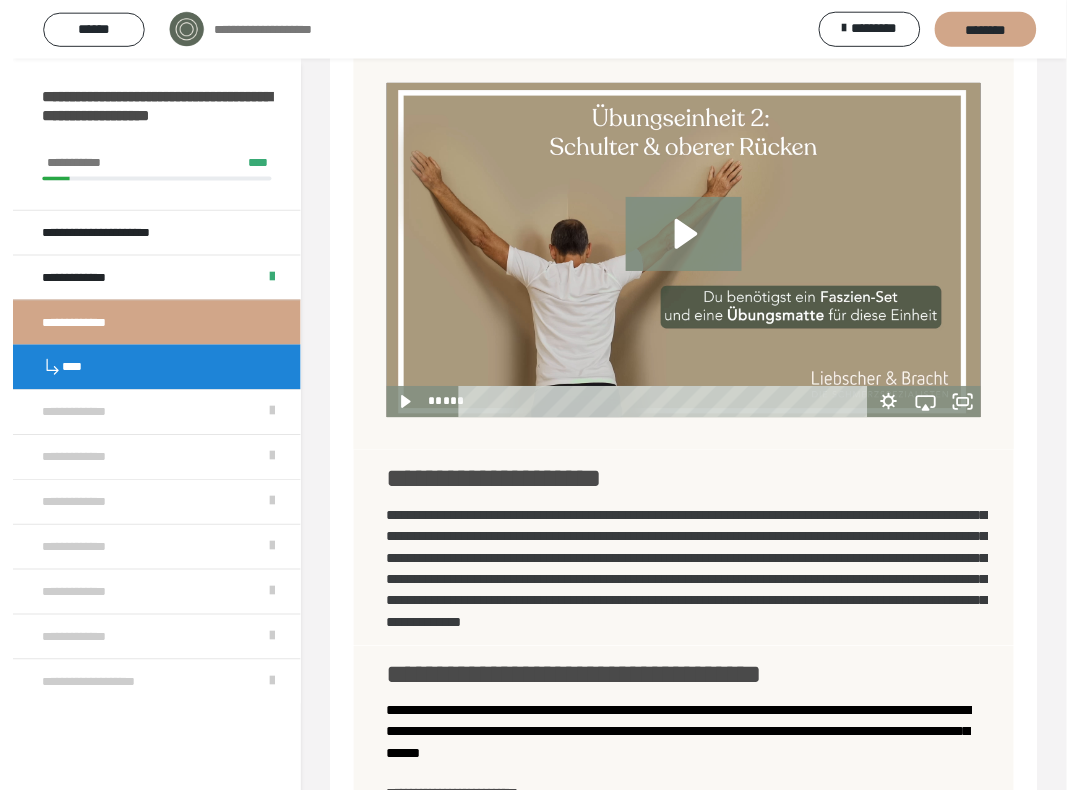 scroll, scrollTop: 800, scrollLeft: 0, axis: vertical 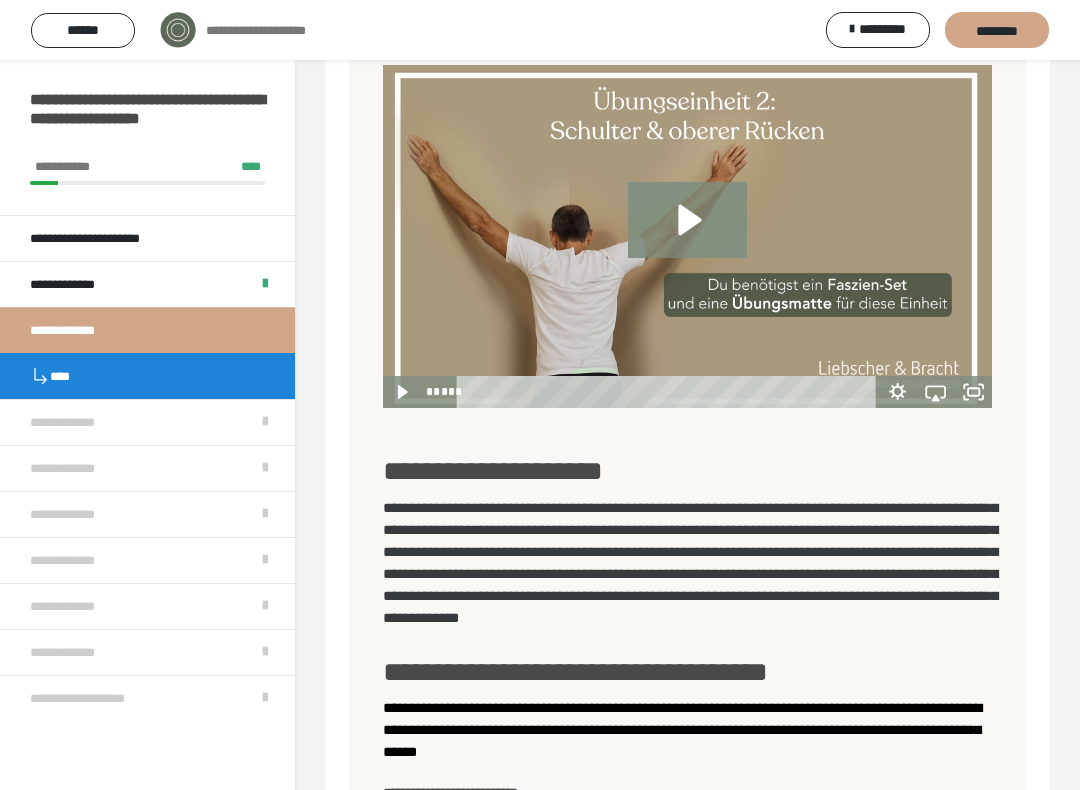 click 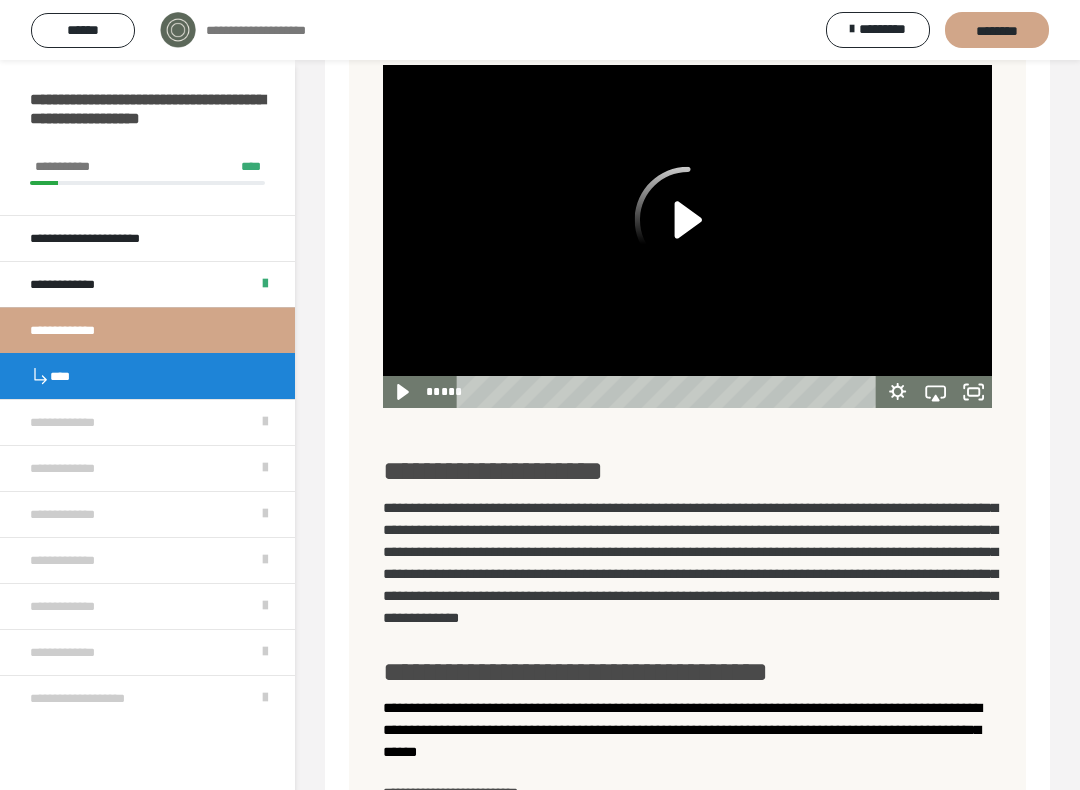 click 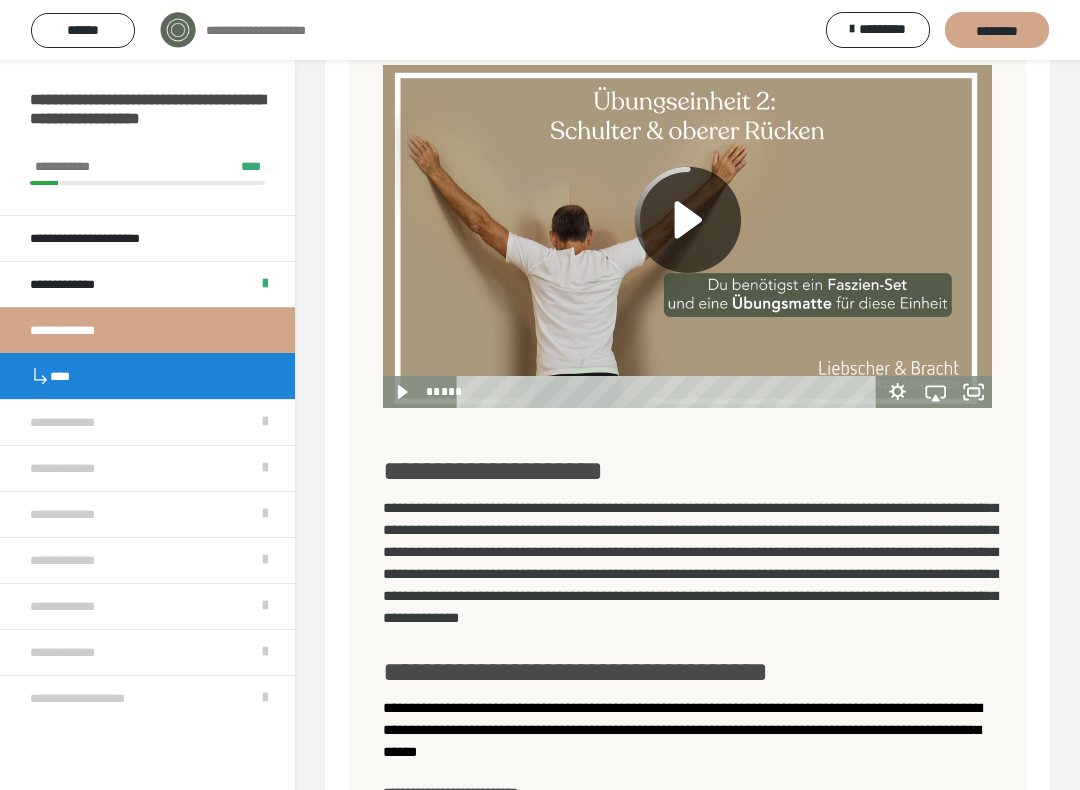 click 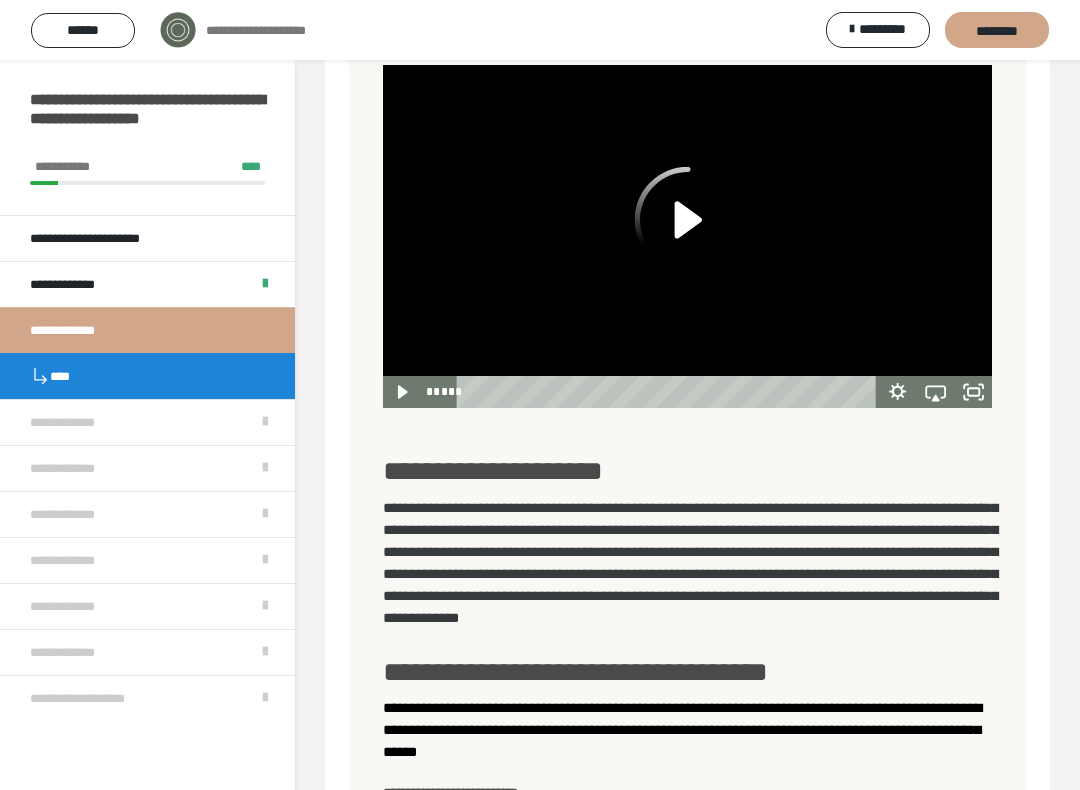 scroll, scrollTop: 795, scrollLeft: 0, axis: vertical 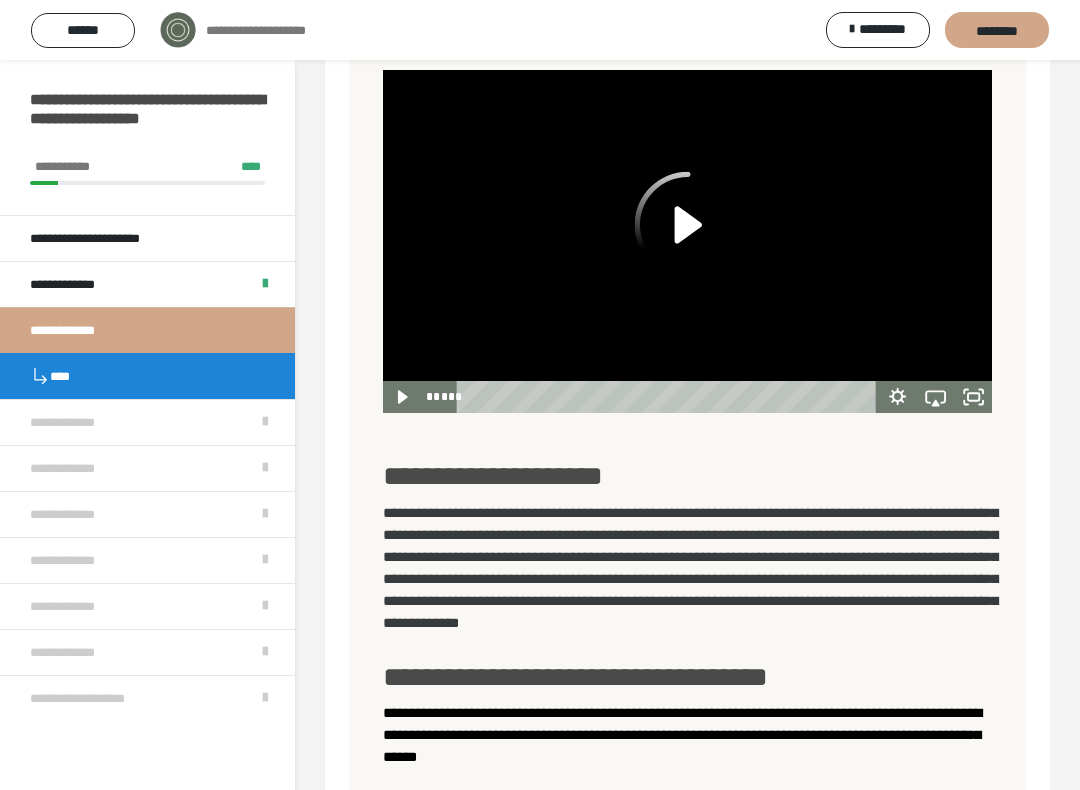 click on "**********" at bounding box center [147, 284] 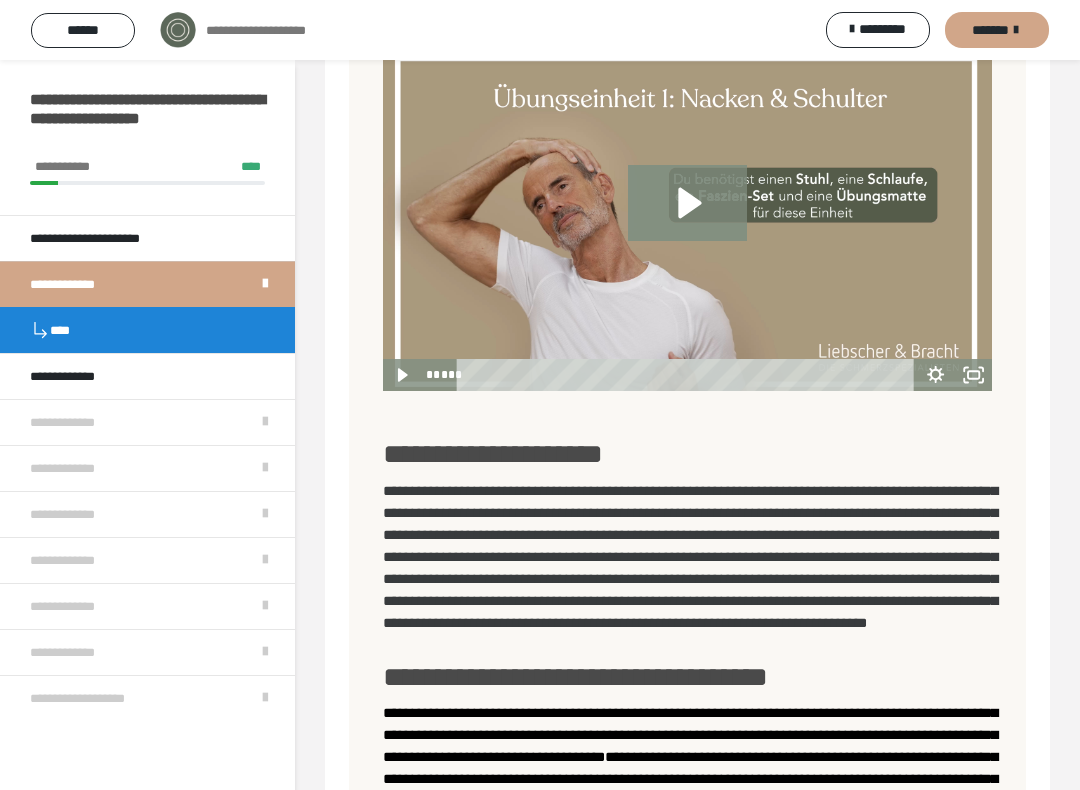 scroll, scrollTop: 1053, scrollLeft: 0, axis: vertical 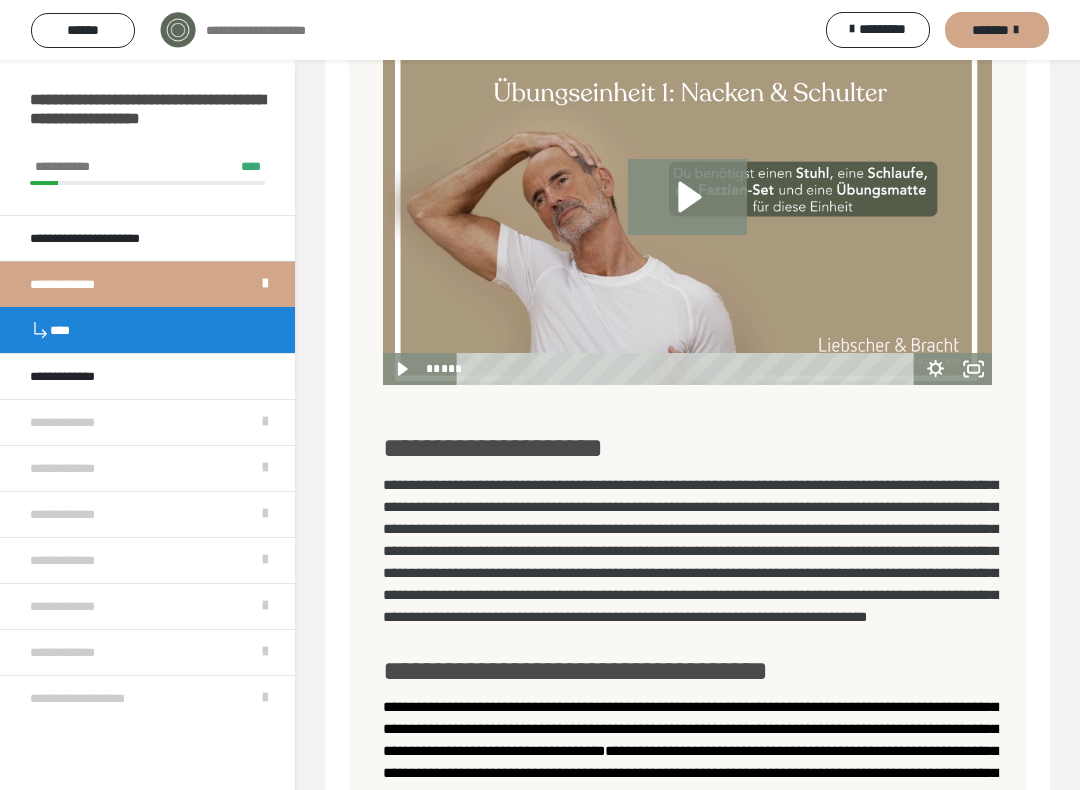 click on "**********" at bounding box center [147, 376] 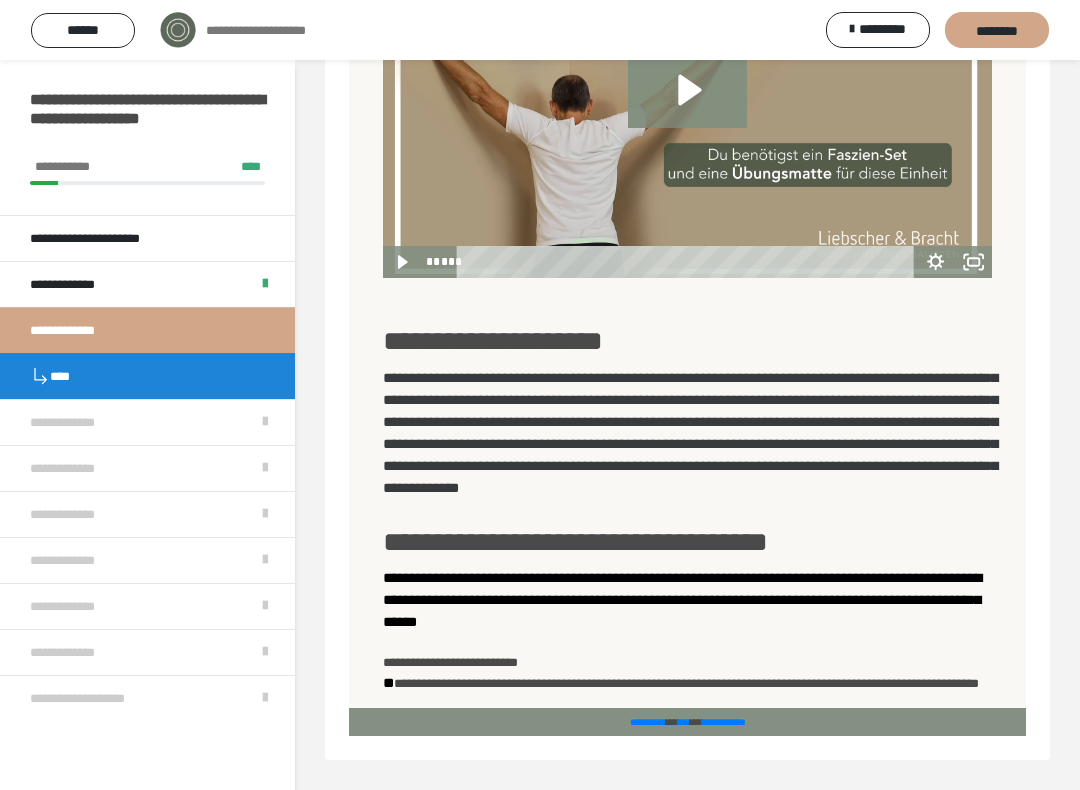 scroll, scrollTop: 763, scrollLeft: 0, axis: vertical 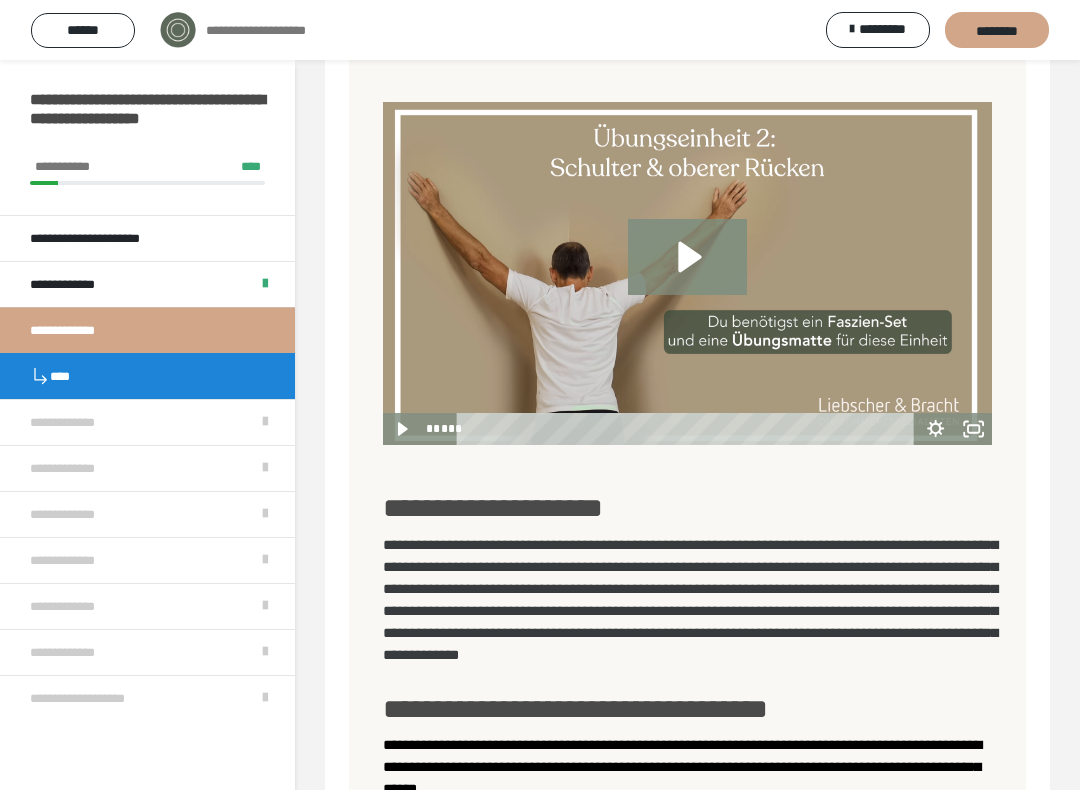 click 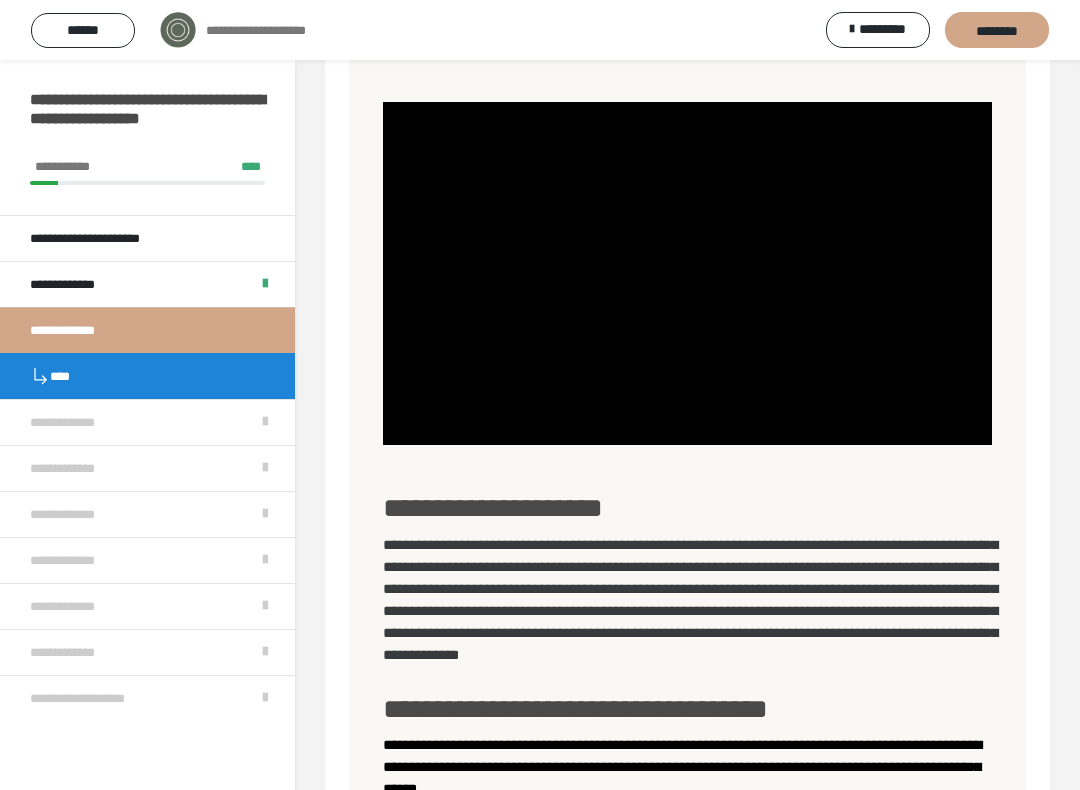 click at bounding box center [687, 273] 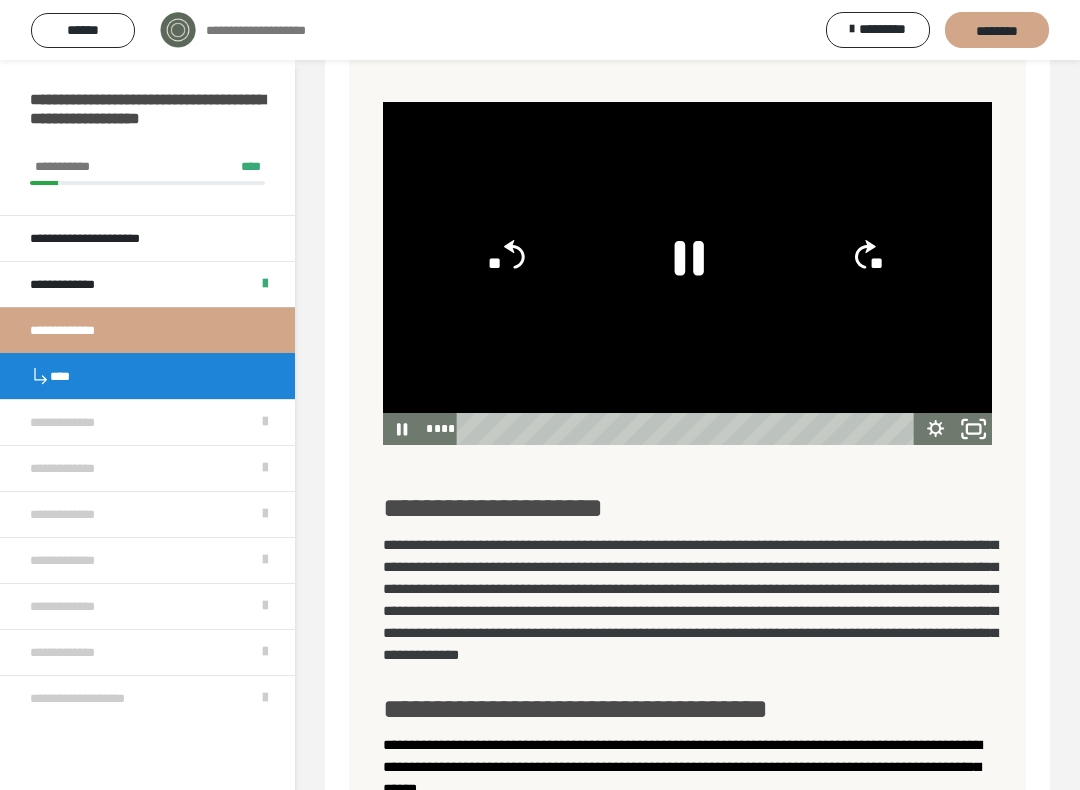 click 